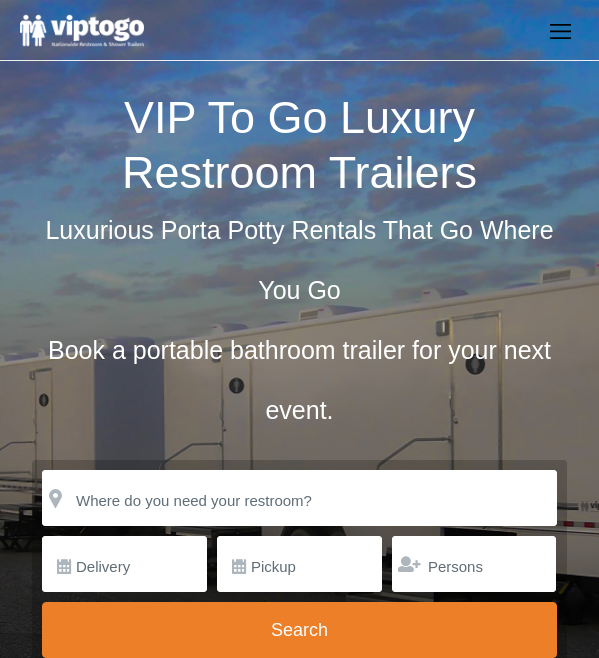 scroll, scrollTop: 0, scrollLeft: 0, axis: both 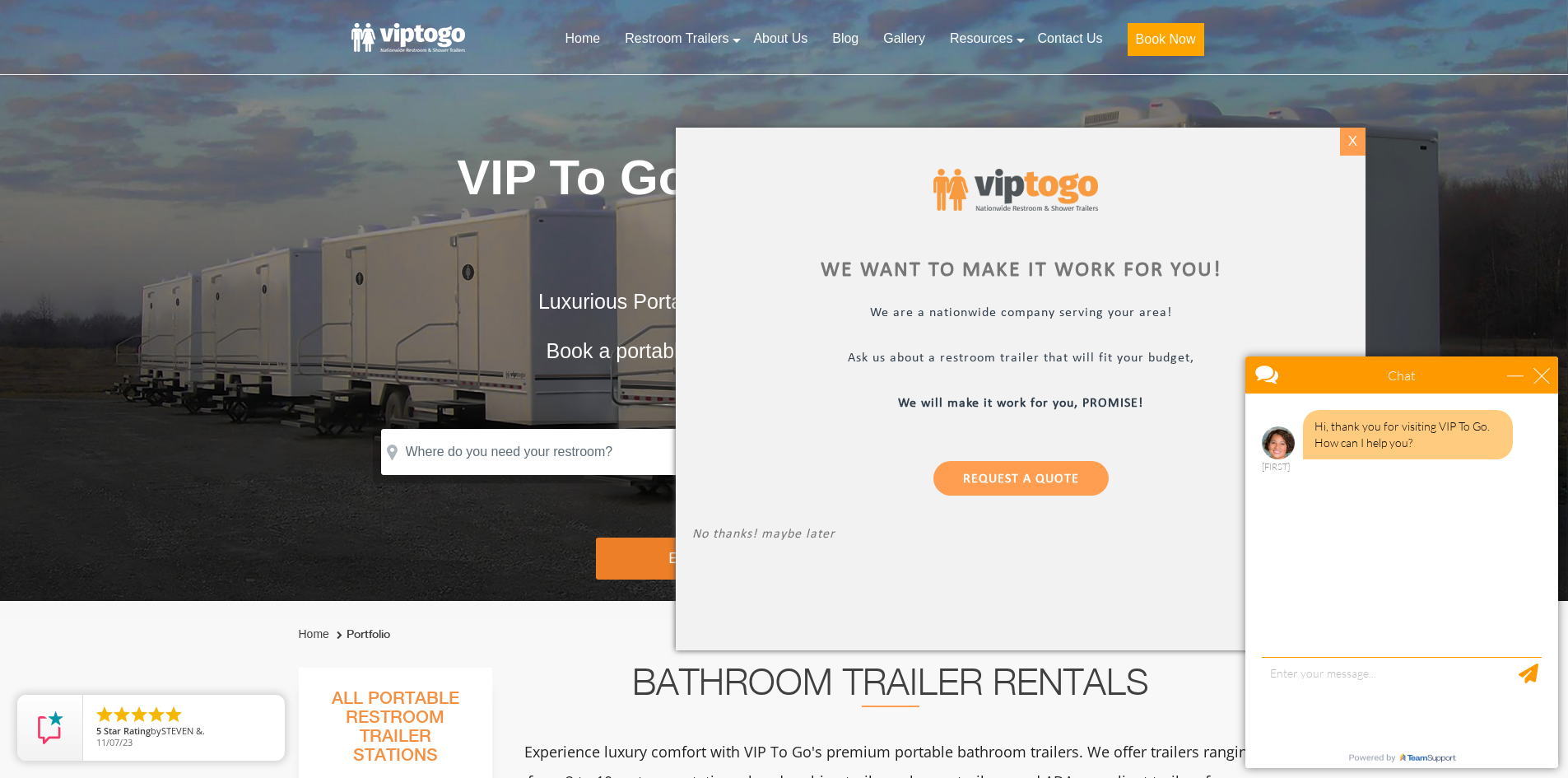 click on "X" at bounding box center (1352, 142) 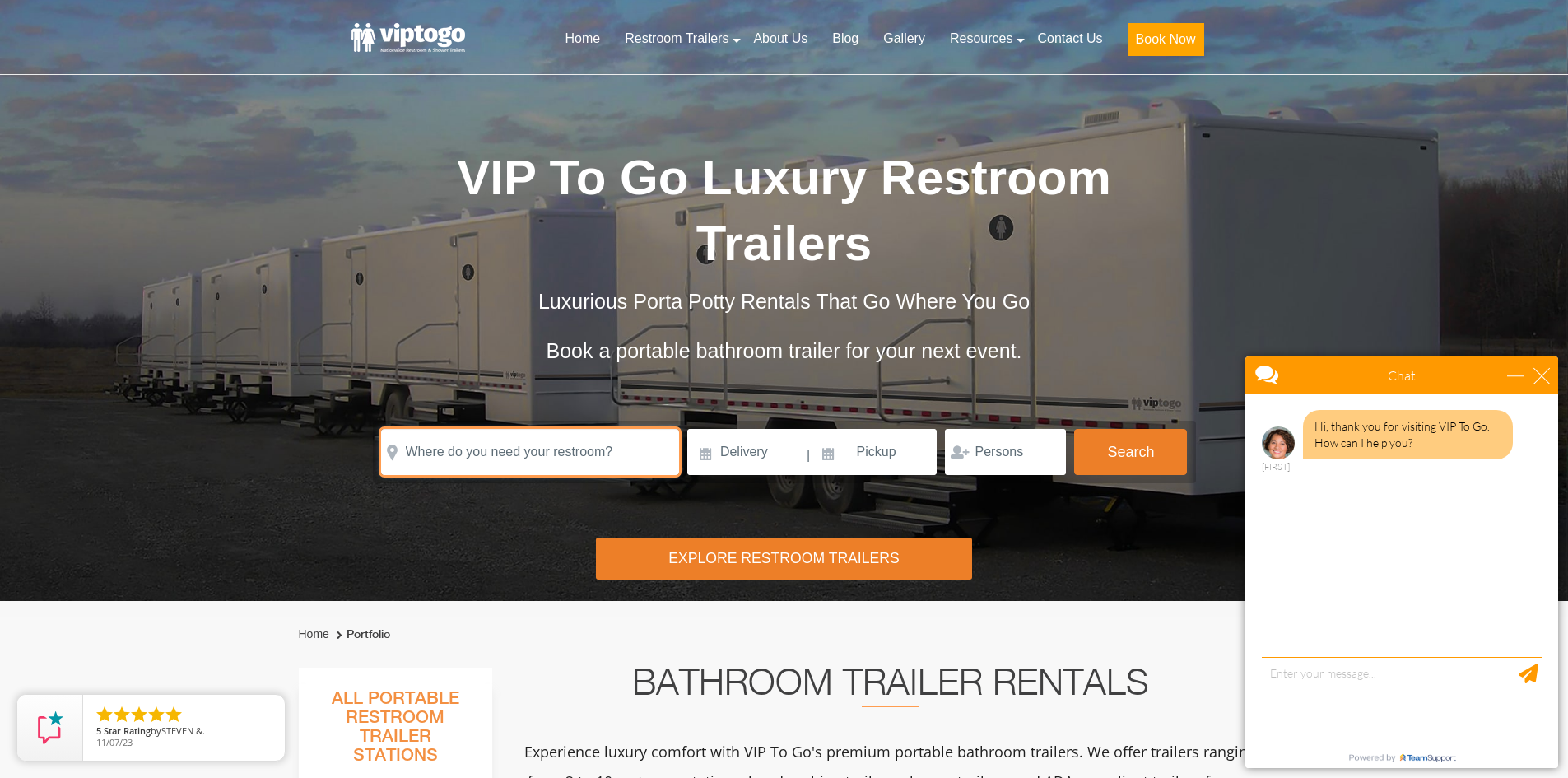 click at bounding box center (530, 452) 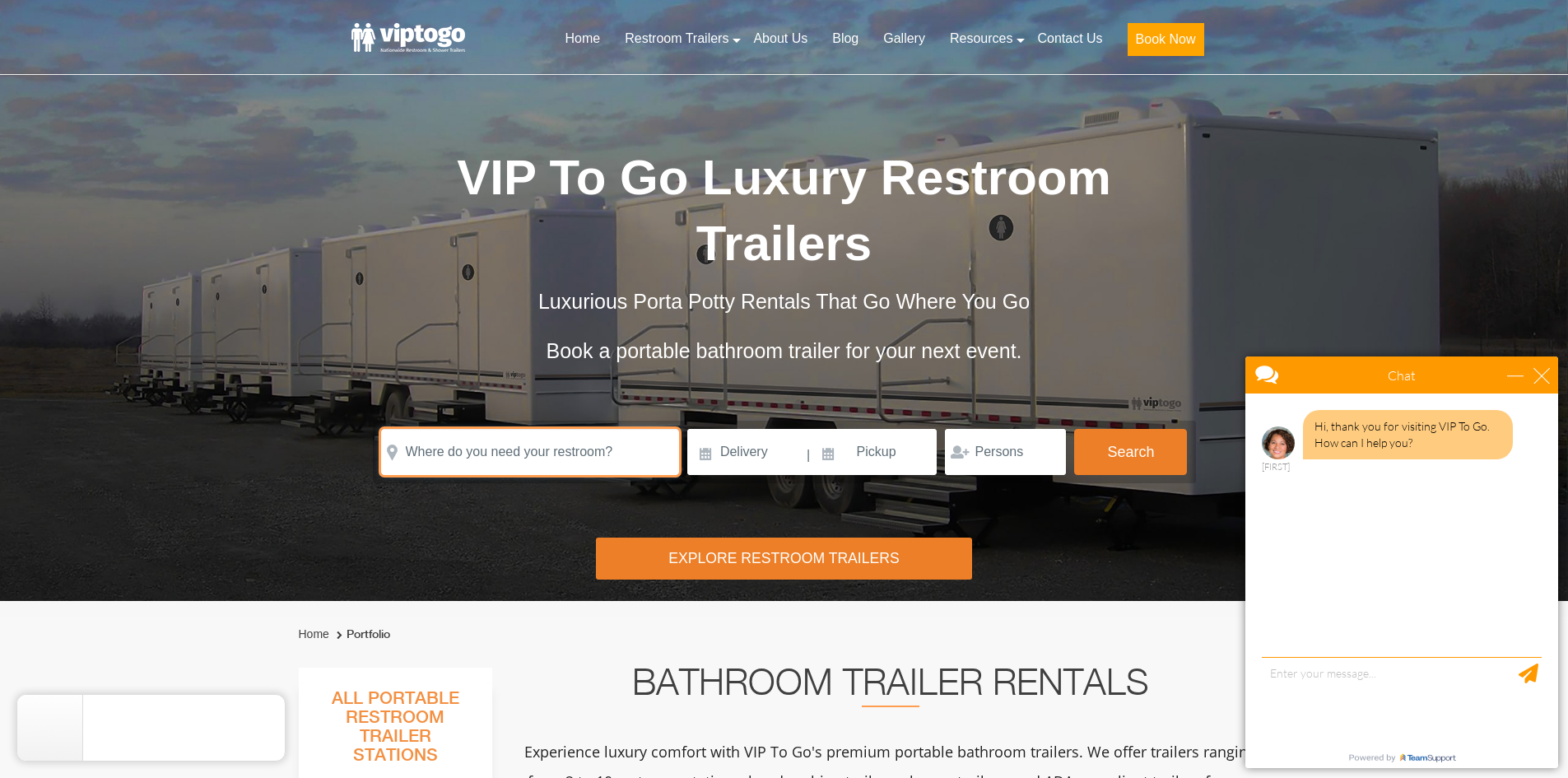 click at bounding box center (530, 452) 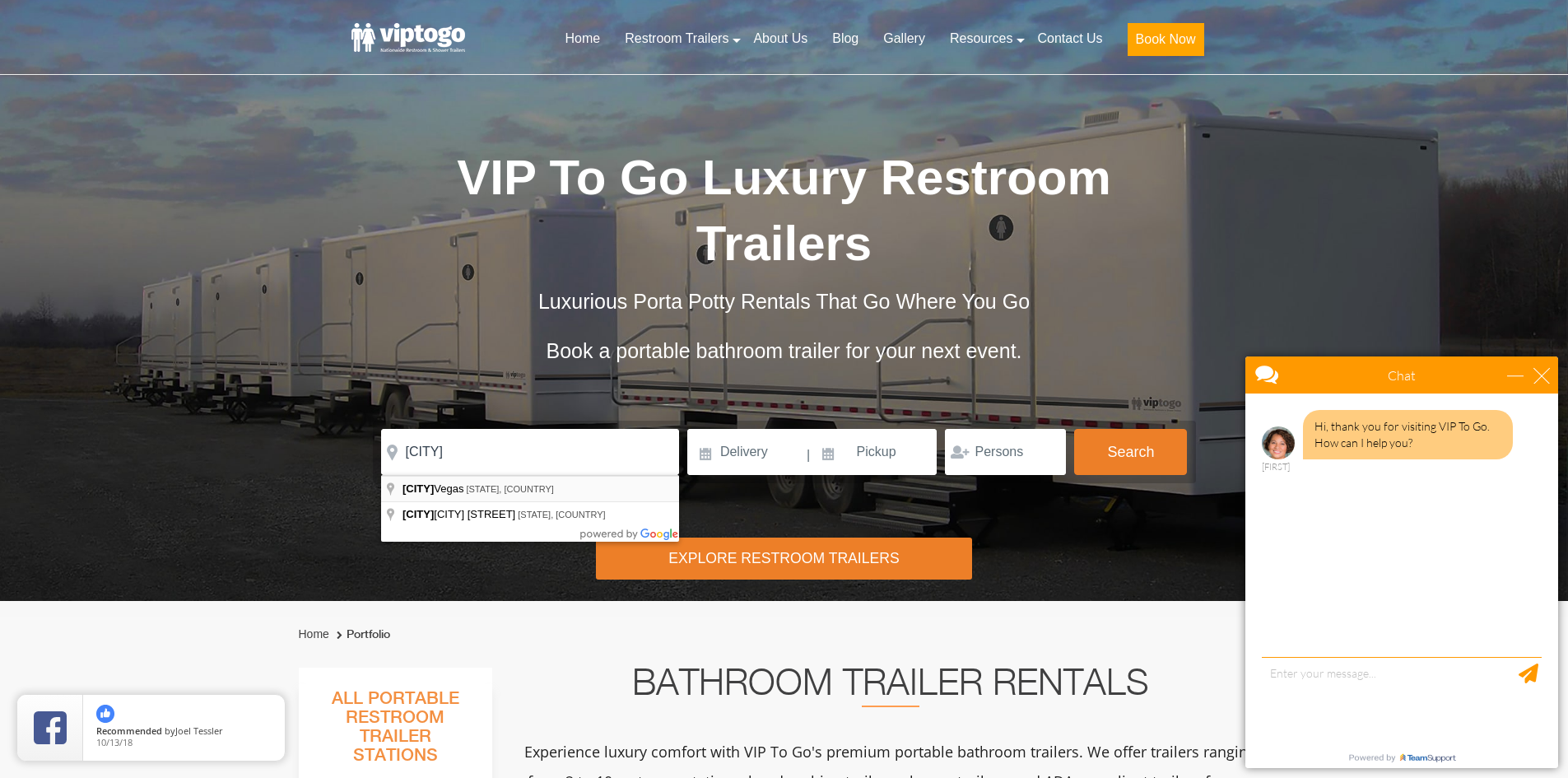 type on "[CITY], [STATE], USA" 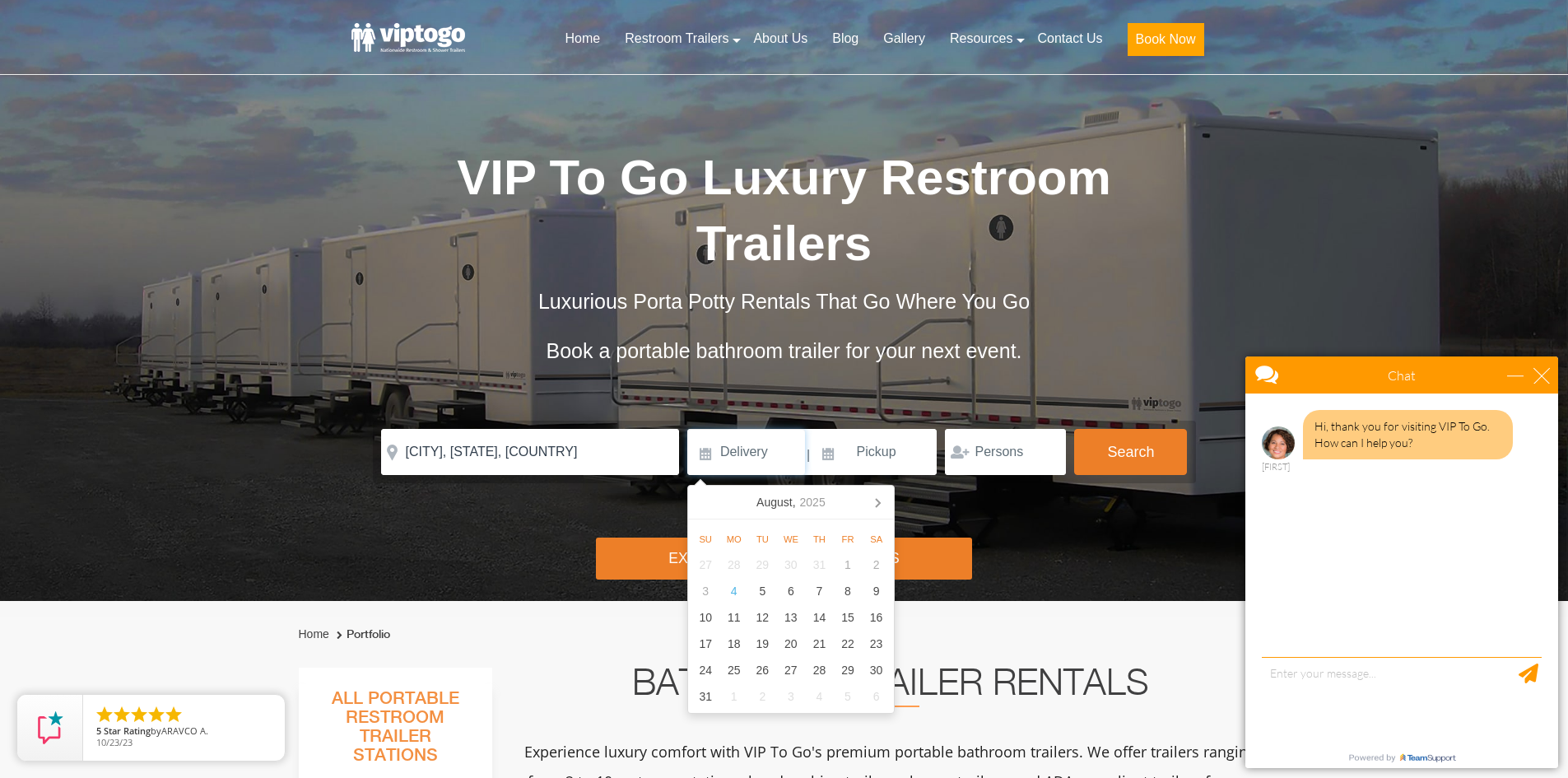 click at bounding box center [746, 452] 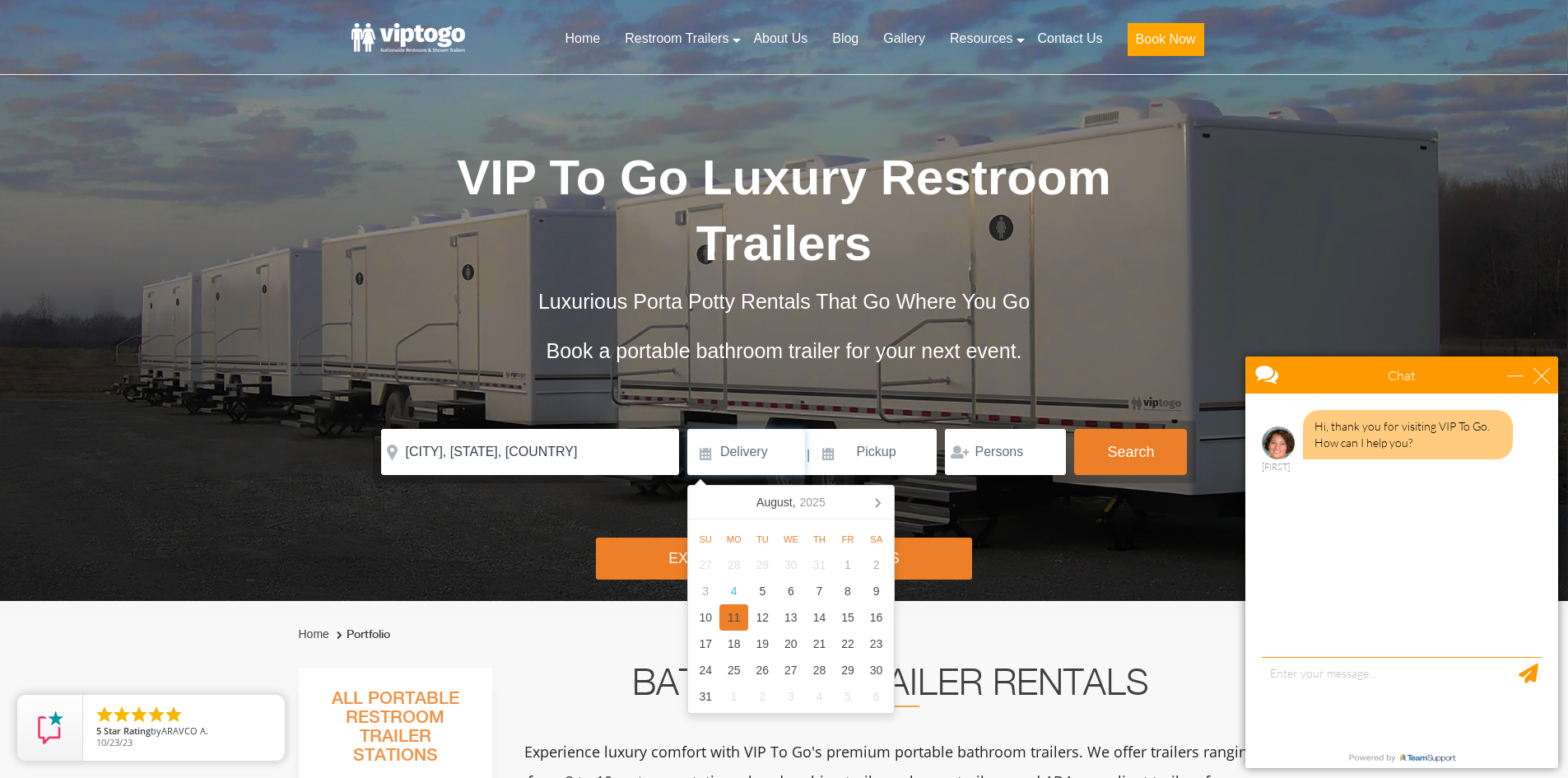 click on "11" at bounding box center (733, 617) 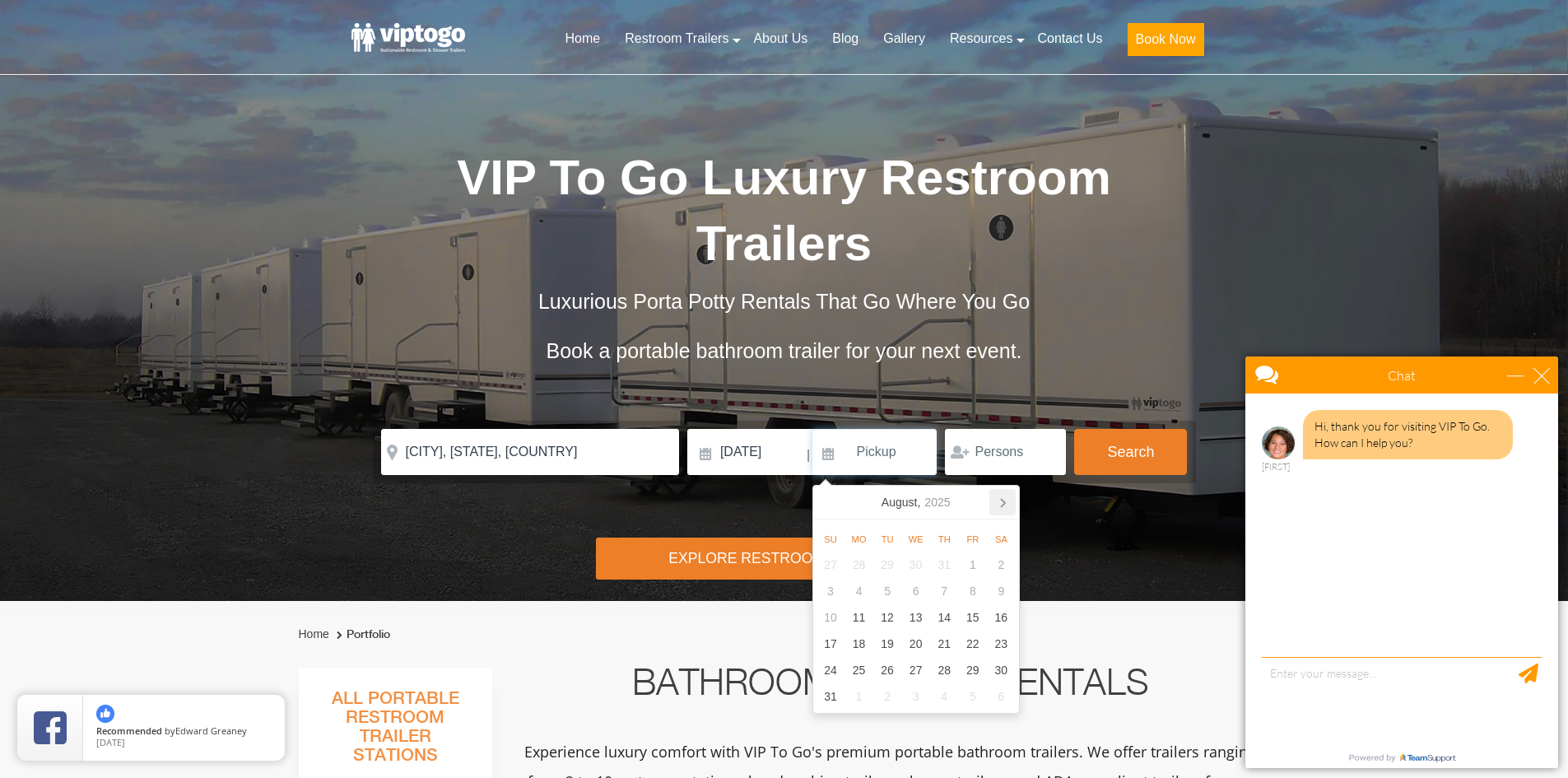 click 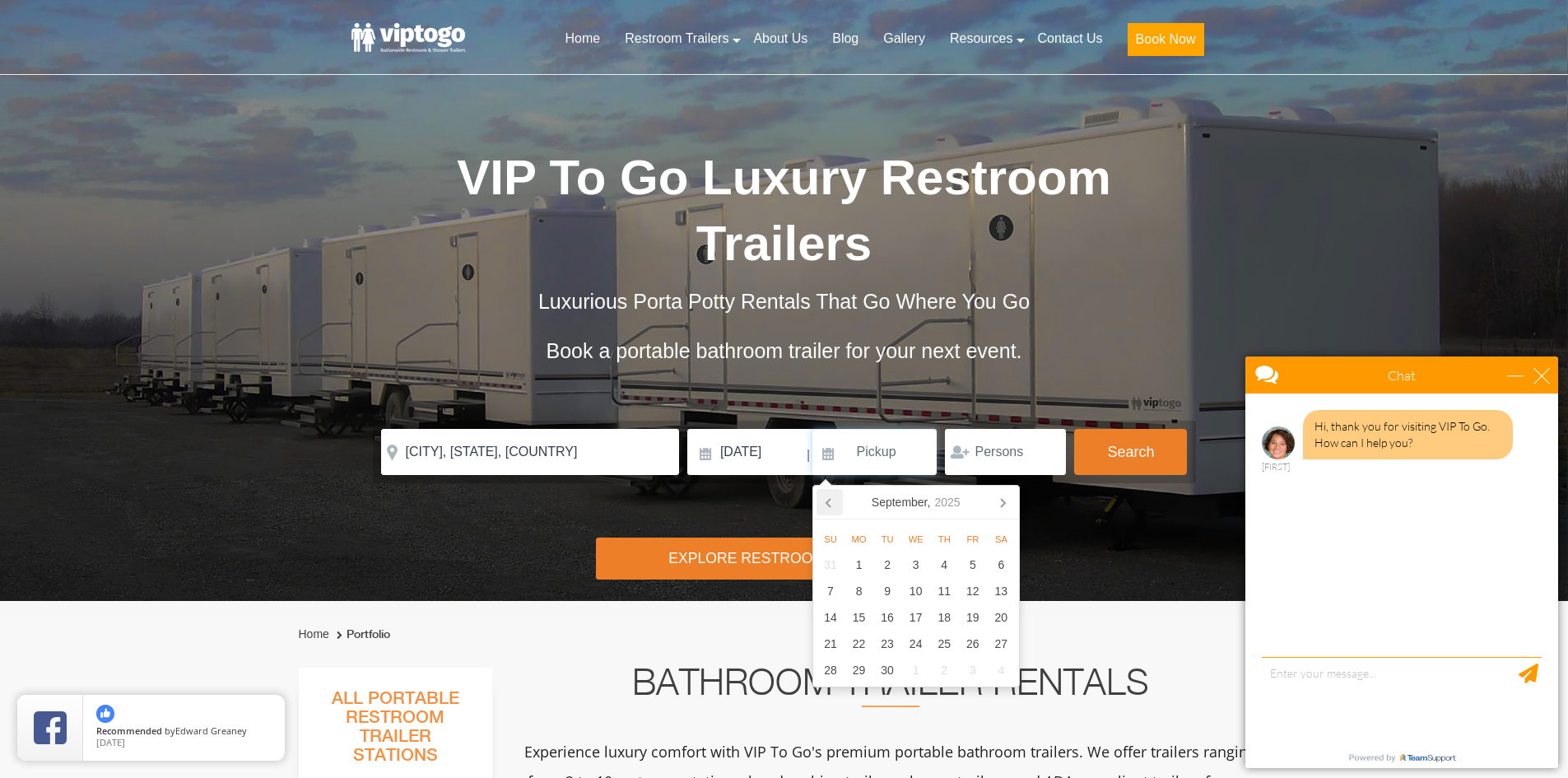 click 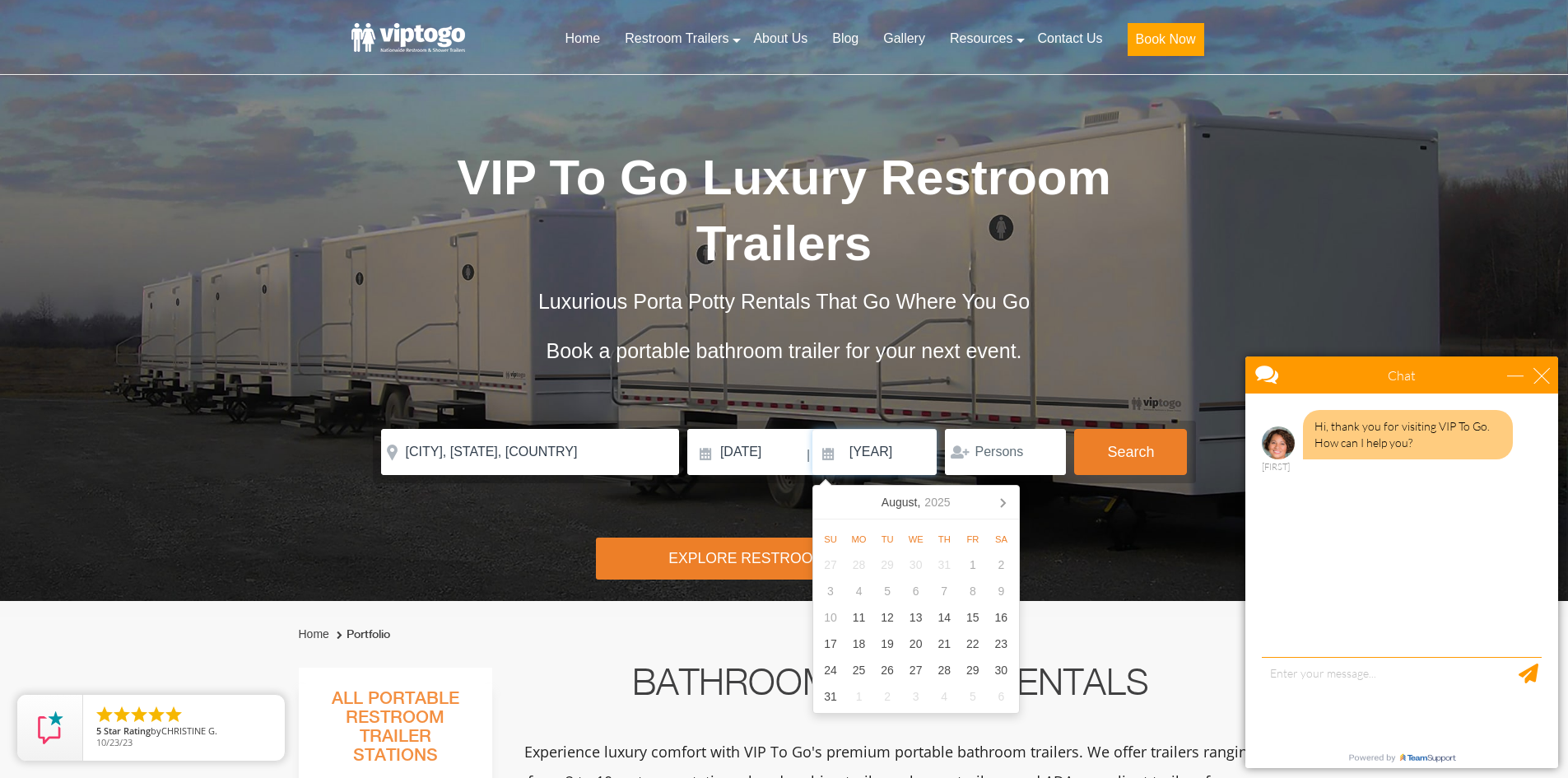 type on "2026" 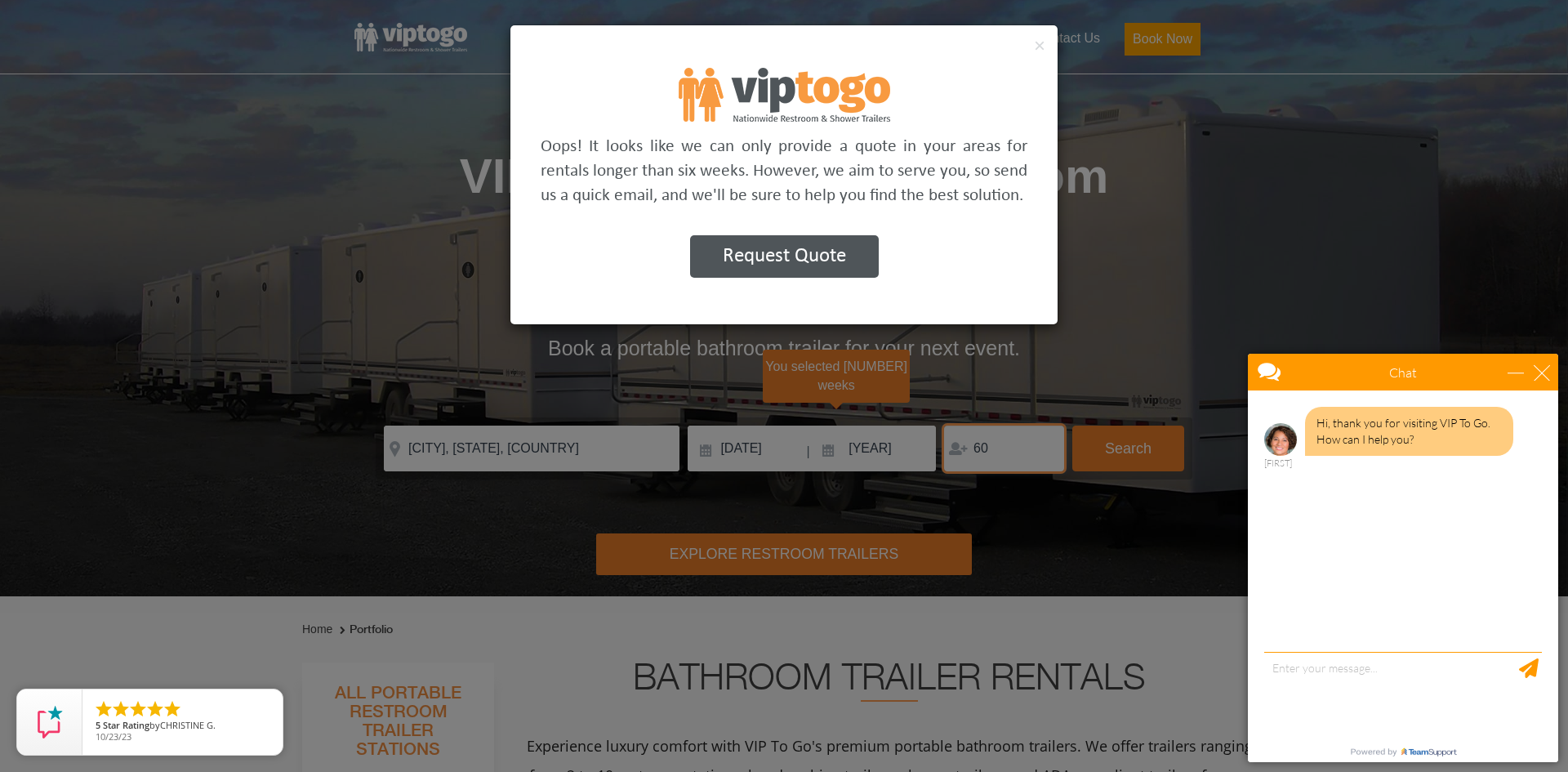 type on "60" 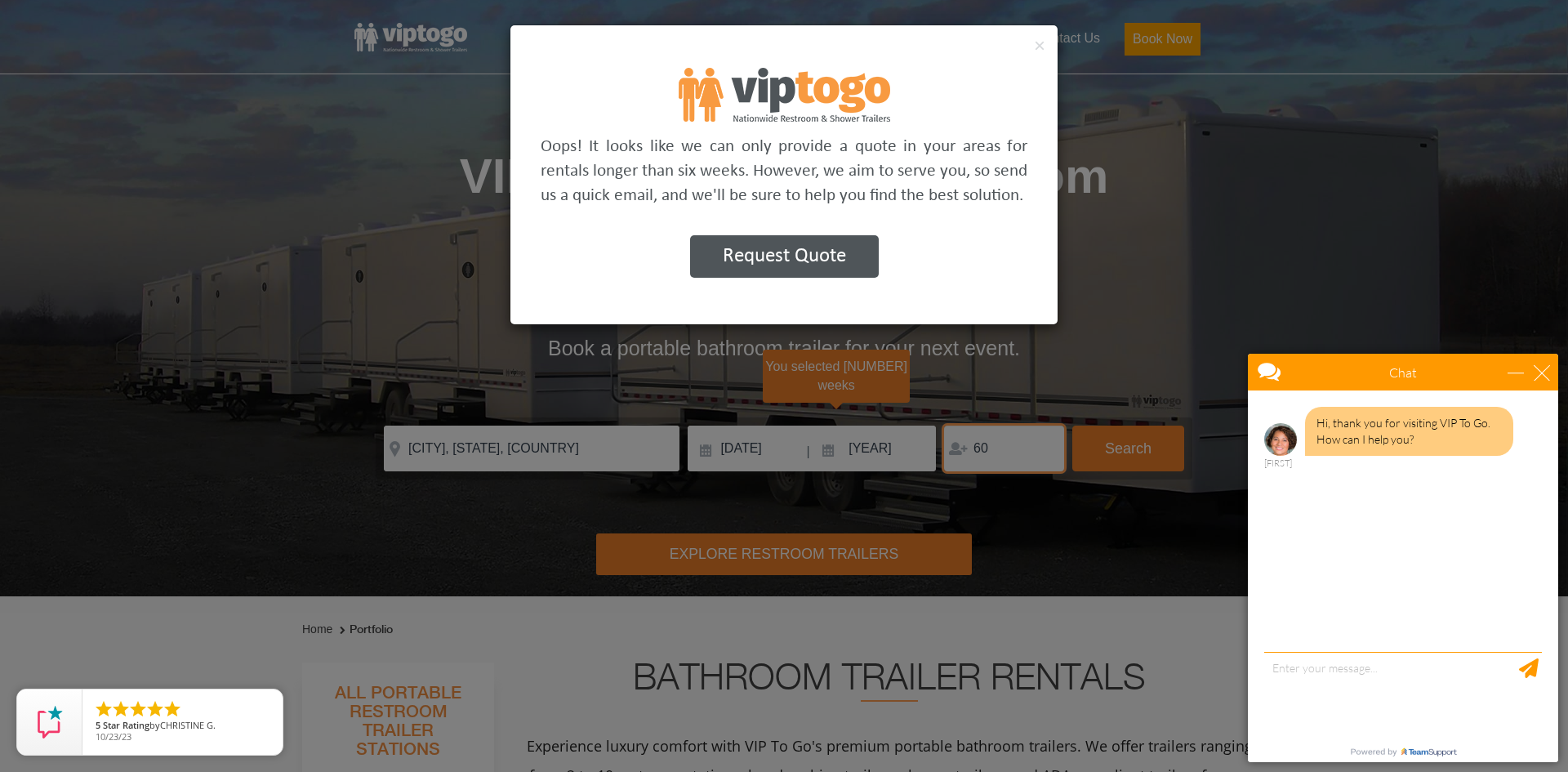 click on "autobtn" at bounding box center [0, 0] 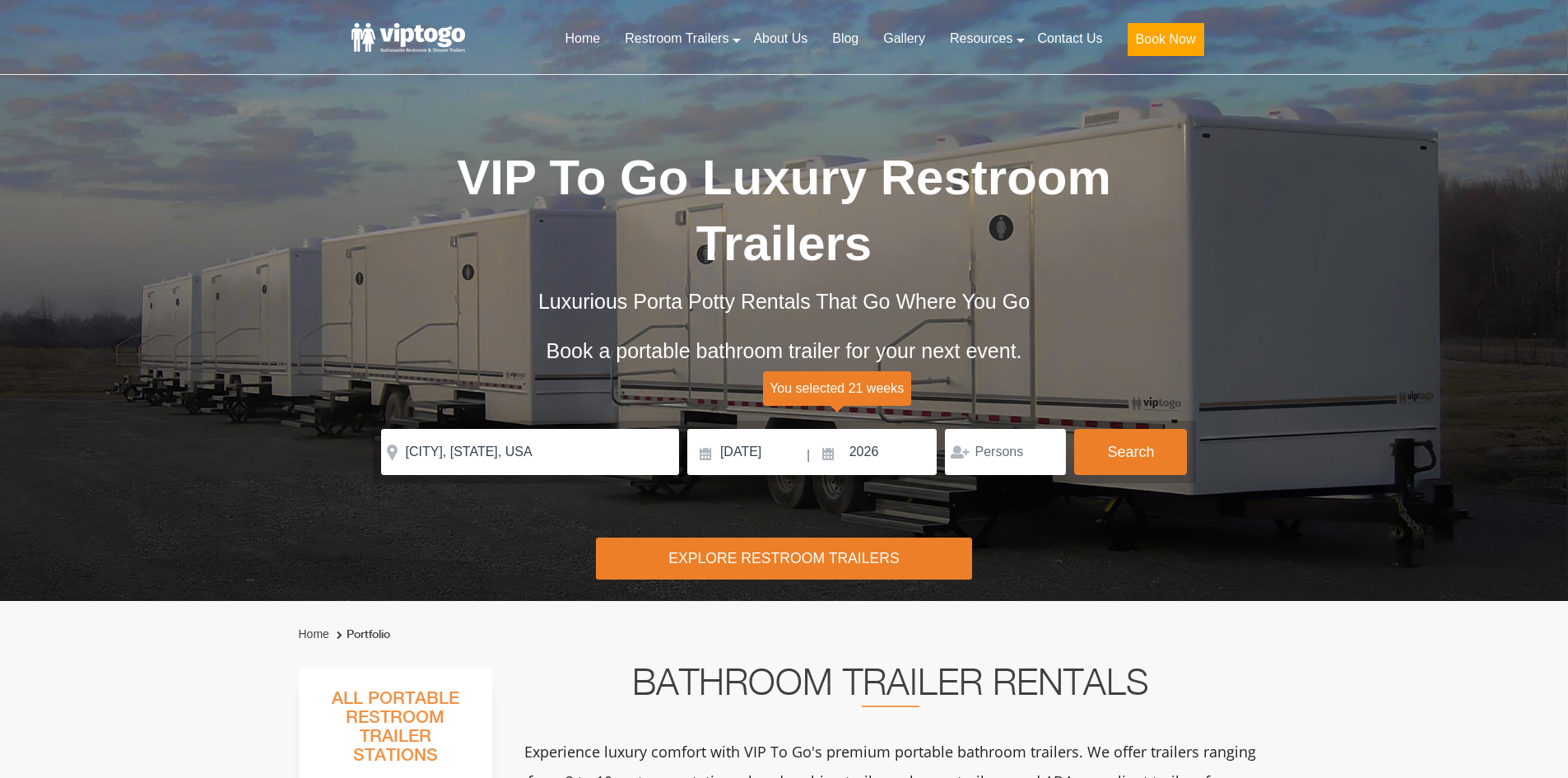 scroll, scrollTop: 0, scrollLeft: 0, axis: both 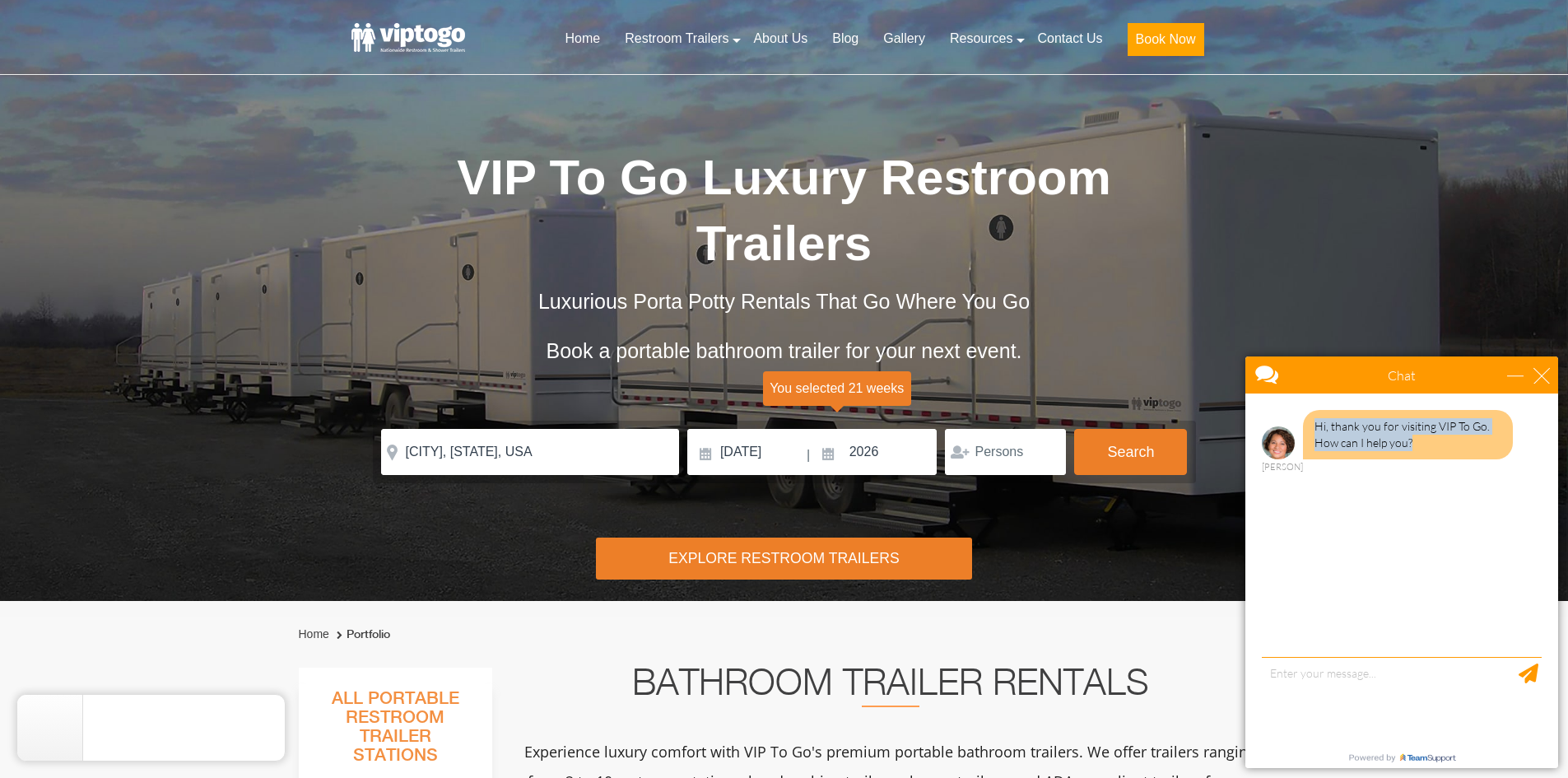 drag, startPoint x: 1440, startPoint y: 445, endPoint x: 1313, endPoint y: 417, distance: 130.04999 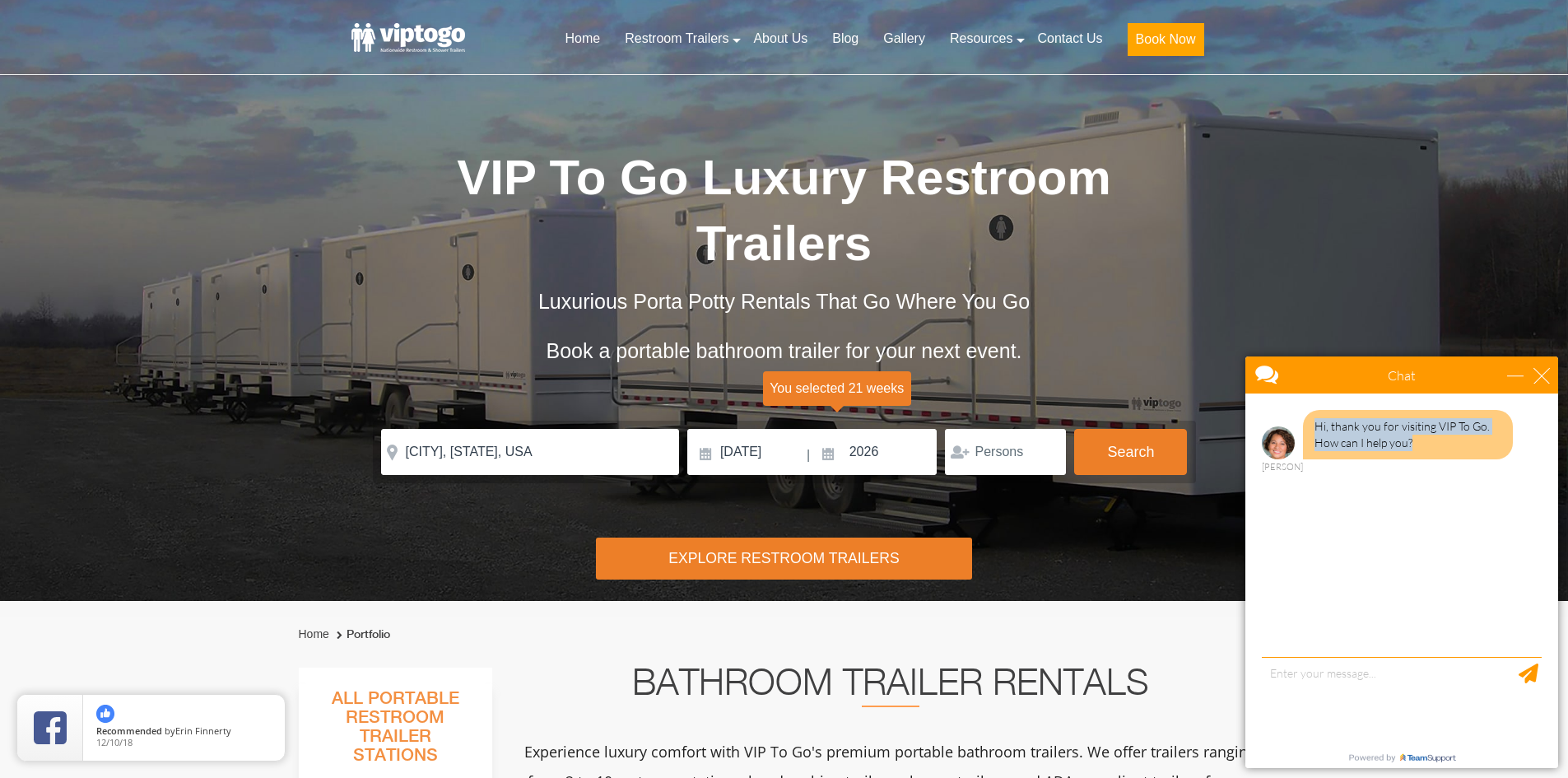 copy on "Hi, thank you for visiting VIP To Go. How can I help you?" 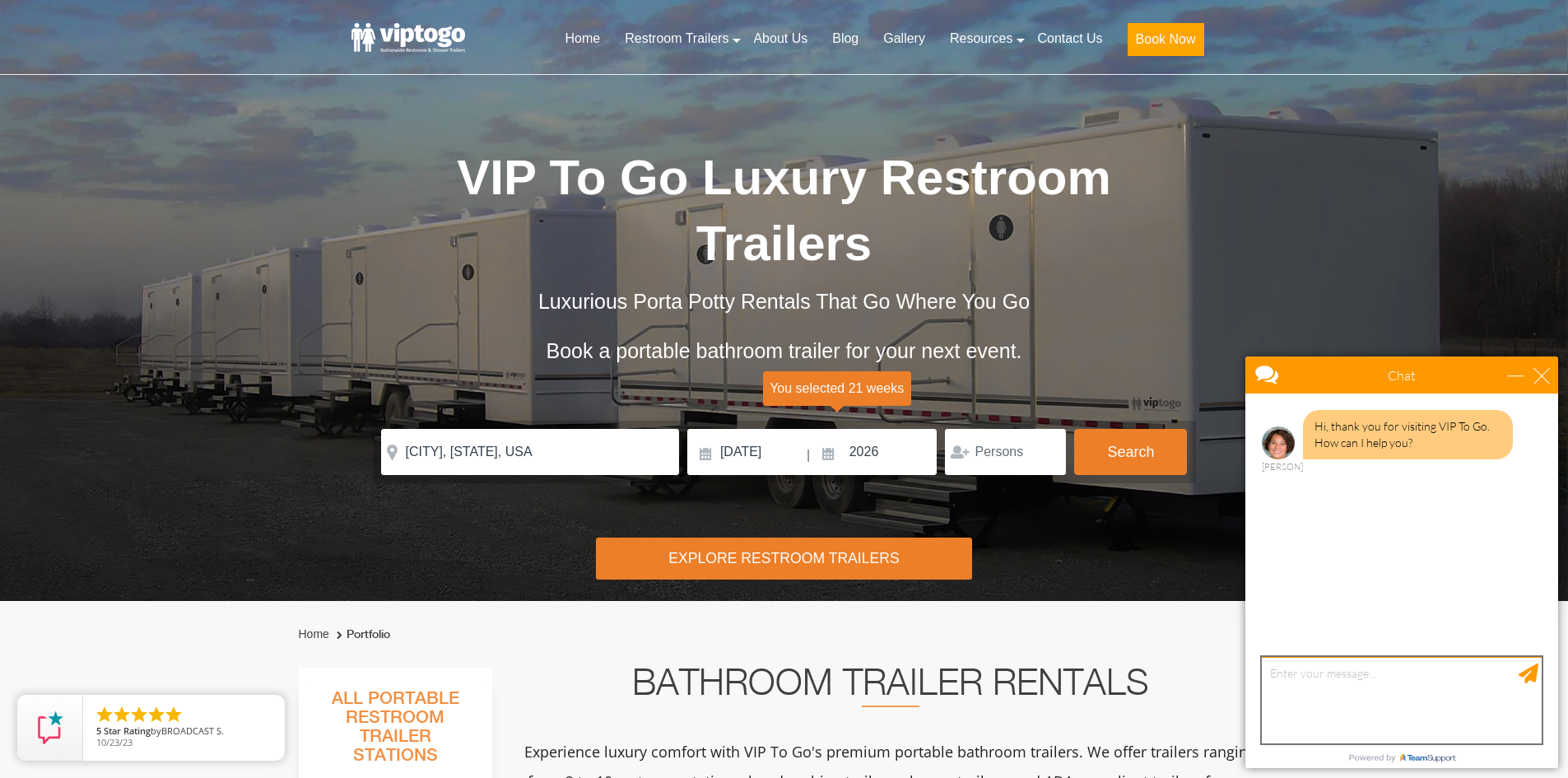 click at bounding box center [1402, 700] 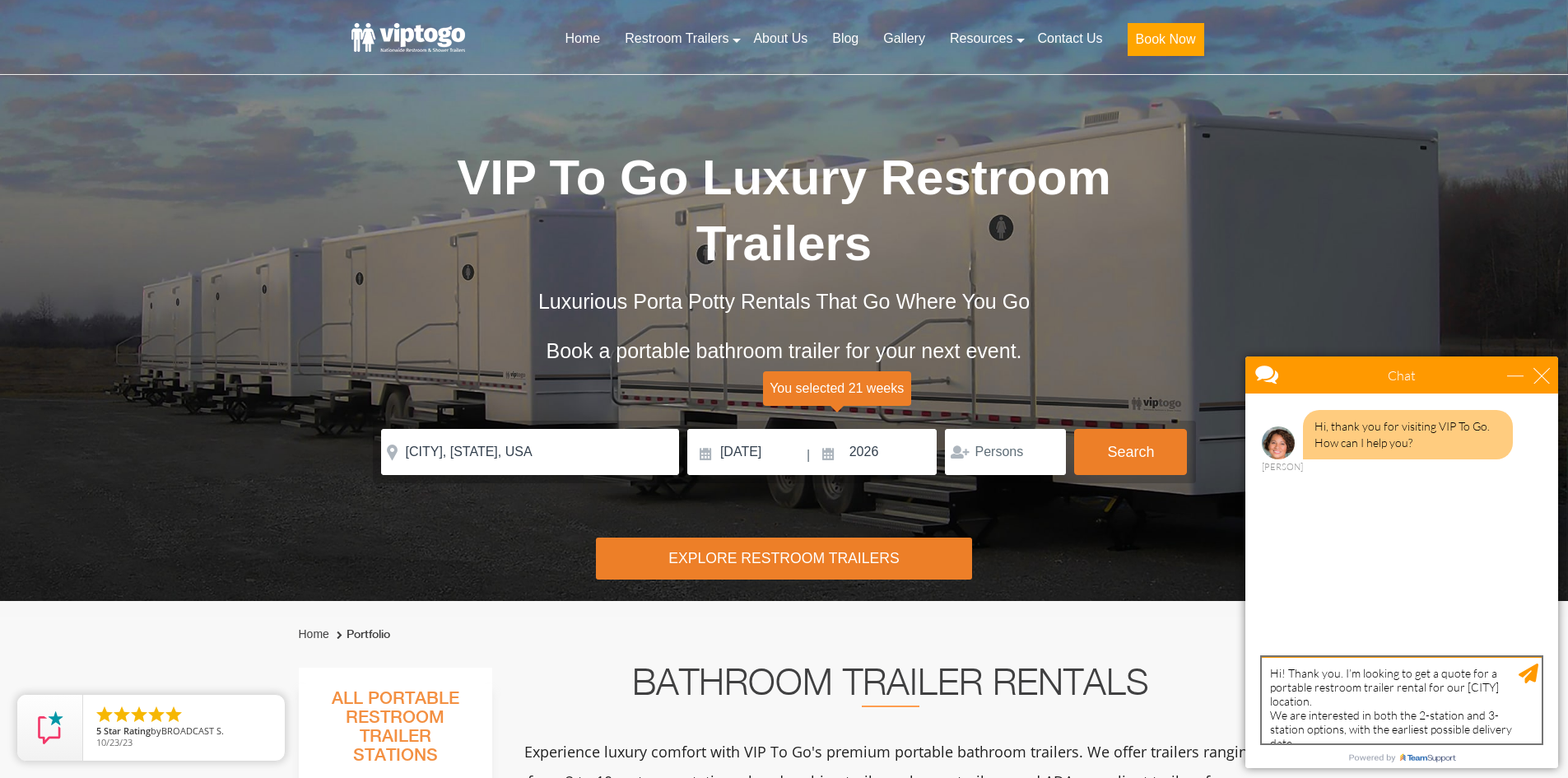 scroll, scrollTop: 231, scrollLeft: 0, axis: vertical 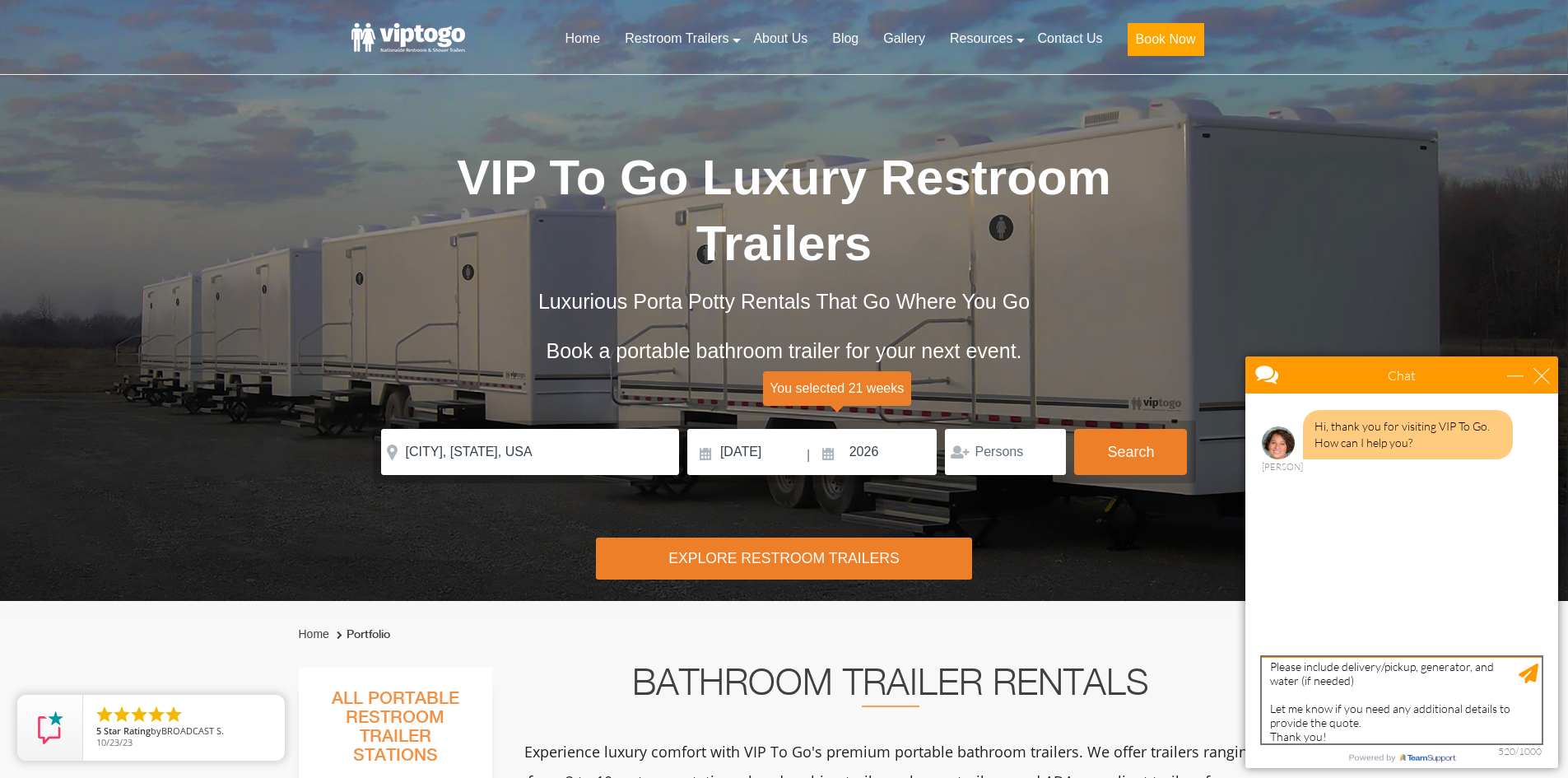 type on "Hi! Thank you. I’m looking to get a quote for a portable restroom trailer rental for our [CITY] location.
We are interested in both the 2-station and 3-station options, with the earliest possible delivery date.
Here’s what we’re looking for:
Non-event rental (extended use)
Estimated 50 daily users
Delivery address: [NUMBER] [STREET] [CITY], [STATE] [ZIP]
Please include delivery/pickup, generator, and water (if needed)
Let me know if you need any additional details to provide the quote.
Thank you!" 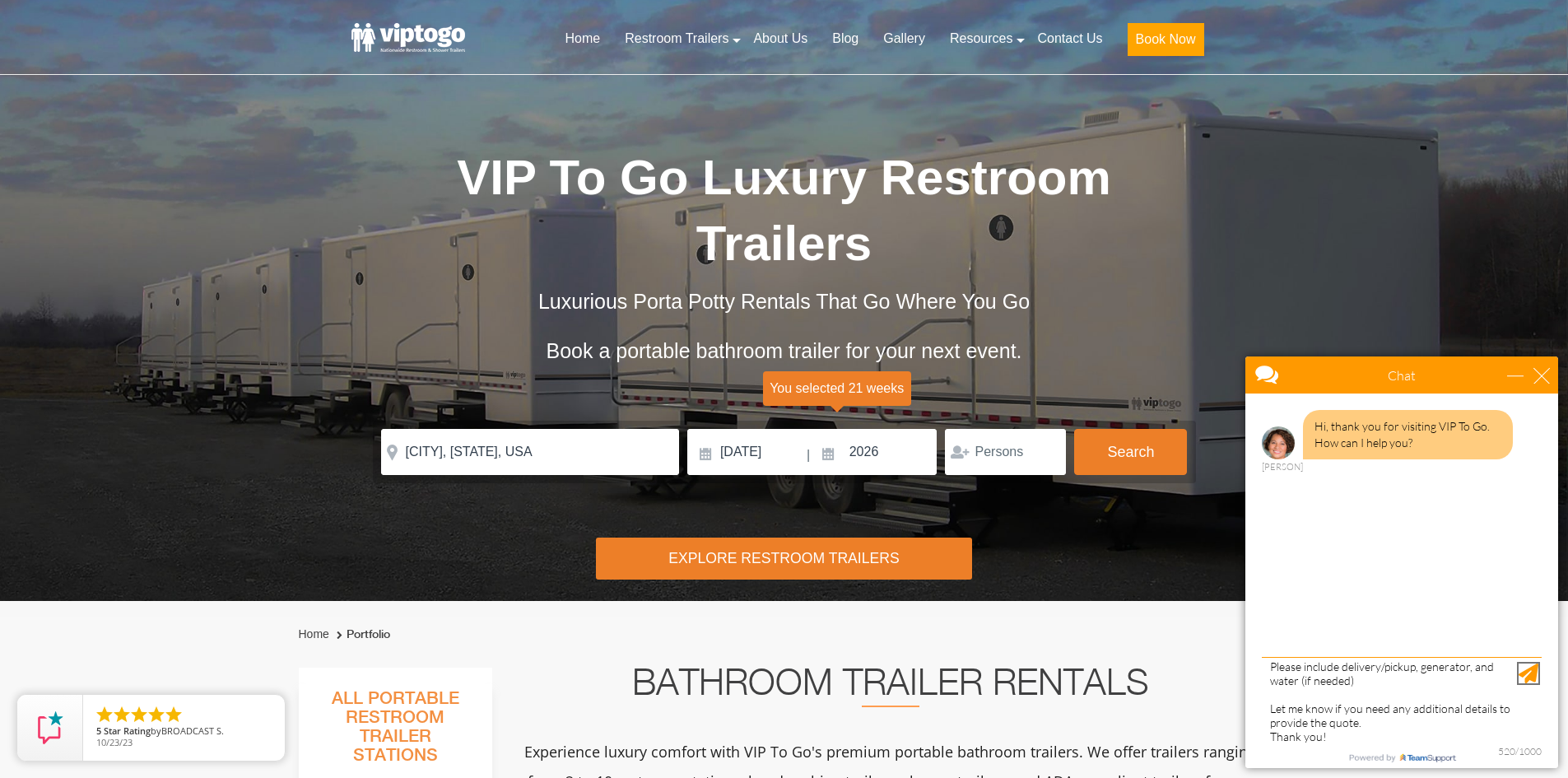 click at bounding box center [1528, 673] 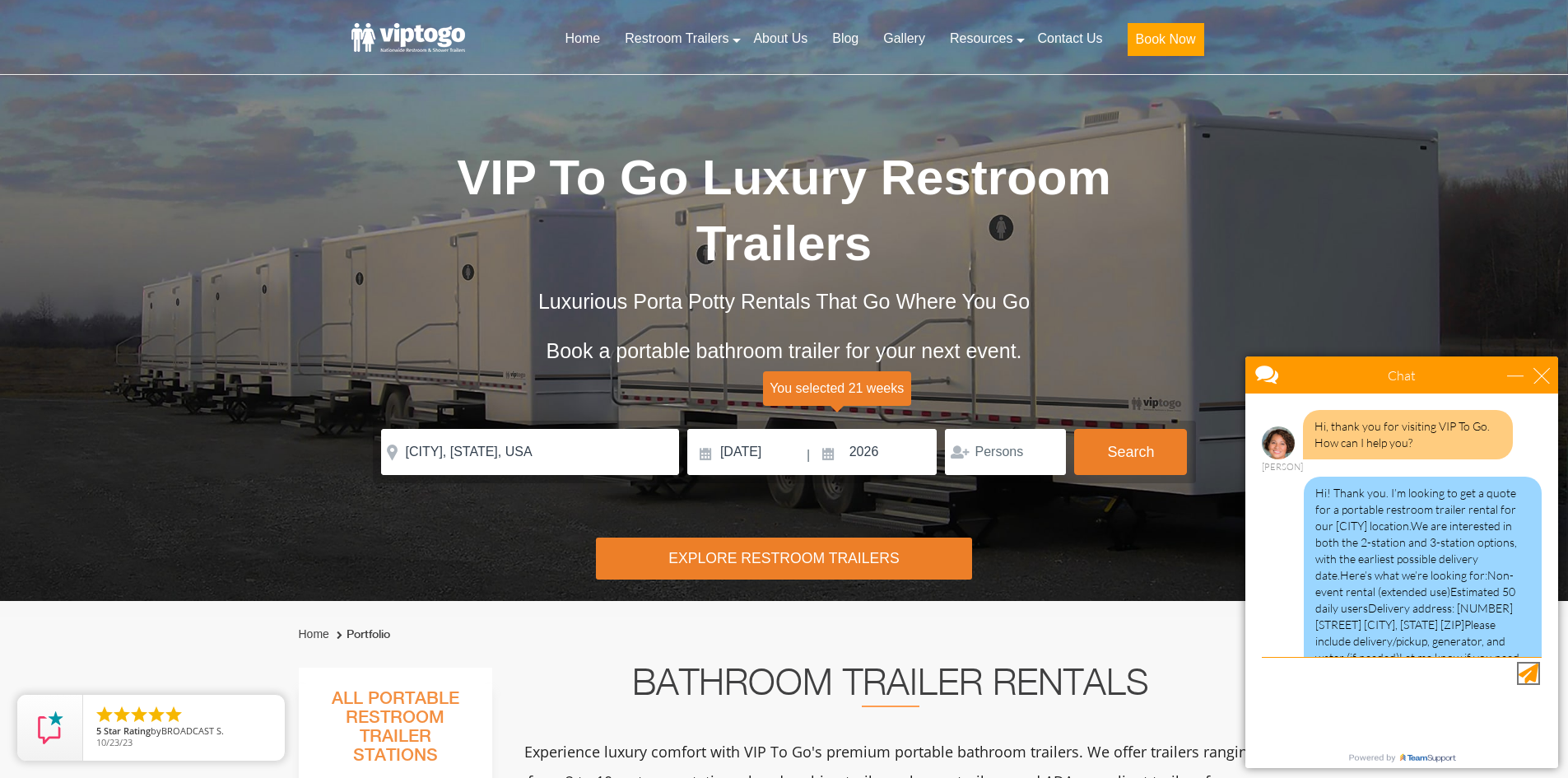 scroll, scrollTop: 0, scrollLeft: 0, axis: both 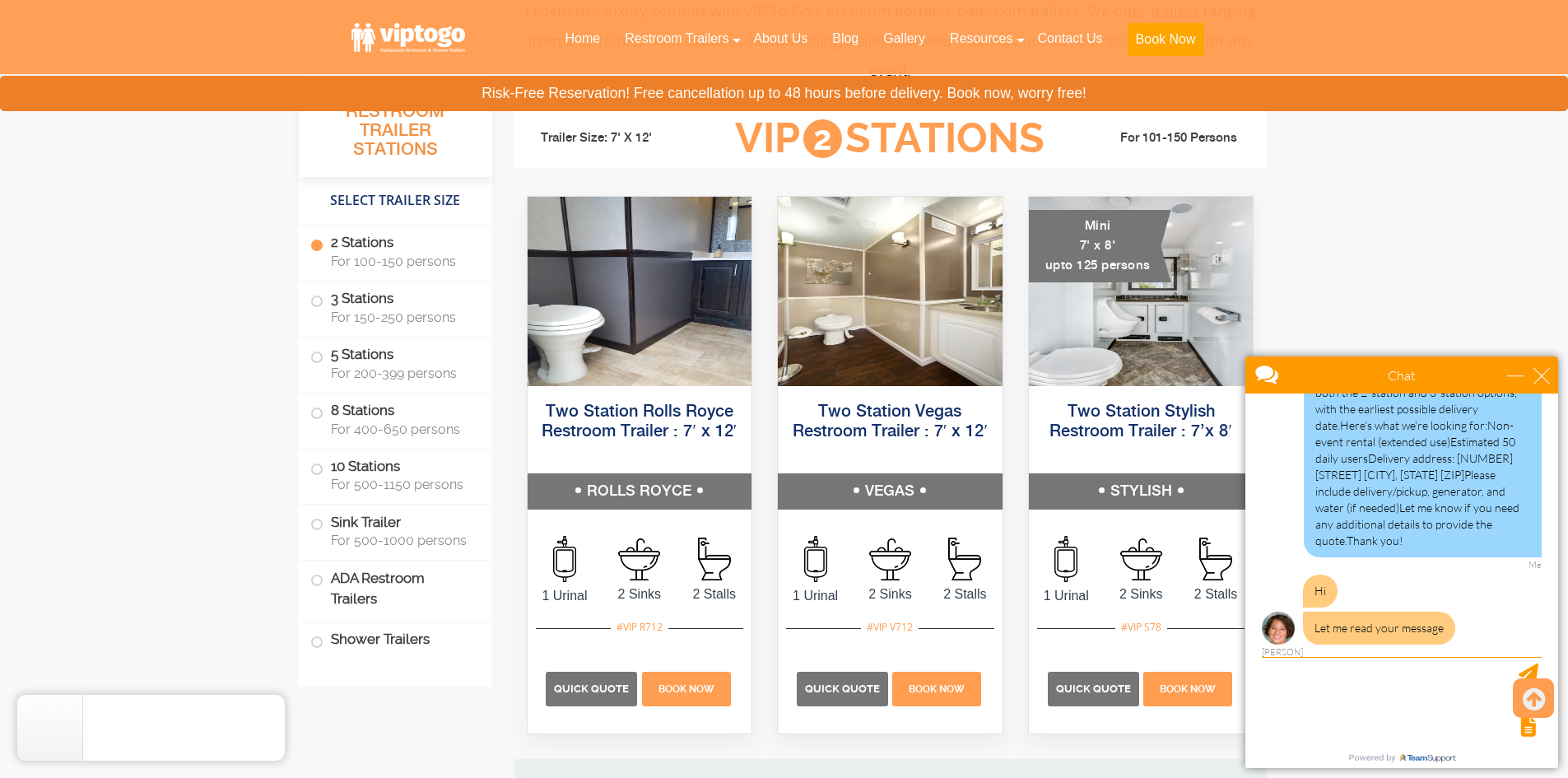 click on "Let me read your message" at bounding box center (1379, 628) 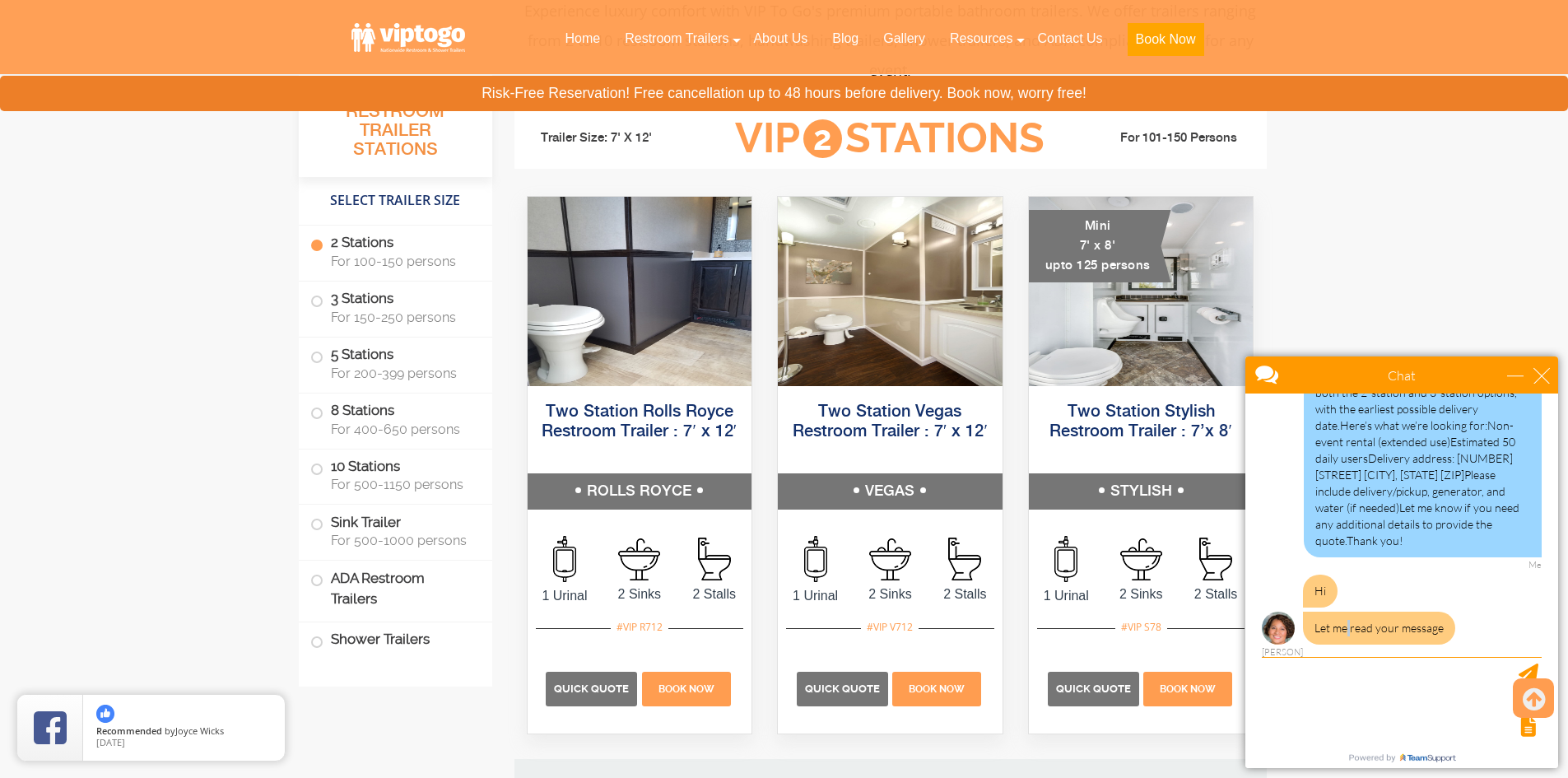 click on "Let me read your message" at bounding box center [1379, 628] 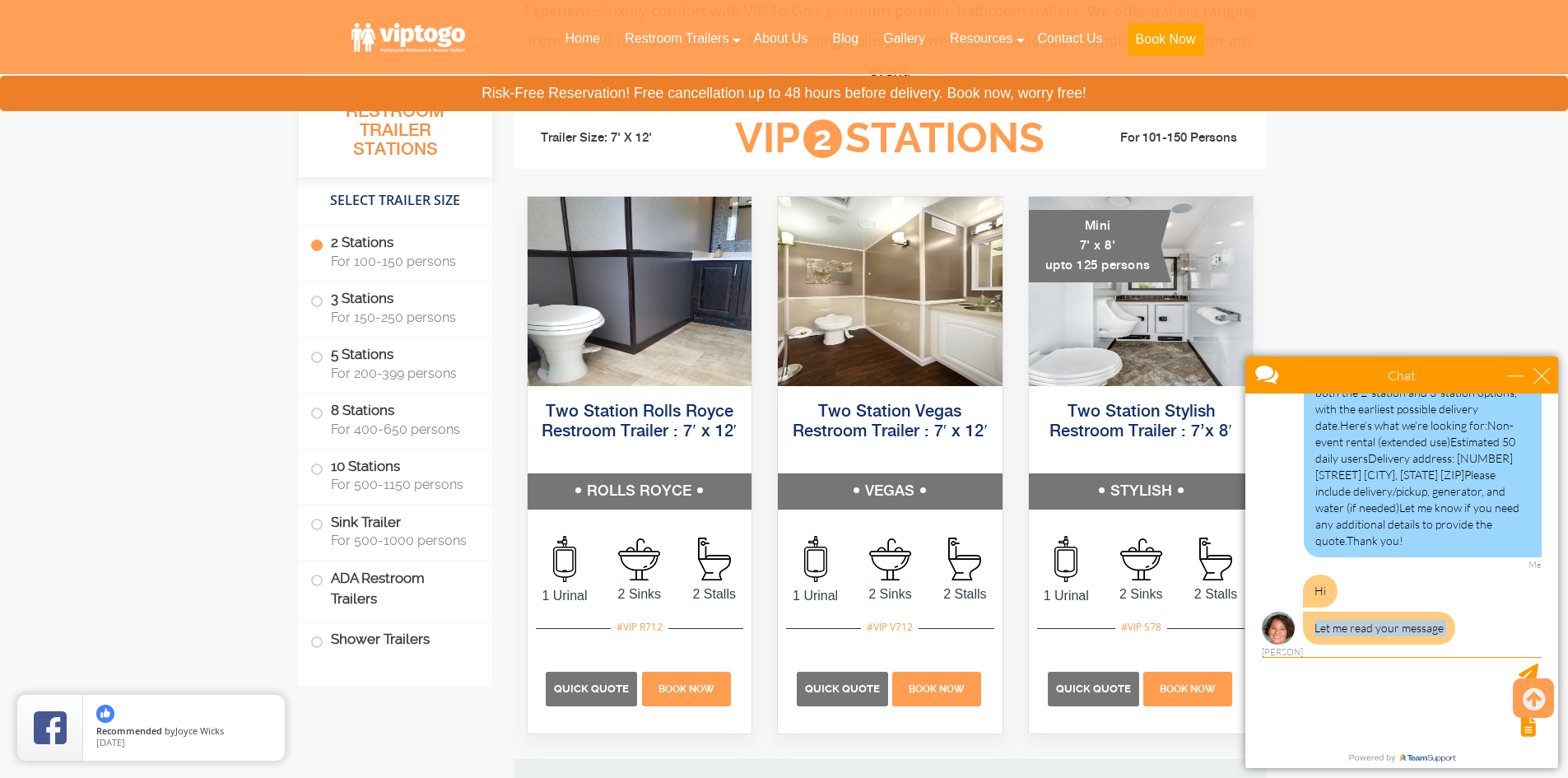 click on "Let me read your message" at bounding box center (1379, 628) 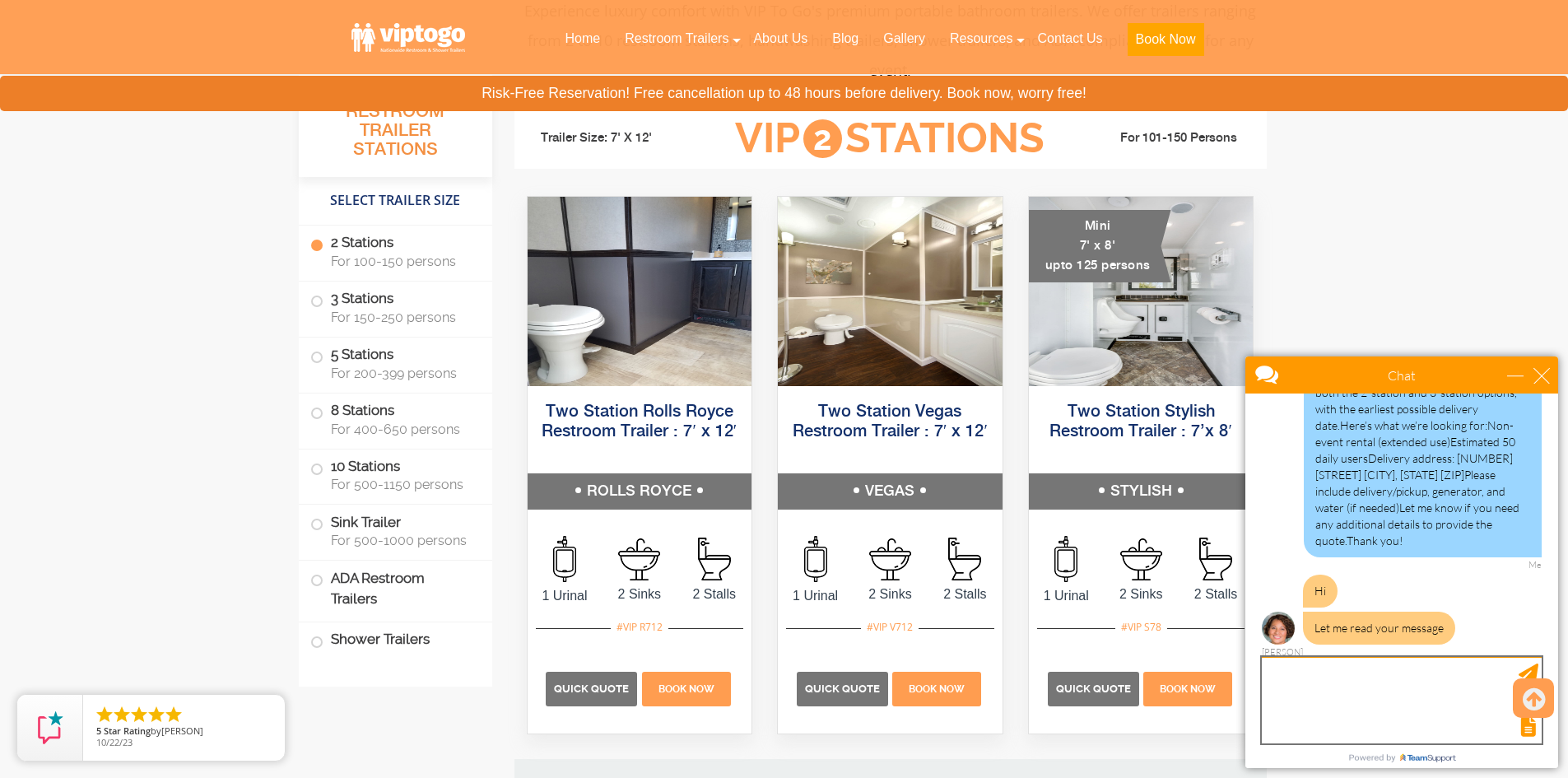 click at bounding box center (1402, 700) 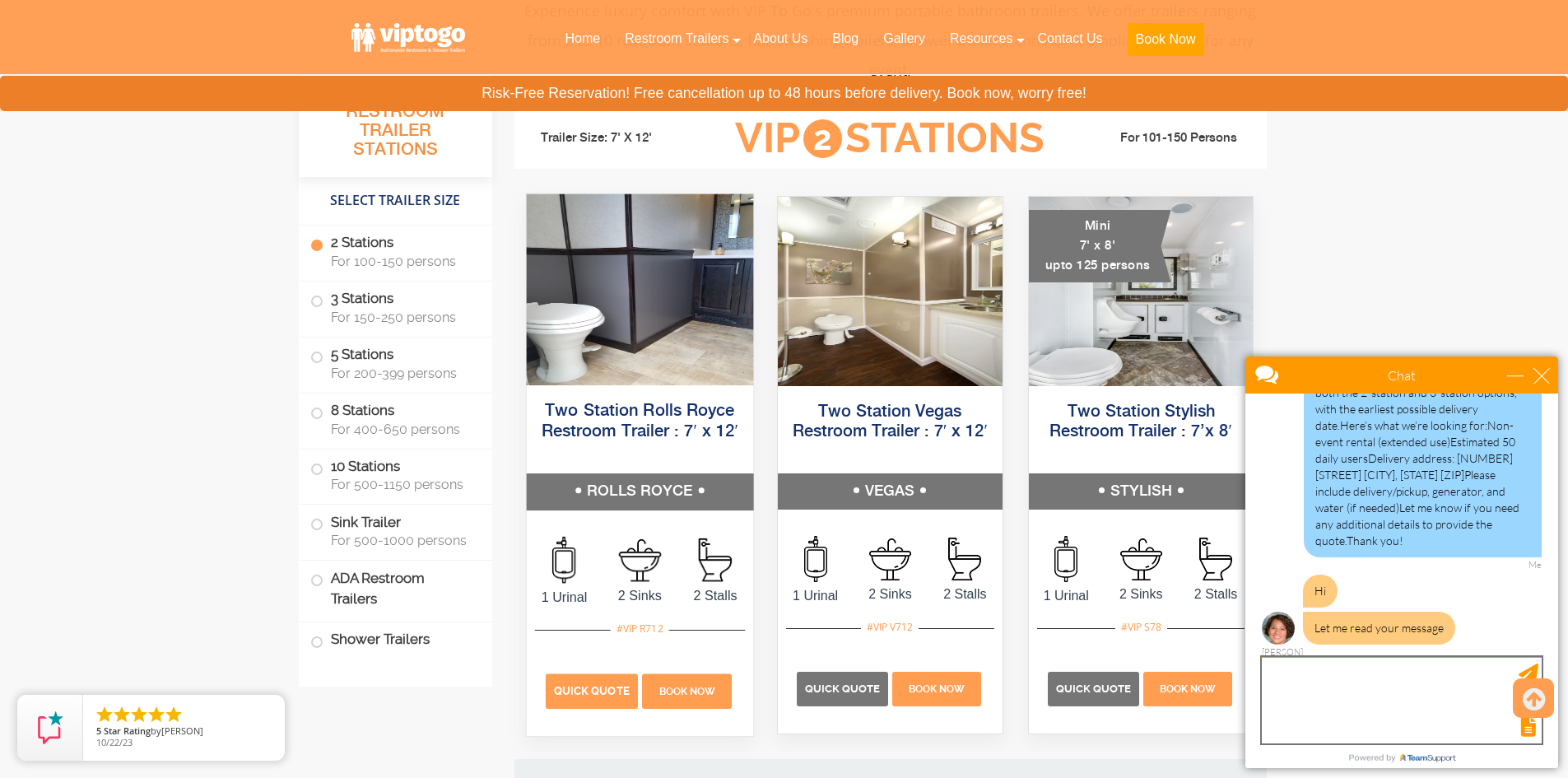 paste on "Hi! Thank you. I’m looking to get a quote for a portable restroom trailer rental for our [CITY] location.
We are interested in both the 2-station and 3-station options, with the earliest possible delivery date.
Here’s what we’re looking for:
Non-event rental (extended use)
Estimated 50 daily users
Delivery address: [NUMBER] [STREET] [CITY], [STATE] [ZIP]
Please include delivery/pickup, generator, and water (if needed)
Let me know if you need any additional details to provide the quote.
Thank you!" 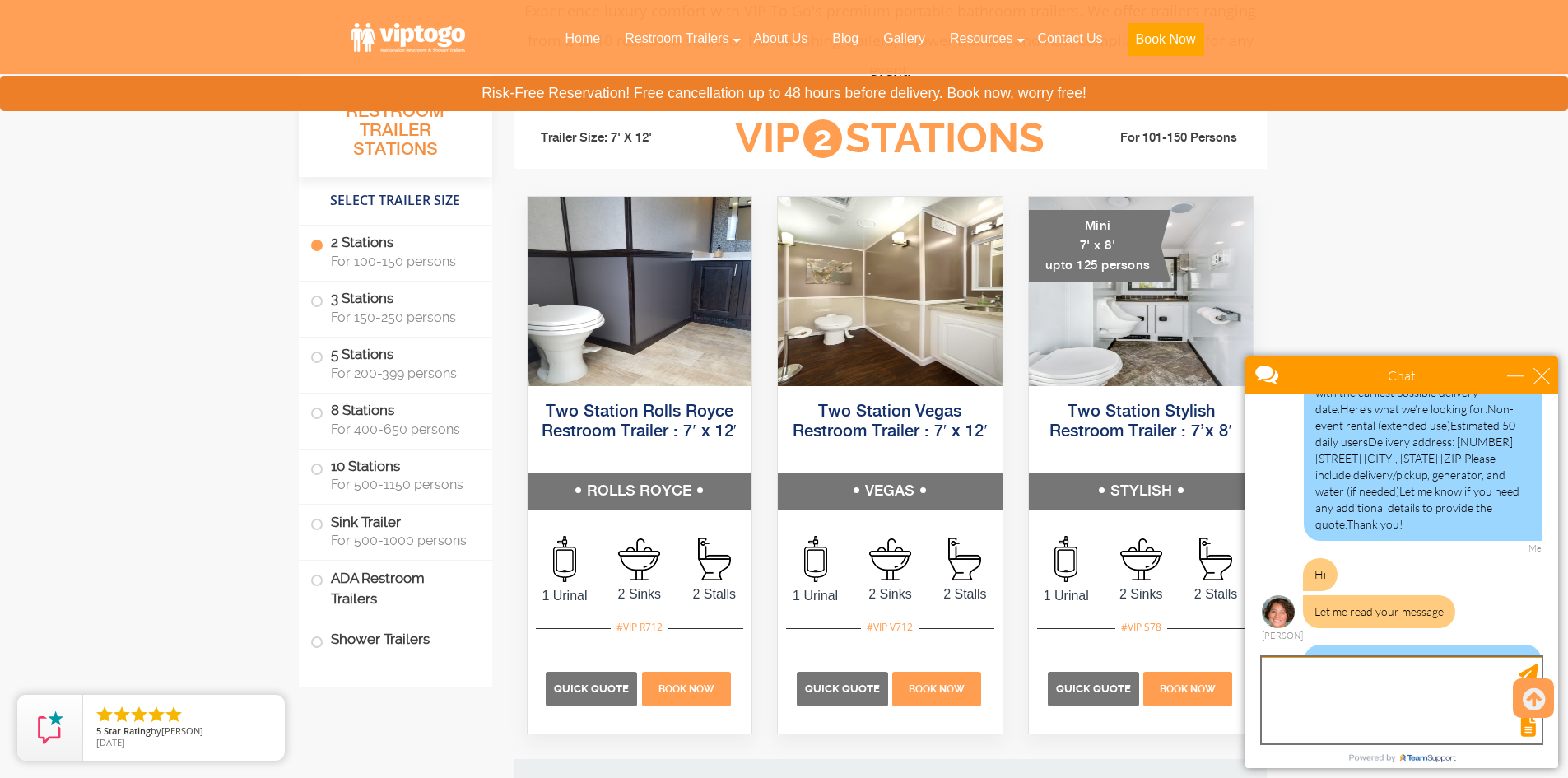 scroll, scrollTop: 0, scrollLeft: 0, axis: both 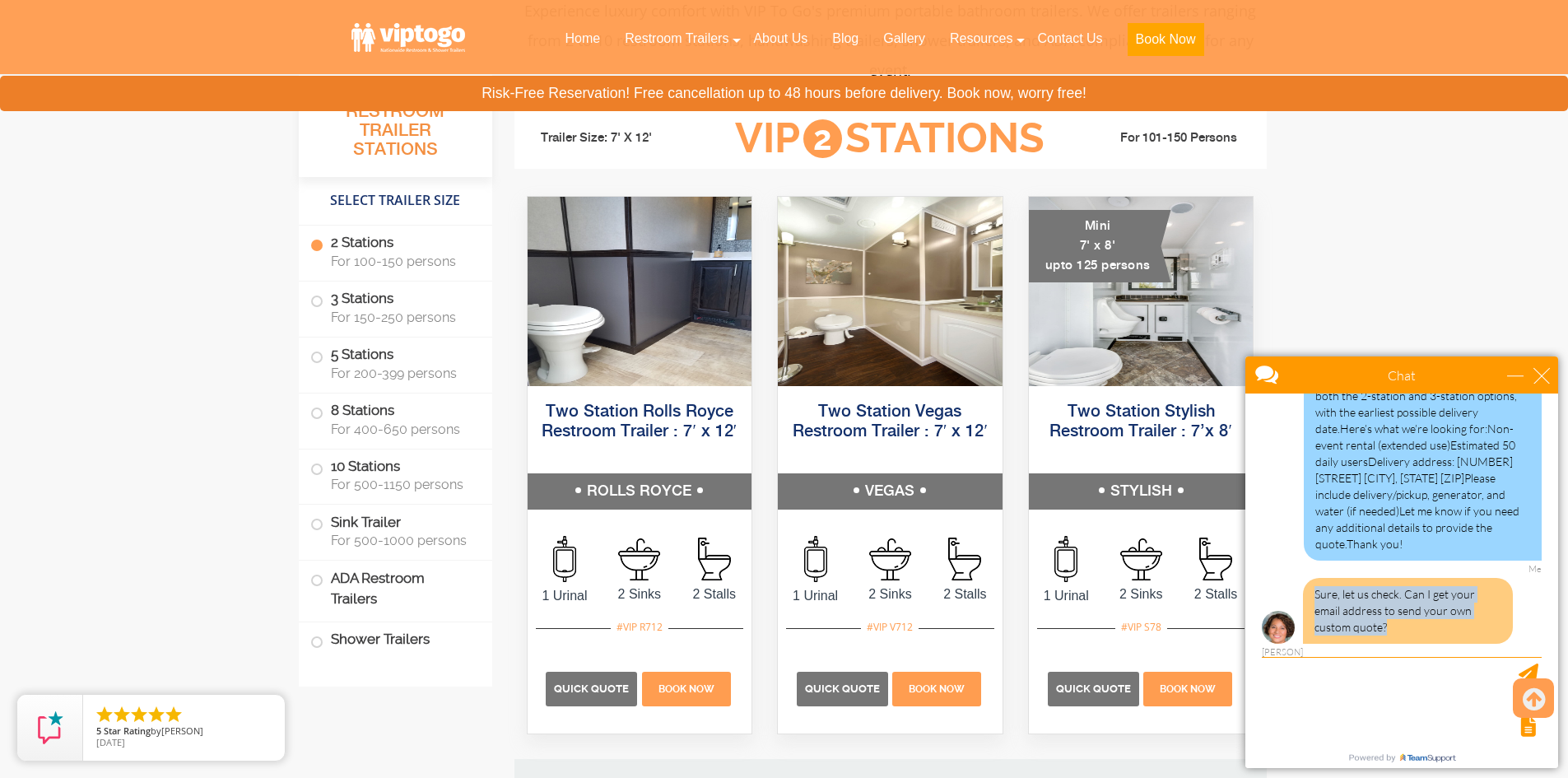 drag, startPoint x: 1398, startPoint y: 631, endPoint x: 1315, endPoint y: 590, distance: 92.57429 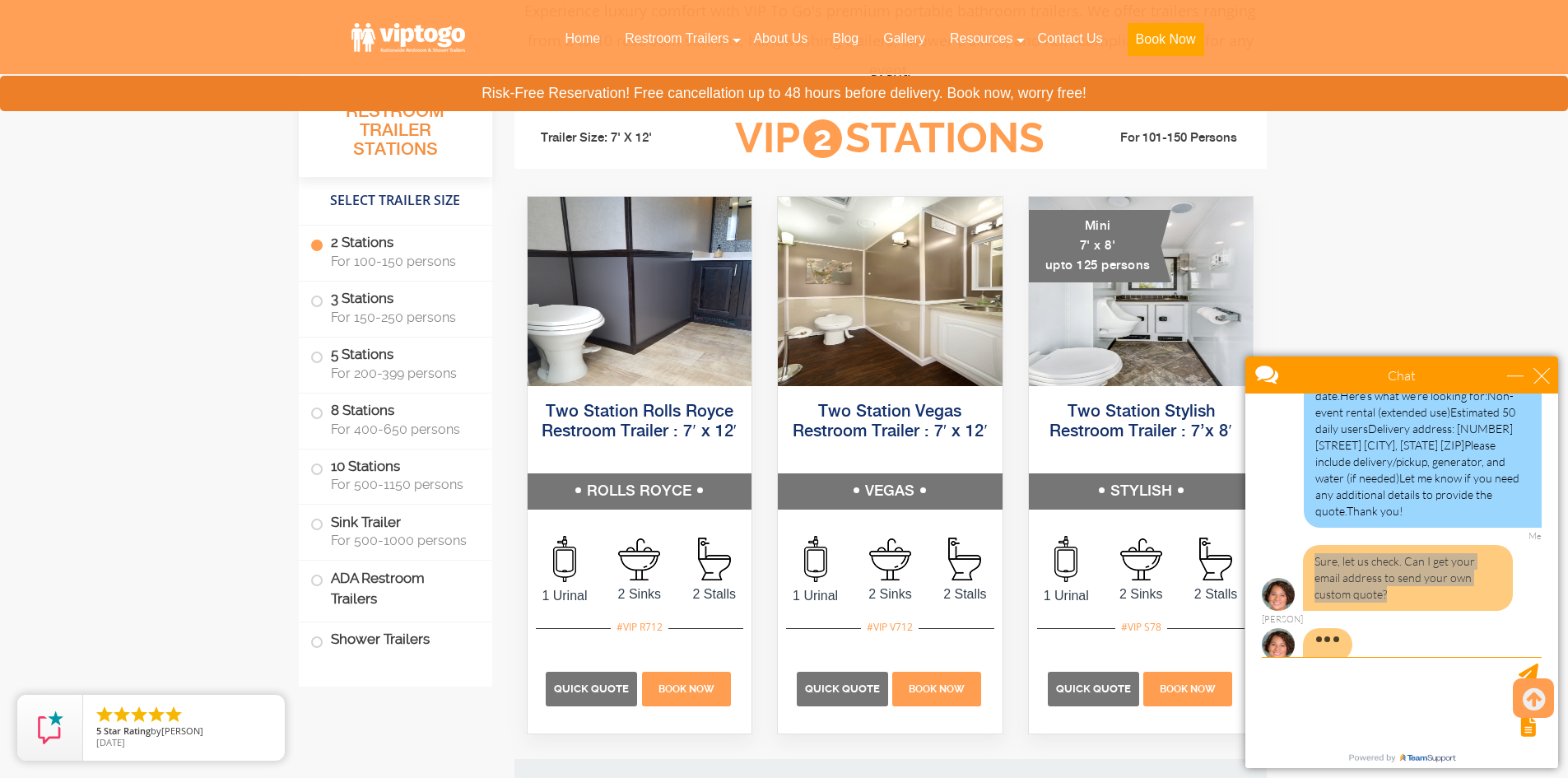 scroll, scrollTop: 564, scrollLeft: 0, axis: vertical 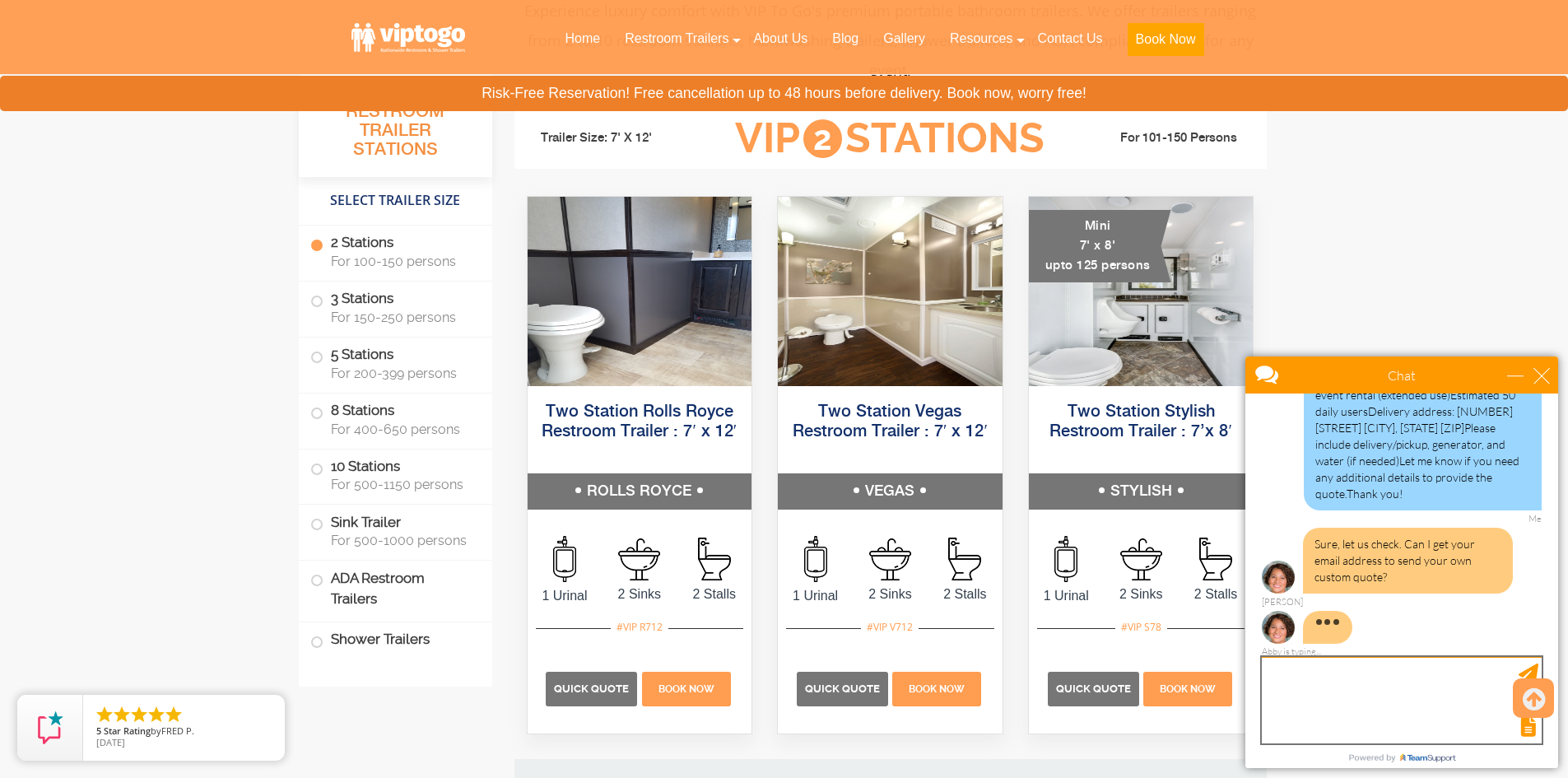 click at bounding box center (1402, 700) 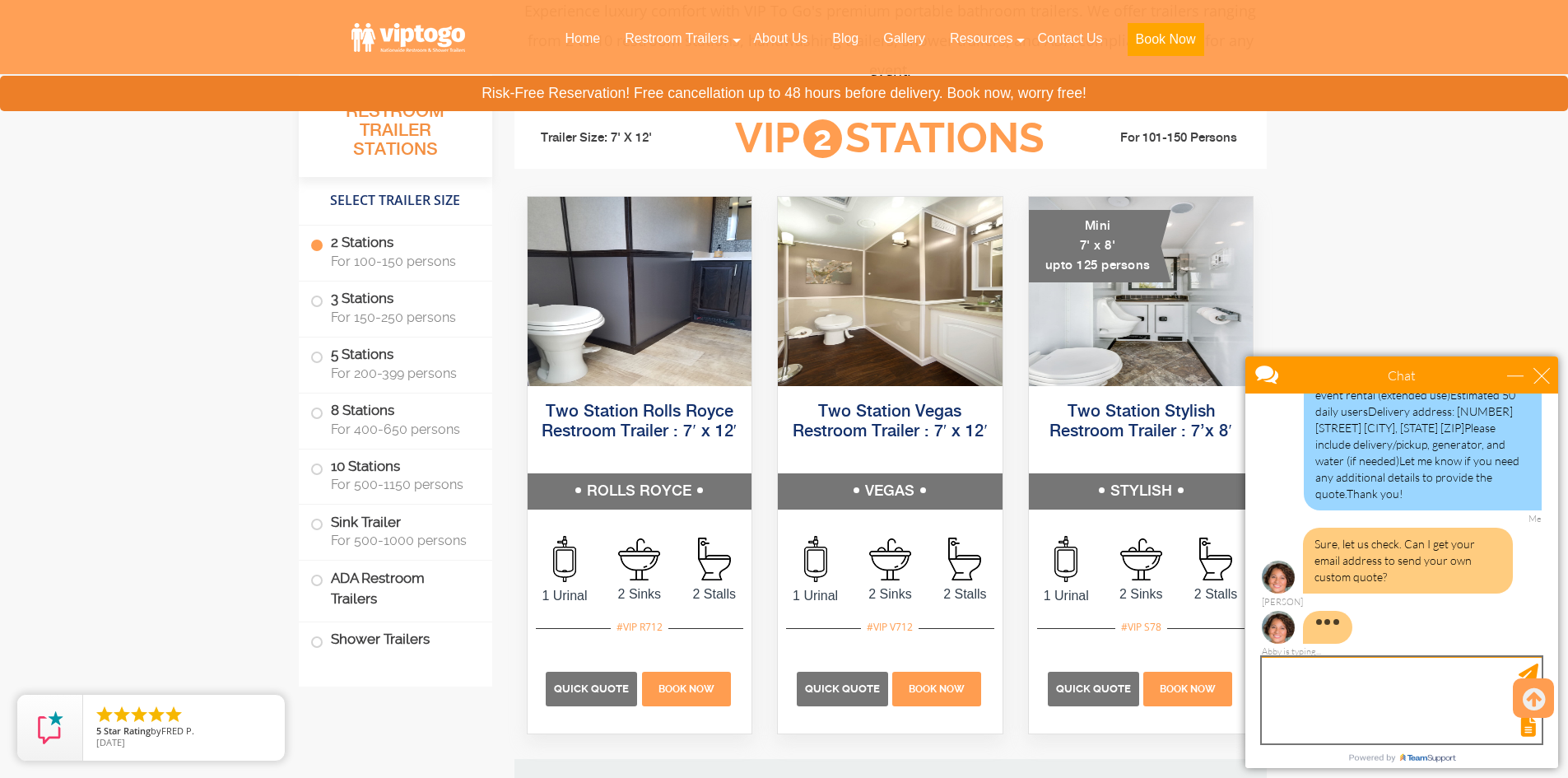 paste on "[EMAIL]" 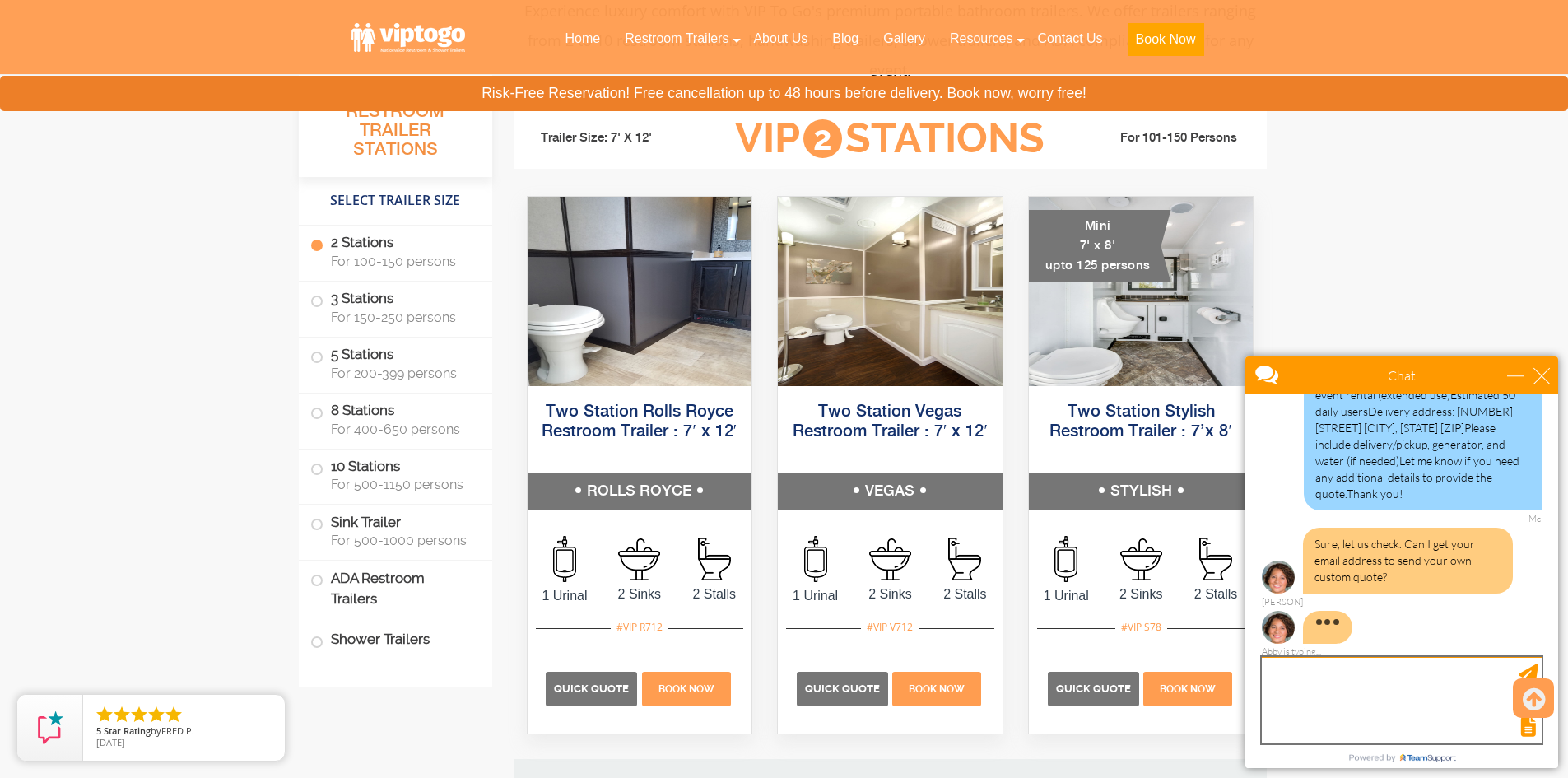 type on "[EMAIL]" 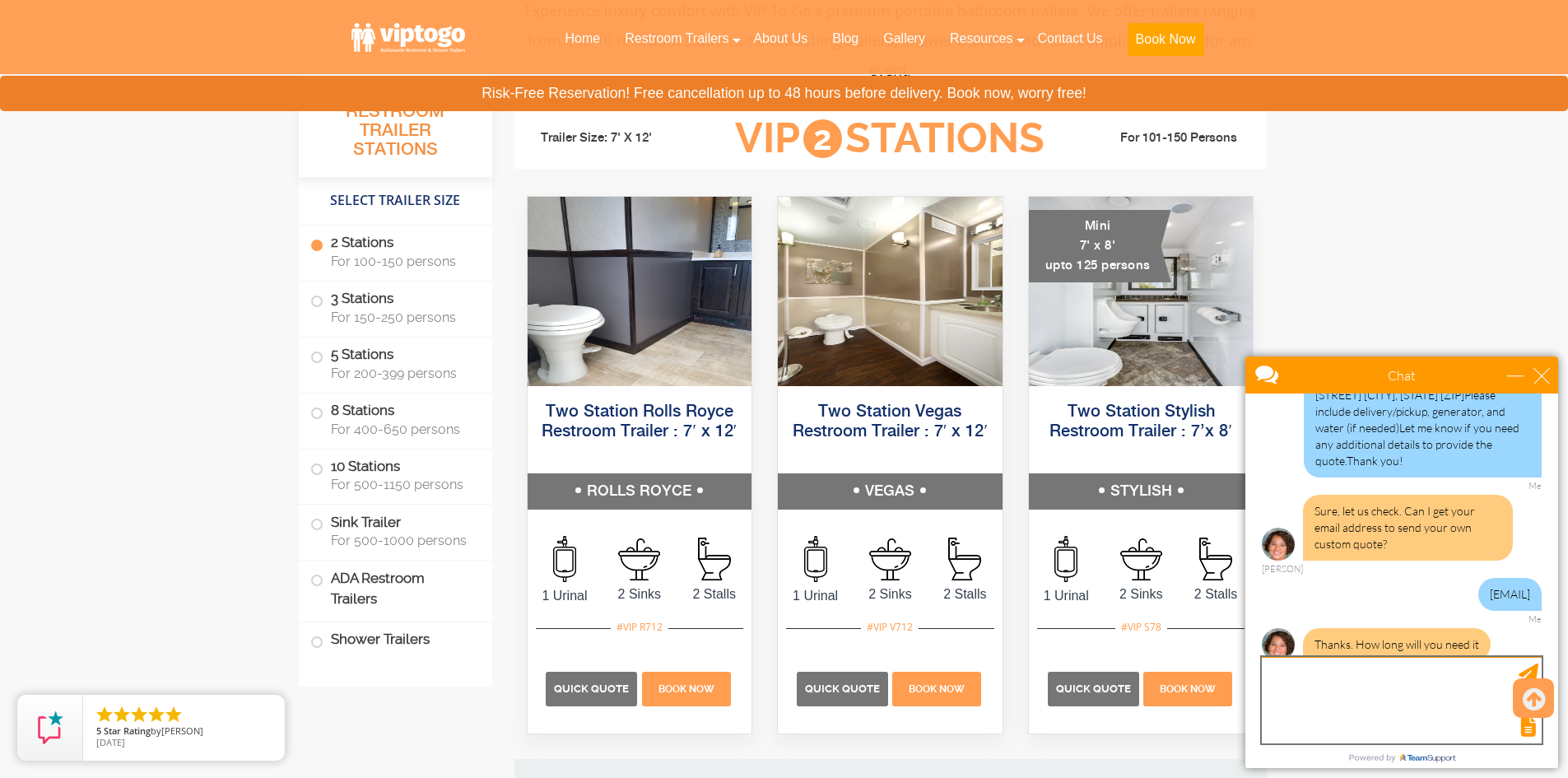 scroll, scrollTop: 614, scrollLeft: 0, axis: vertical 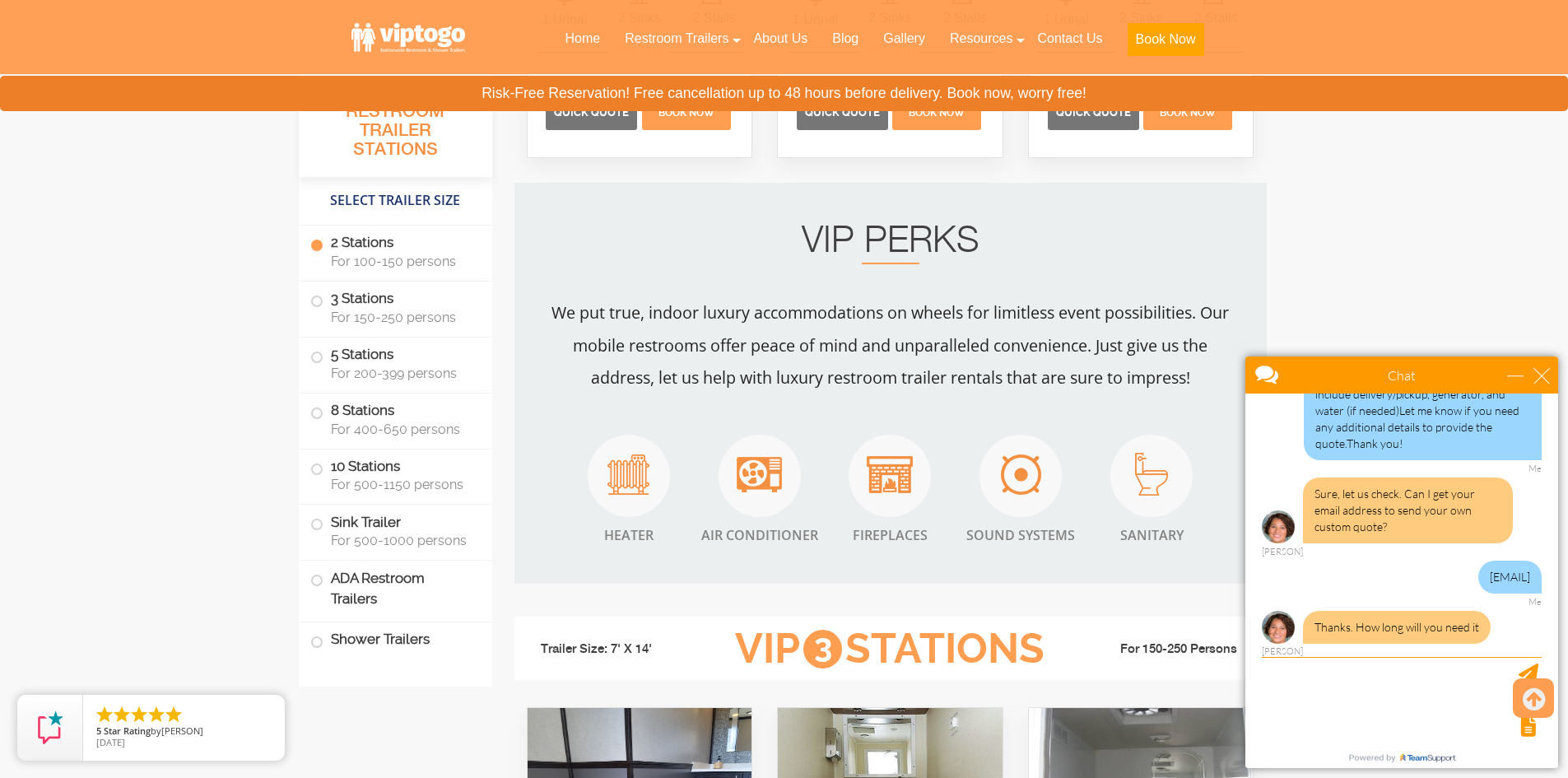 click on "Thanks. How long will you need it" at bounding box center [1397, 627] 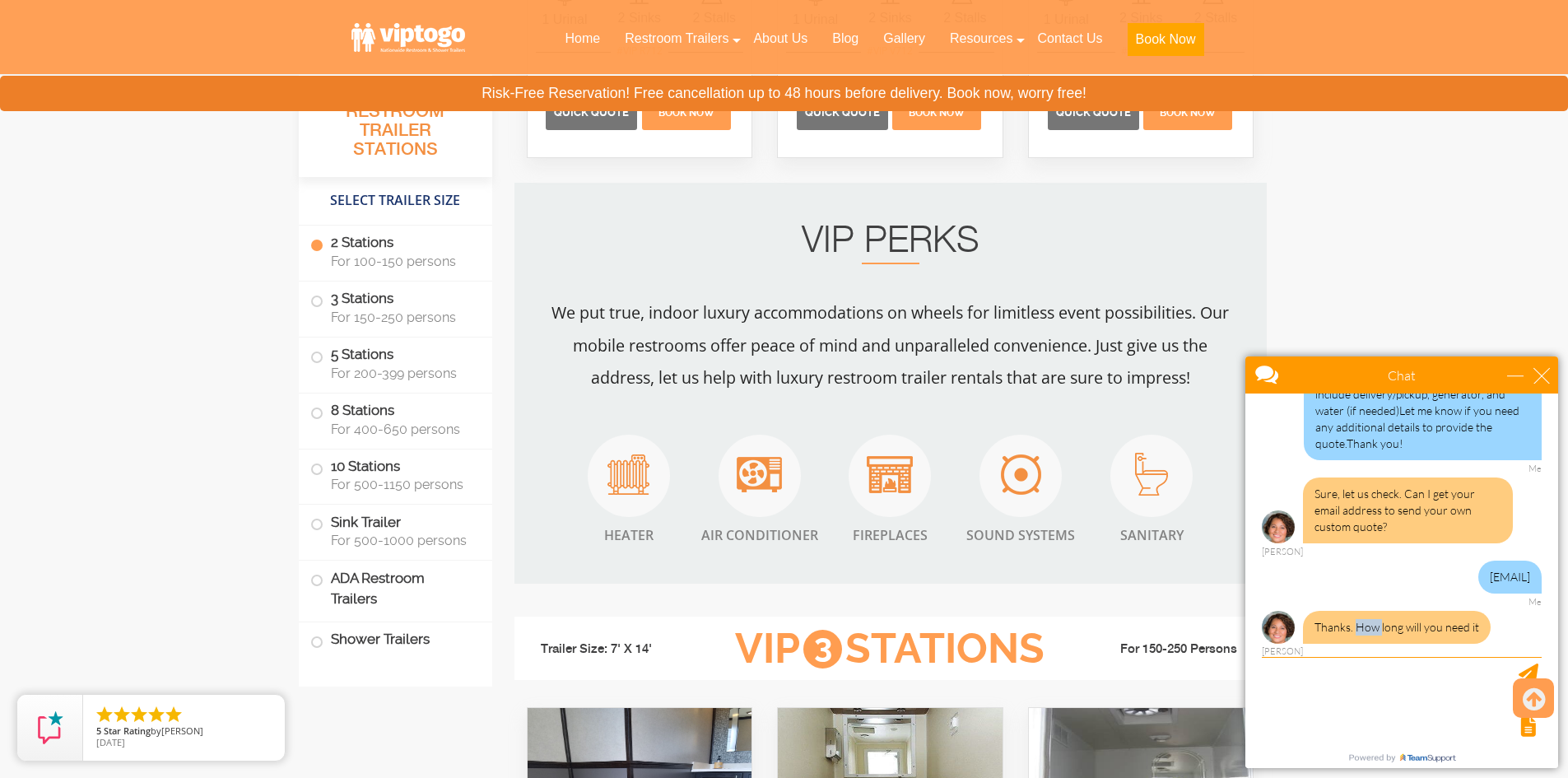 click on "Thanks. How long will you need it" at bounding box center (1397, 627) 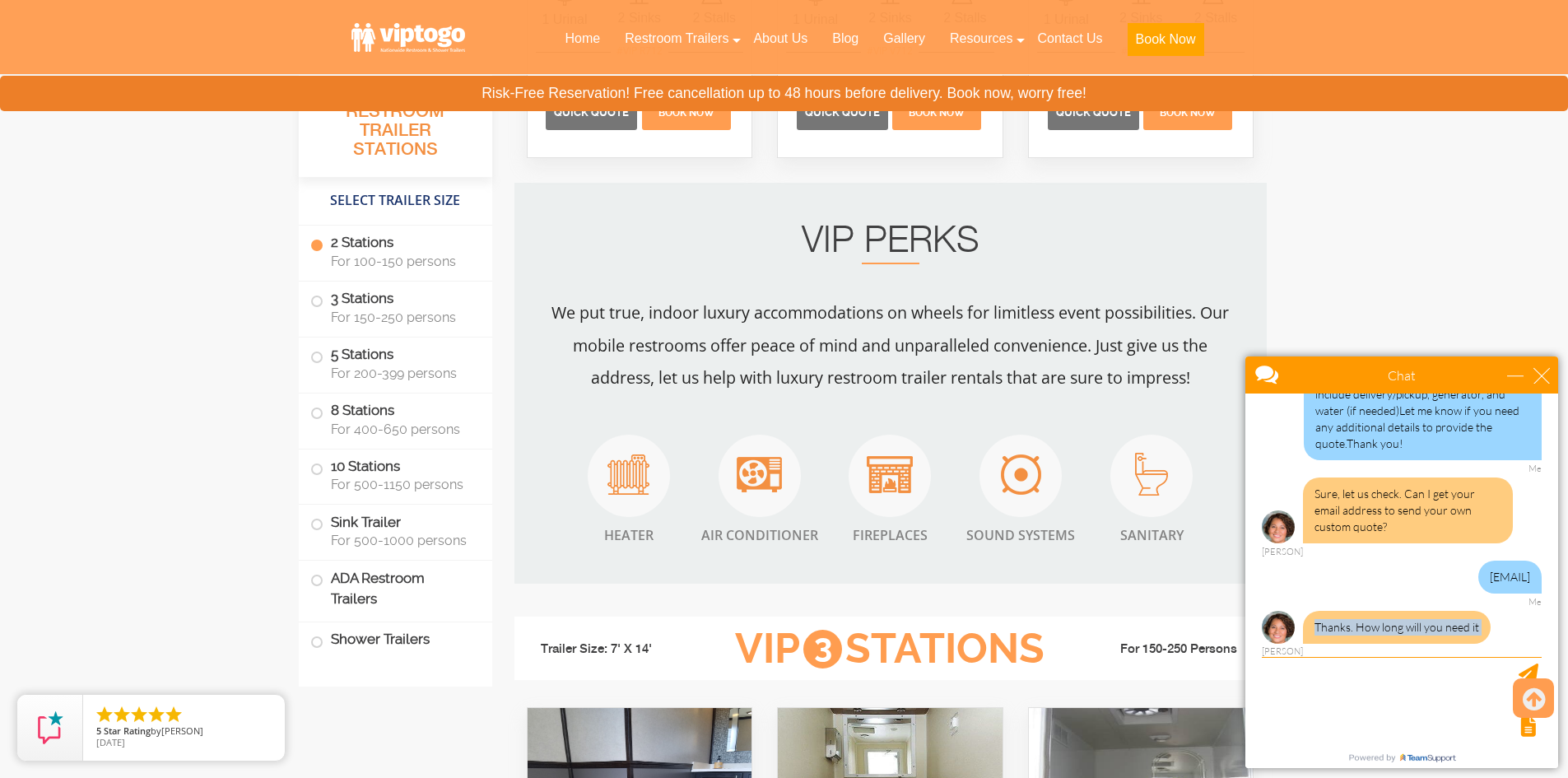 click on "Thanks. How long will you need it" at bounding box center [1397, 627] 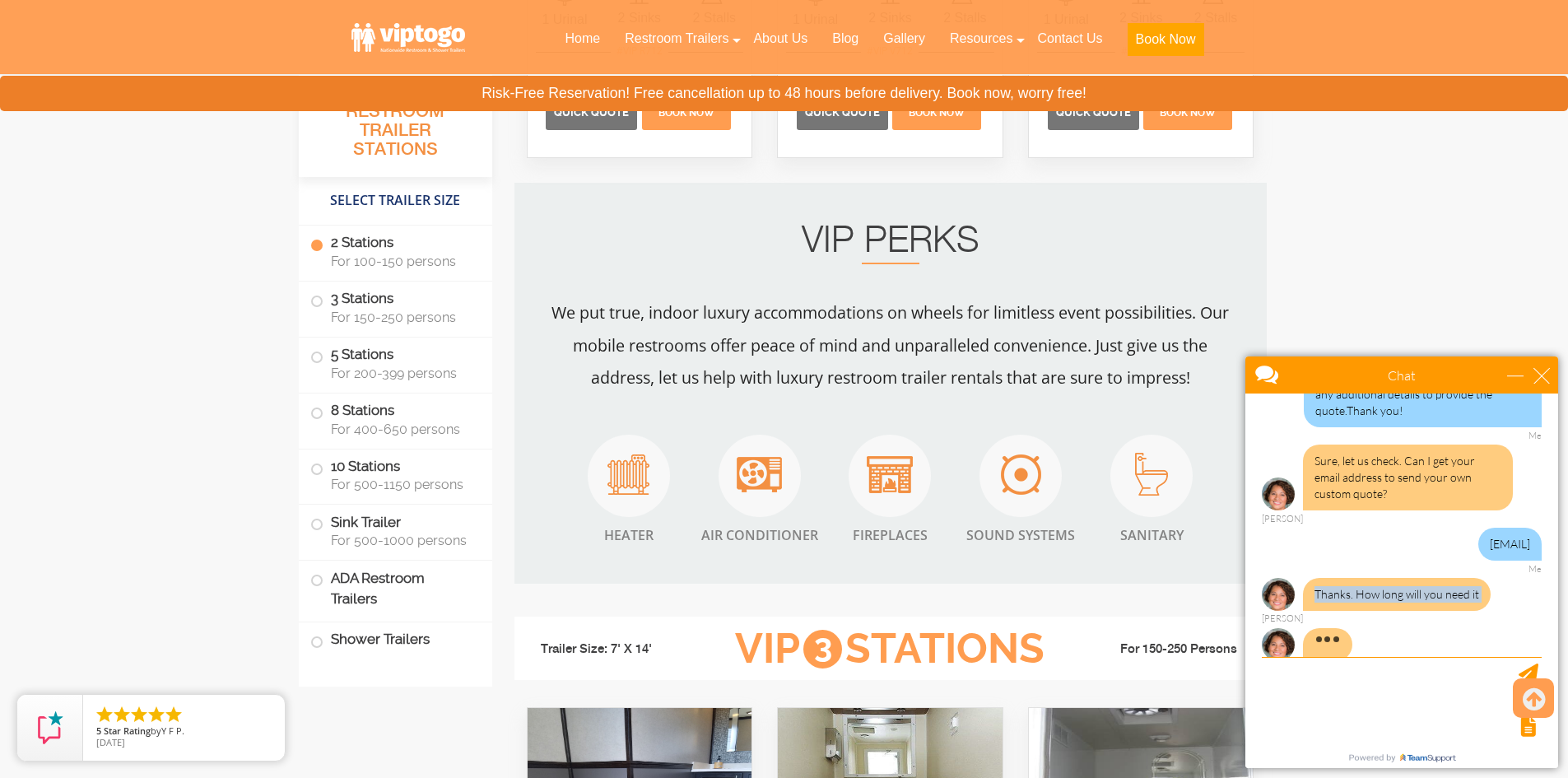 scroll, scrollTop: 664, scrollLeft: 0, axis: vertical 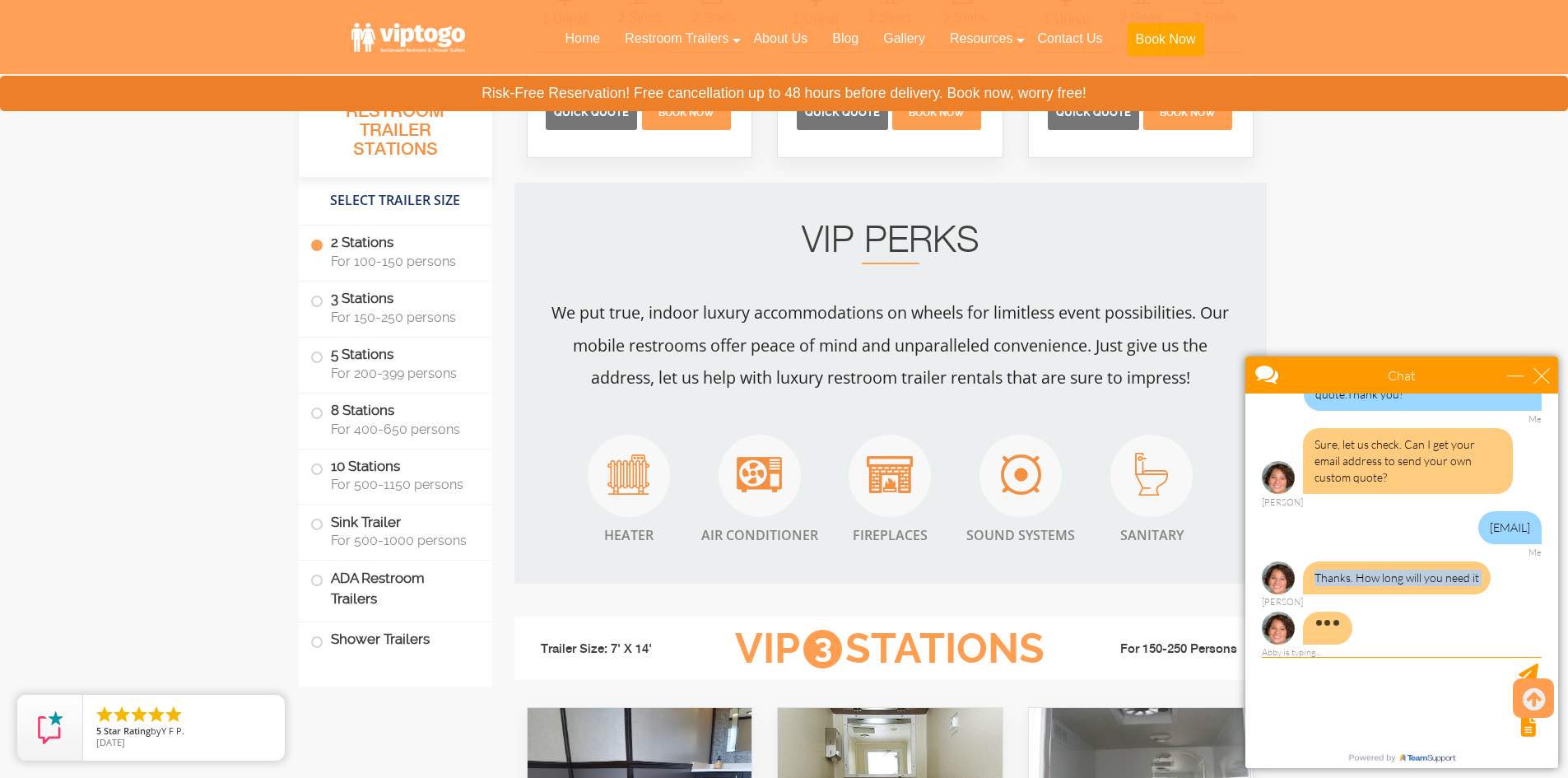 copy on "Thanks. How long will you need it" 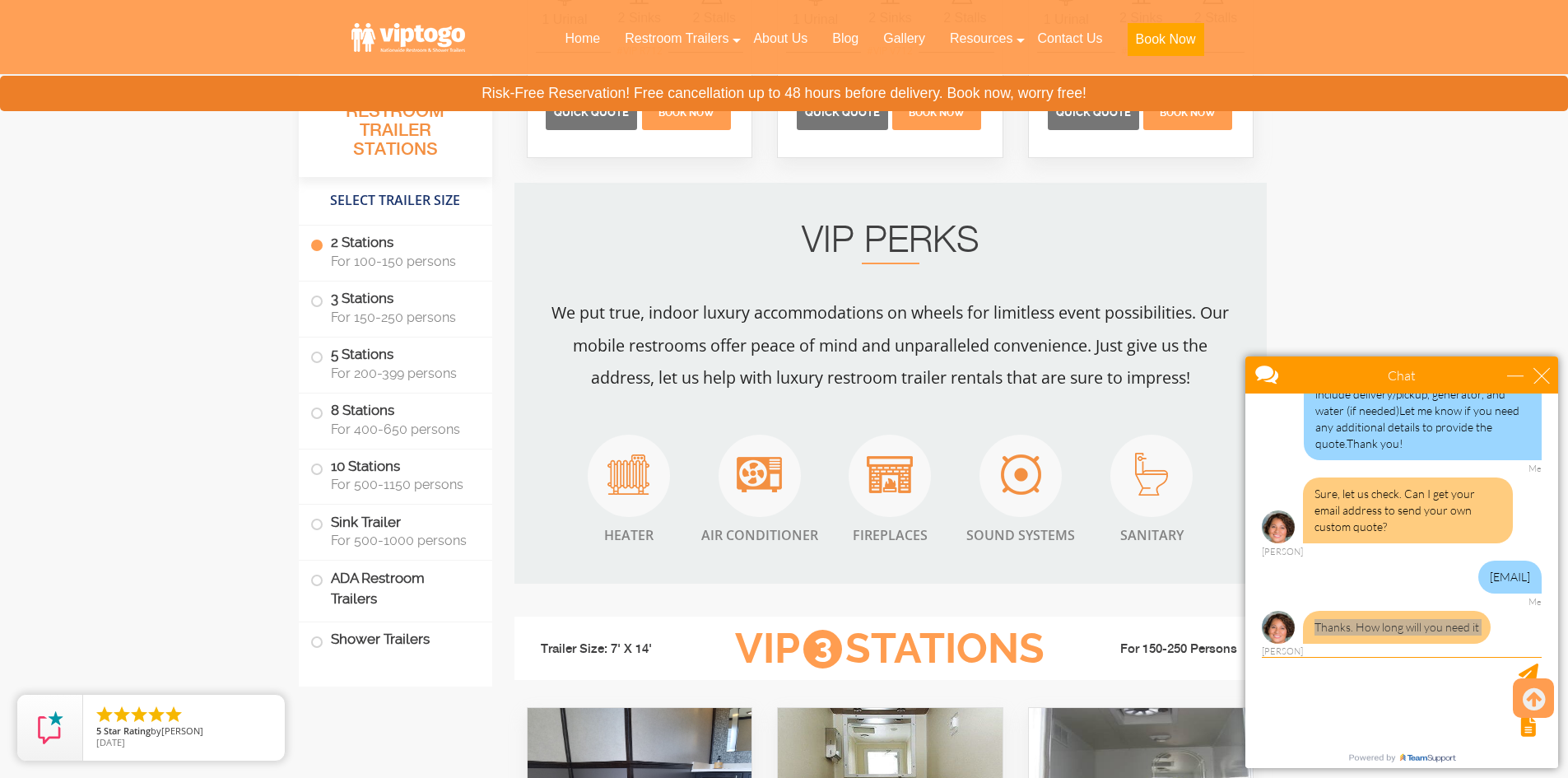 scroll, scrollTop: 614, scrollLeft: 0, axis: vertical 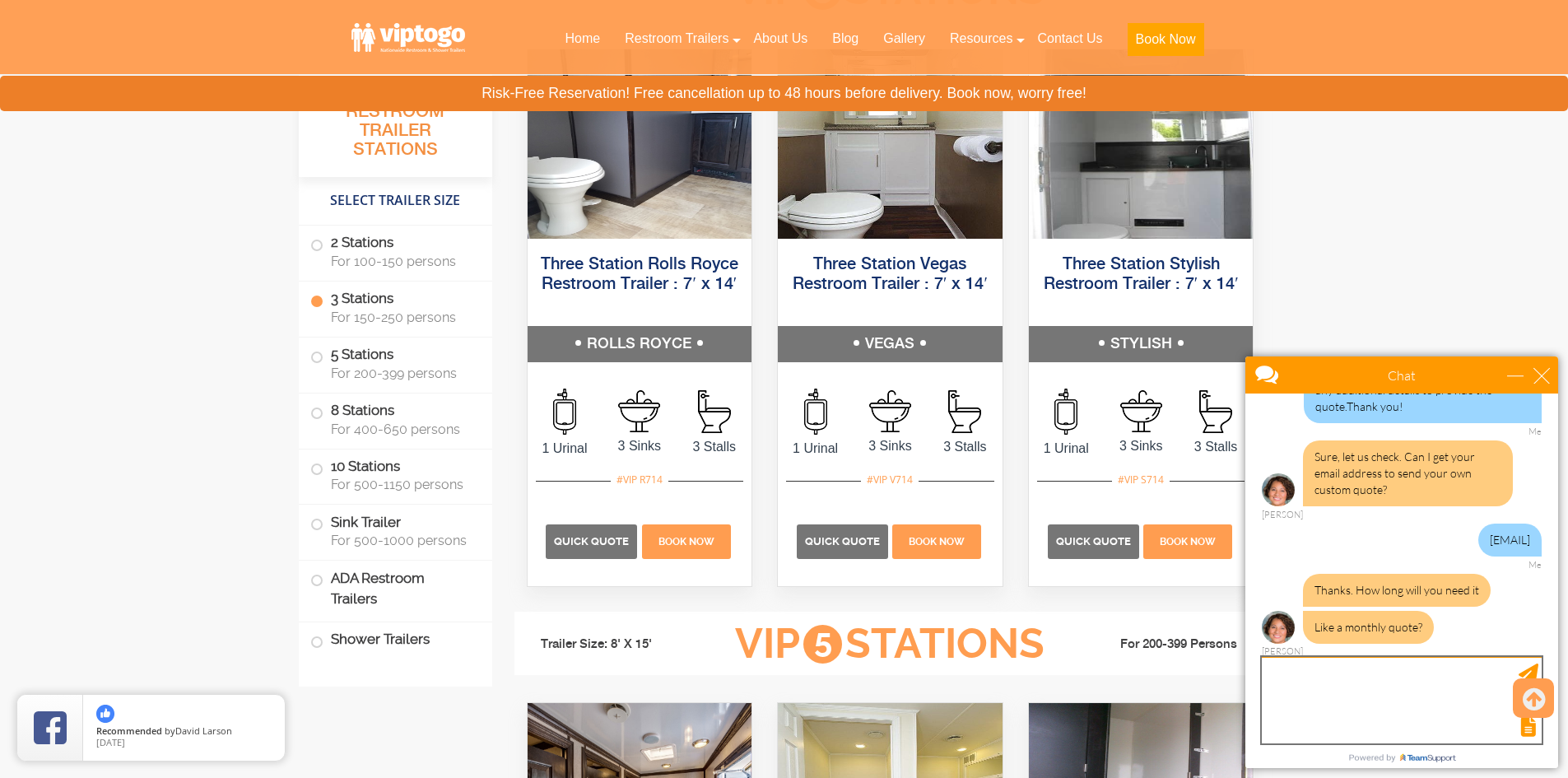 click at bounding box center [1402, 700] 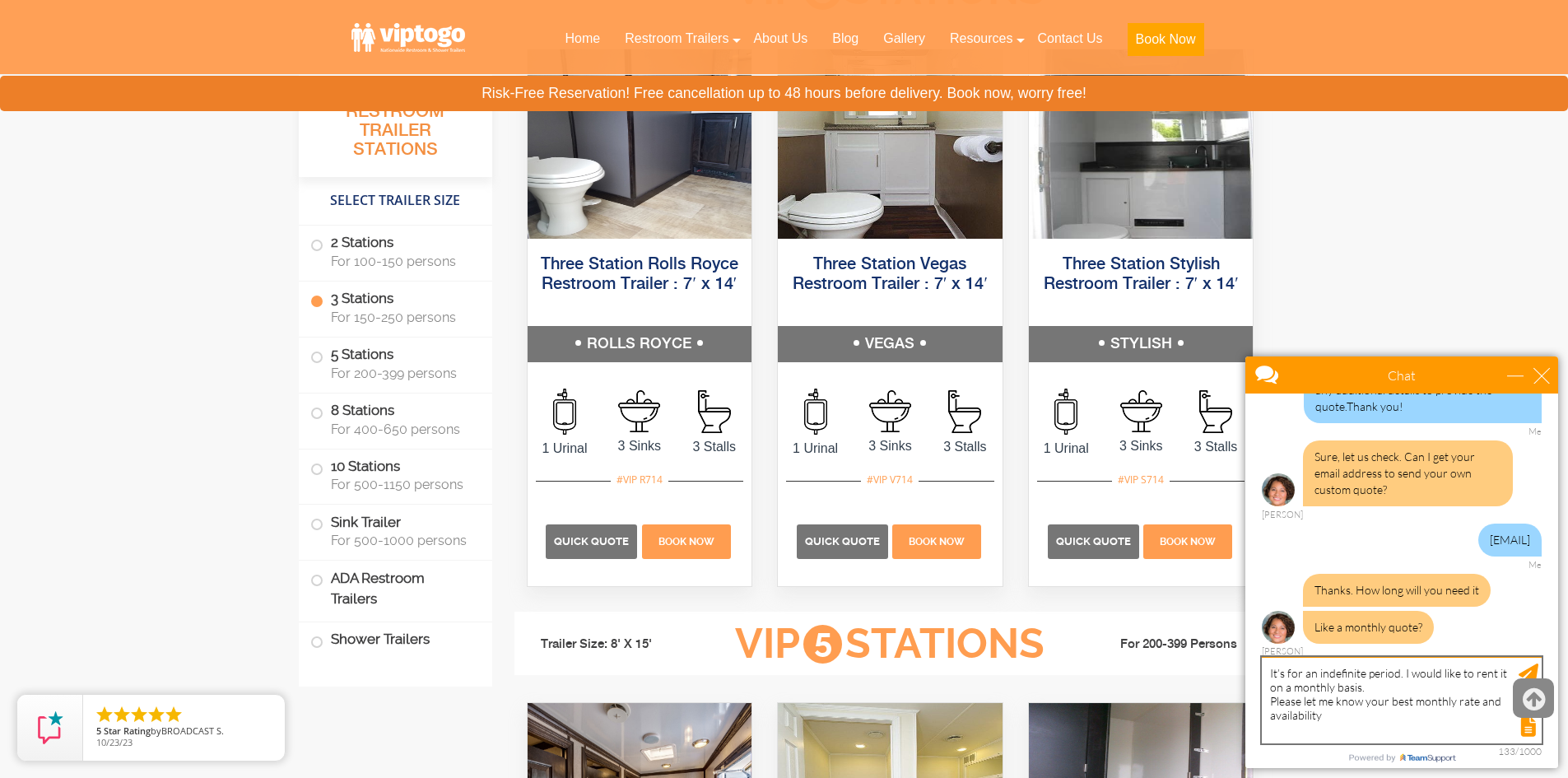 type on "It’s for an indefinite period. I would like to rent it on a monthly basis.
Please let me know your best monthly rate and availability" 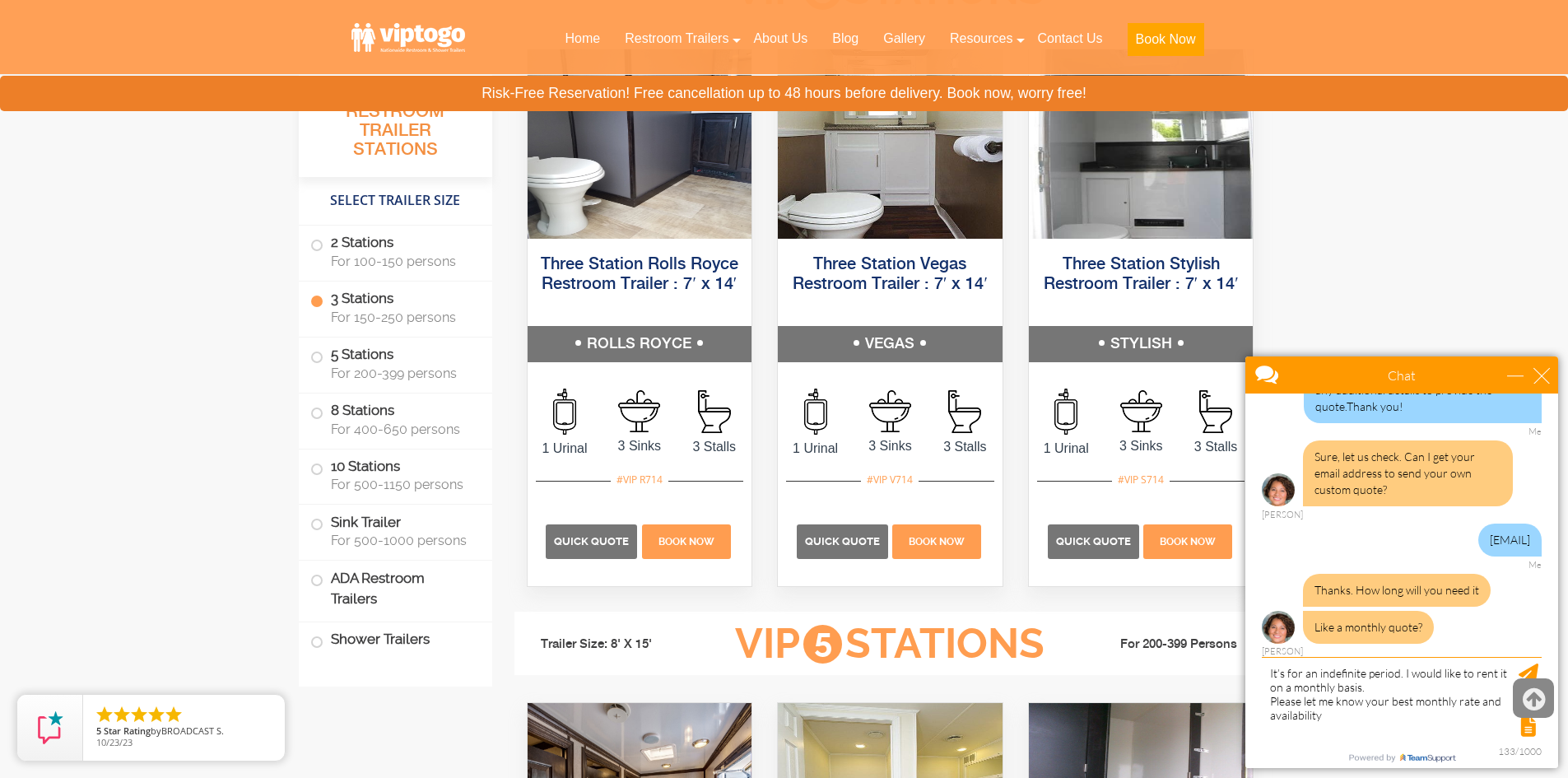 click at bounding box center (1533, 700) 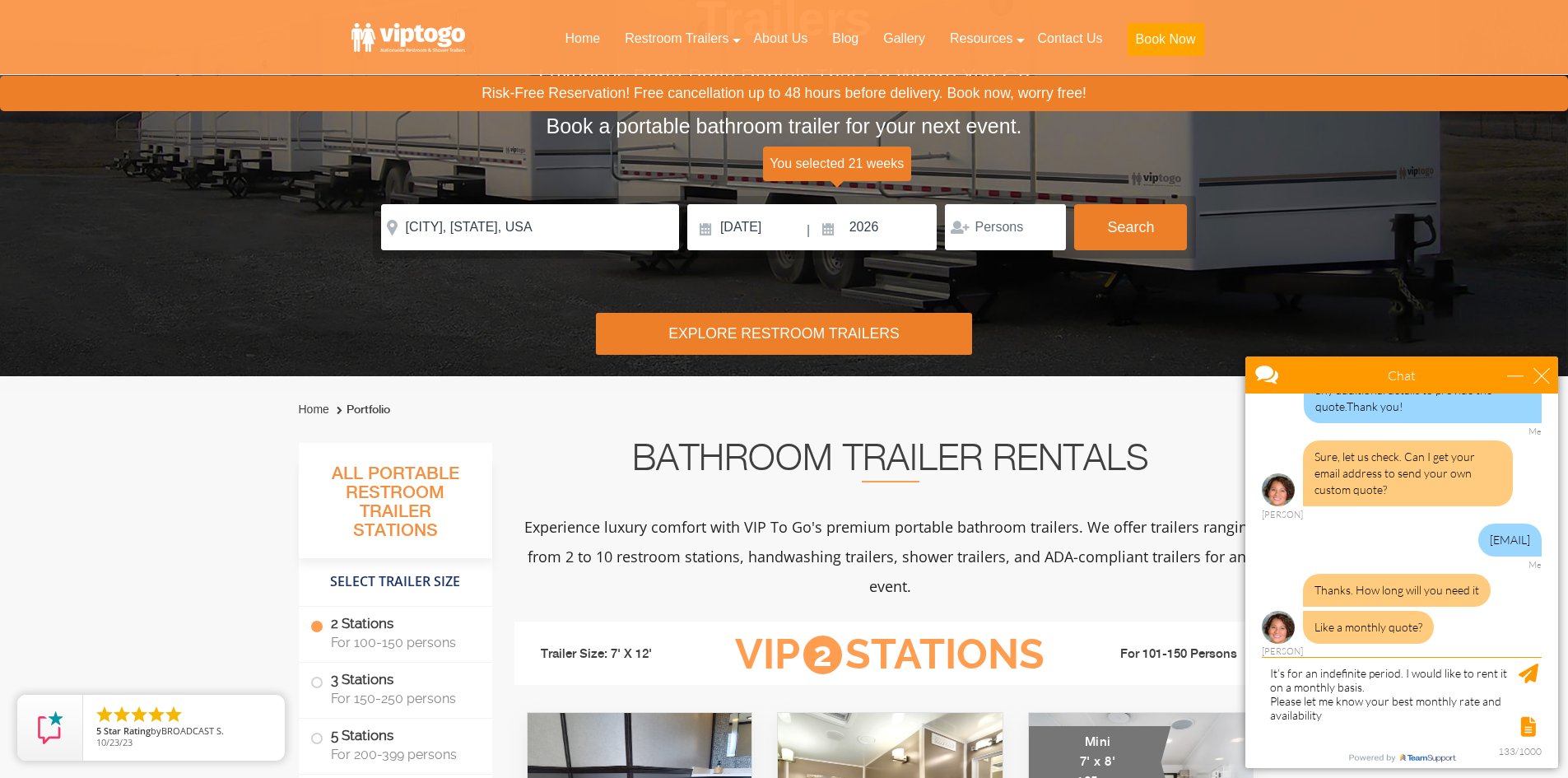 scroll, scrollTop: 0, scrollLeft: 0, axis: both 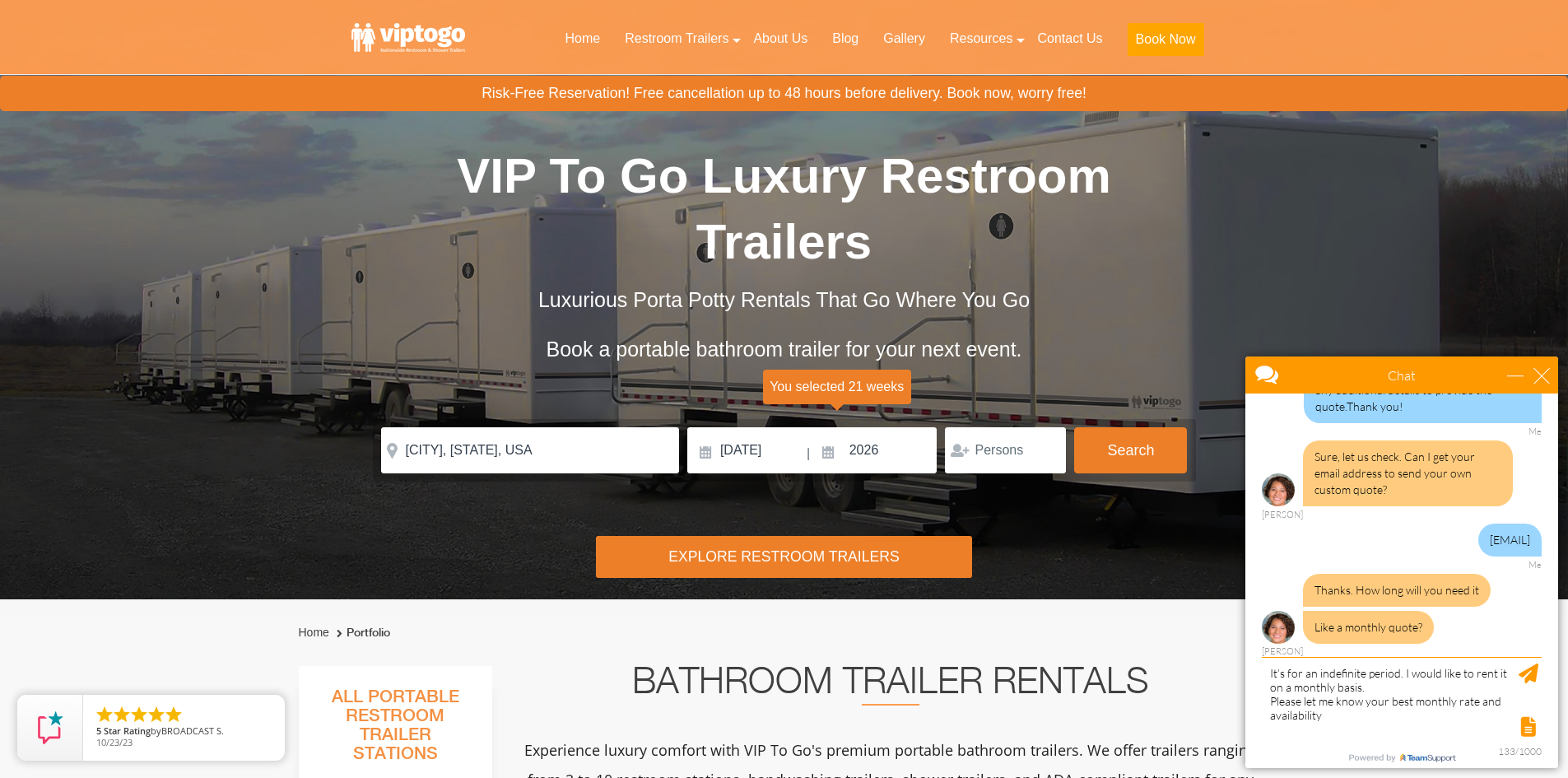 click at bounding box center [1400, 725] 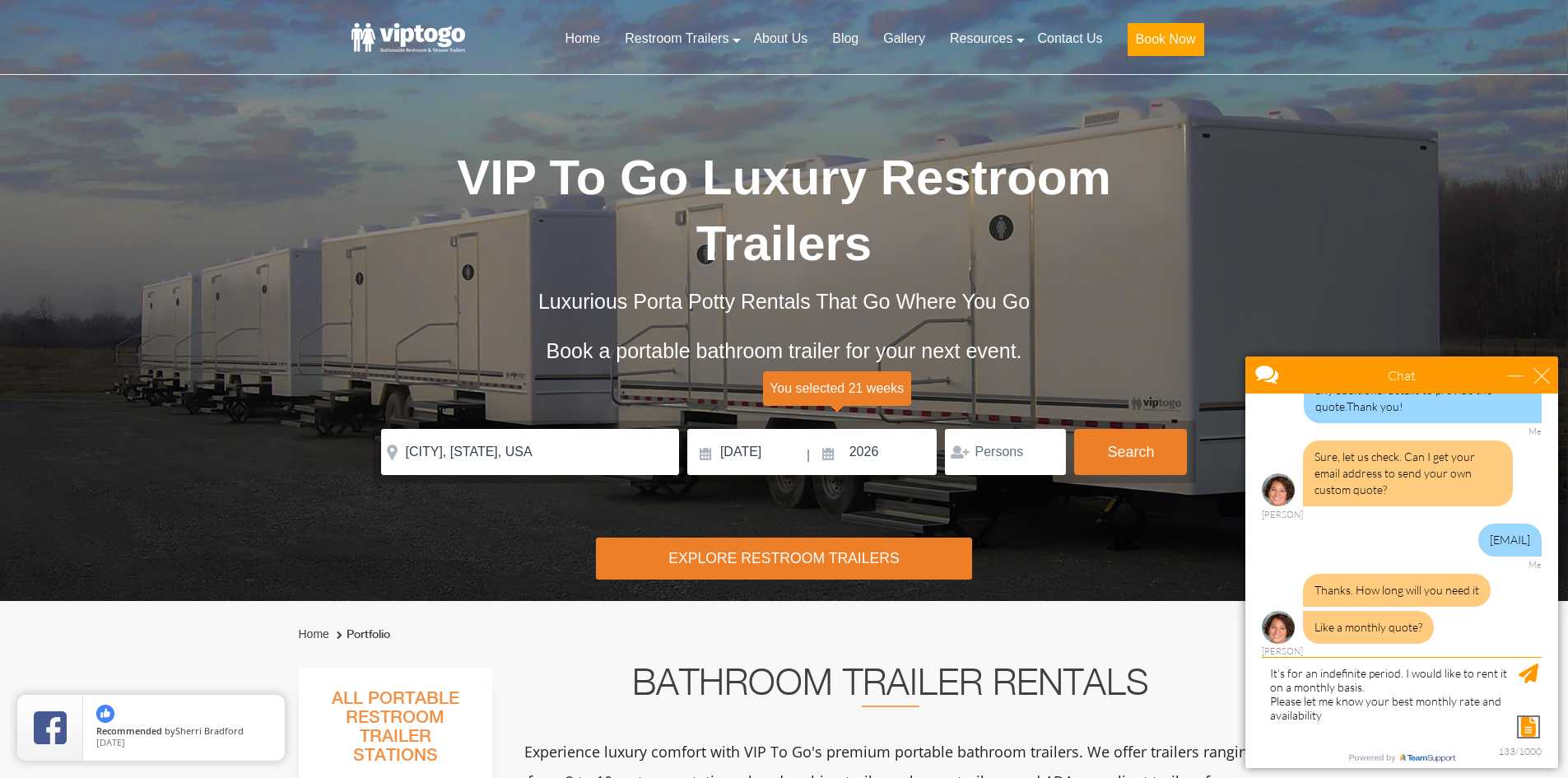 click at bounding box center [1528, 727] 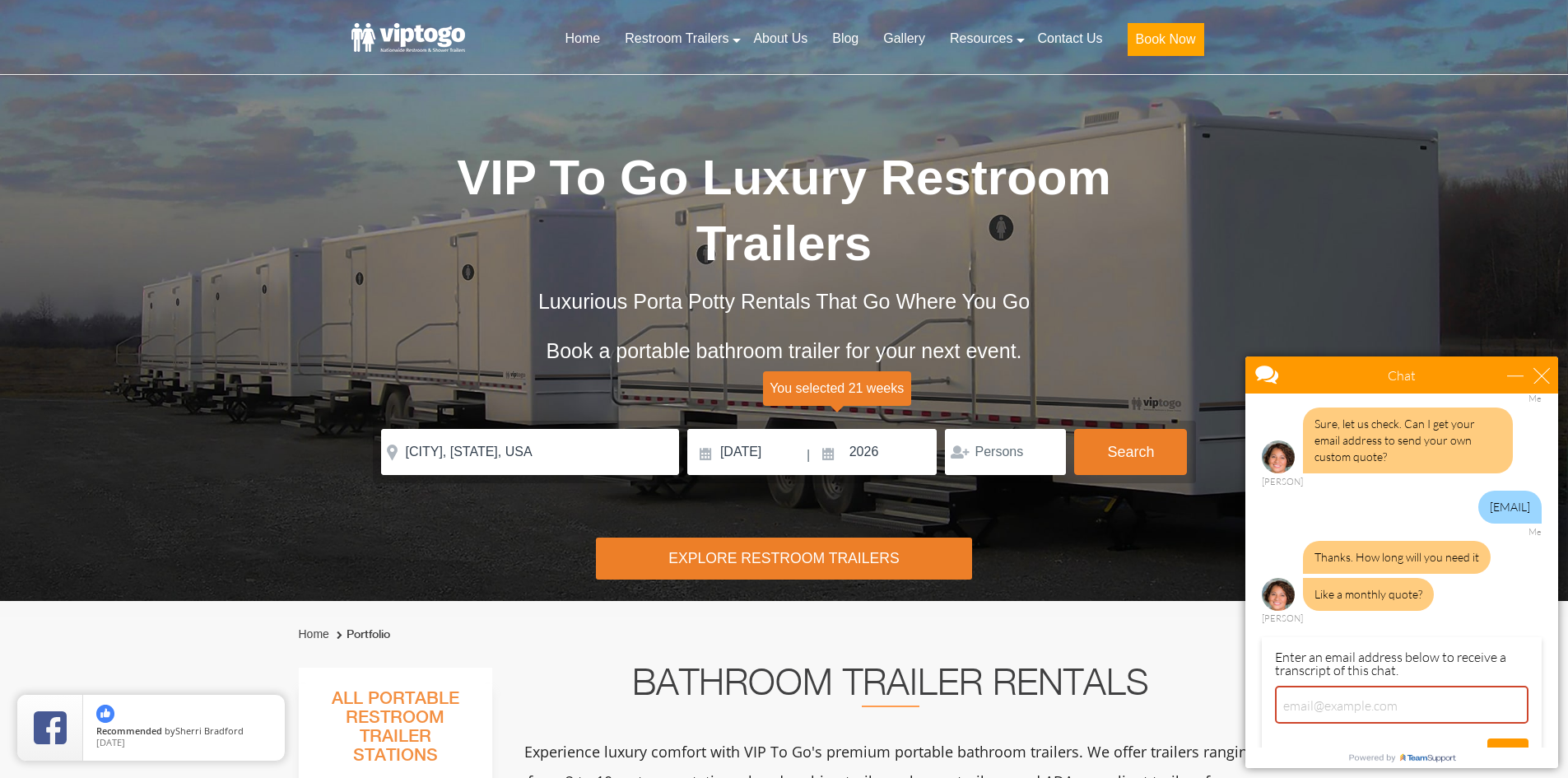 scroll, scrollTop: 725, scrollLeft: 0, axis: vertical 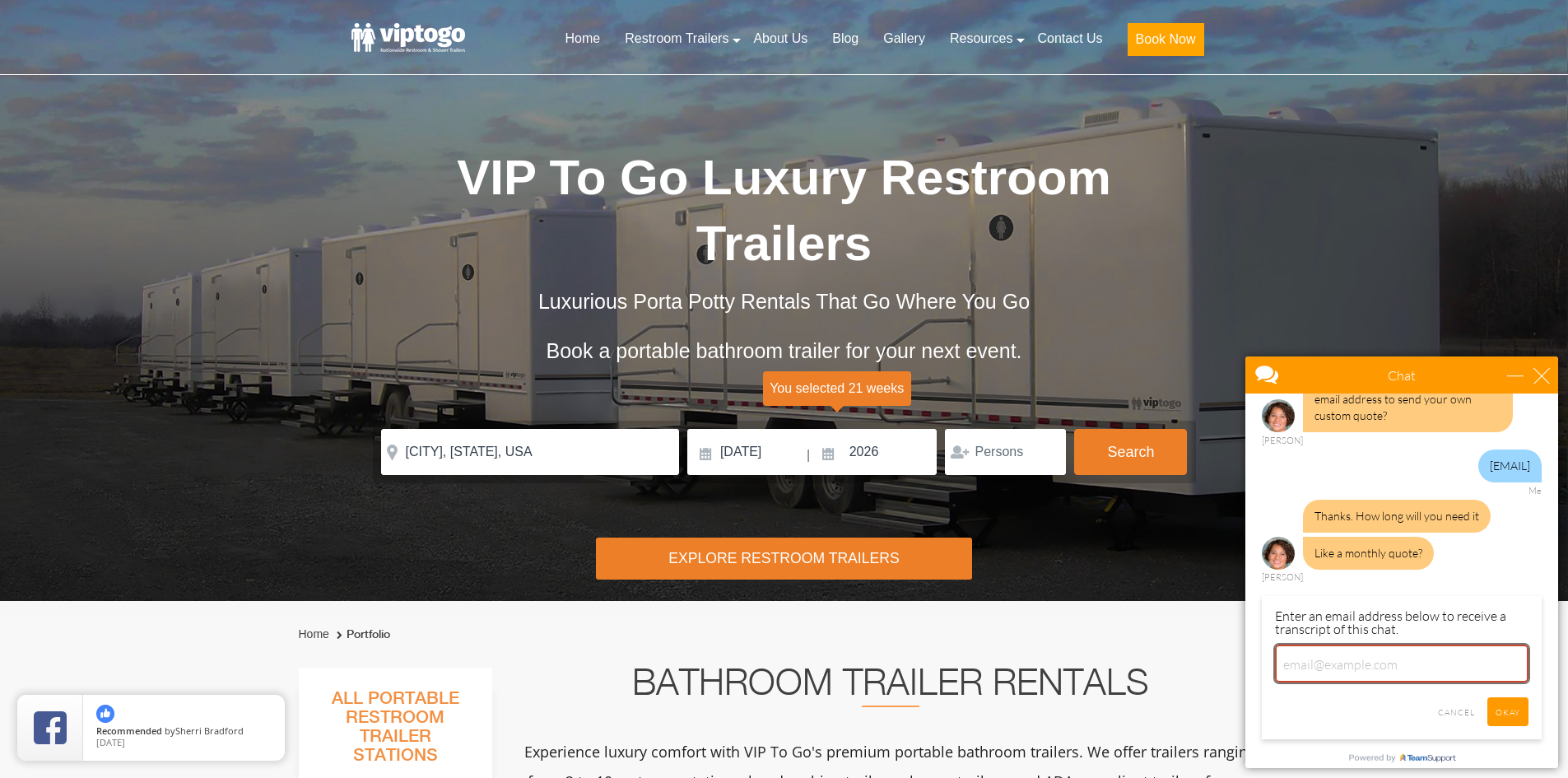 click at bounding box center (1402, 664) 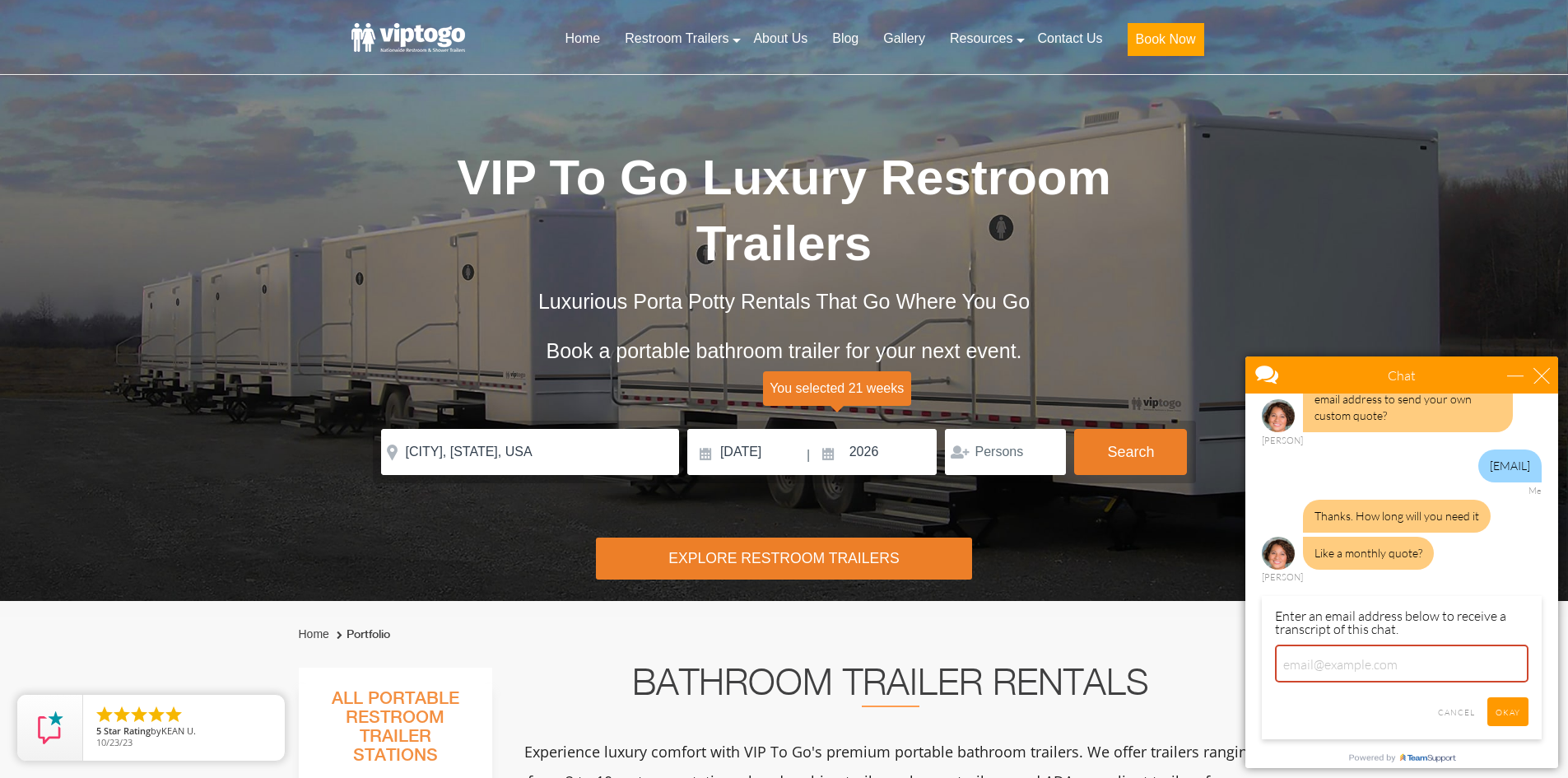 click at bounding box center [1402, 671] 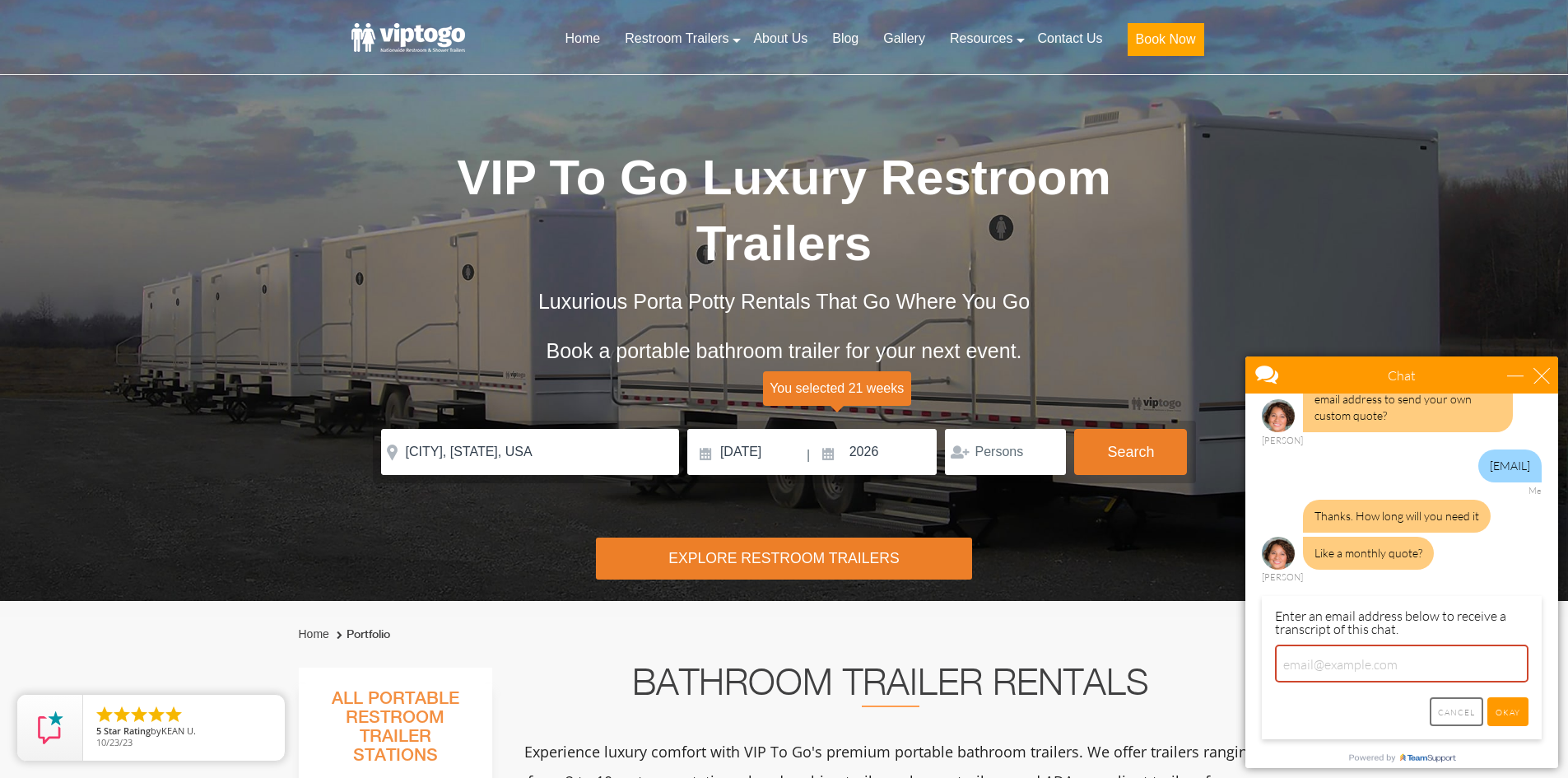 click on "Cancel" at bounding box center (1456, 711) 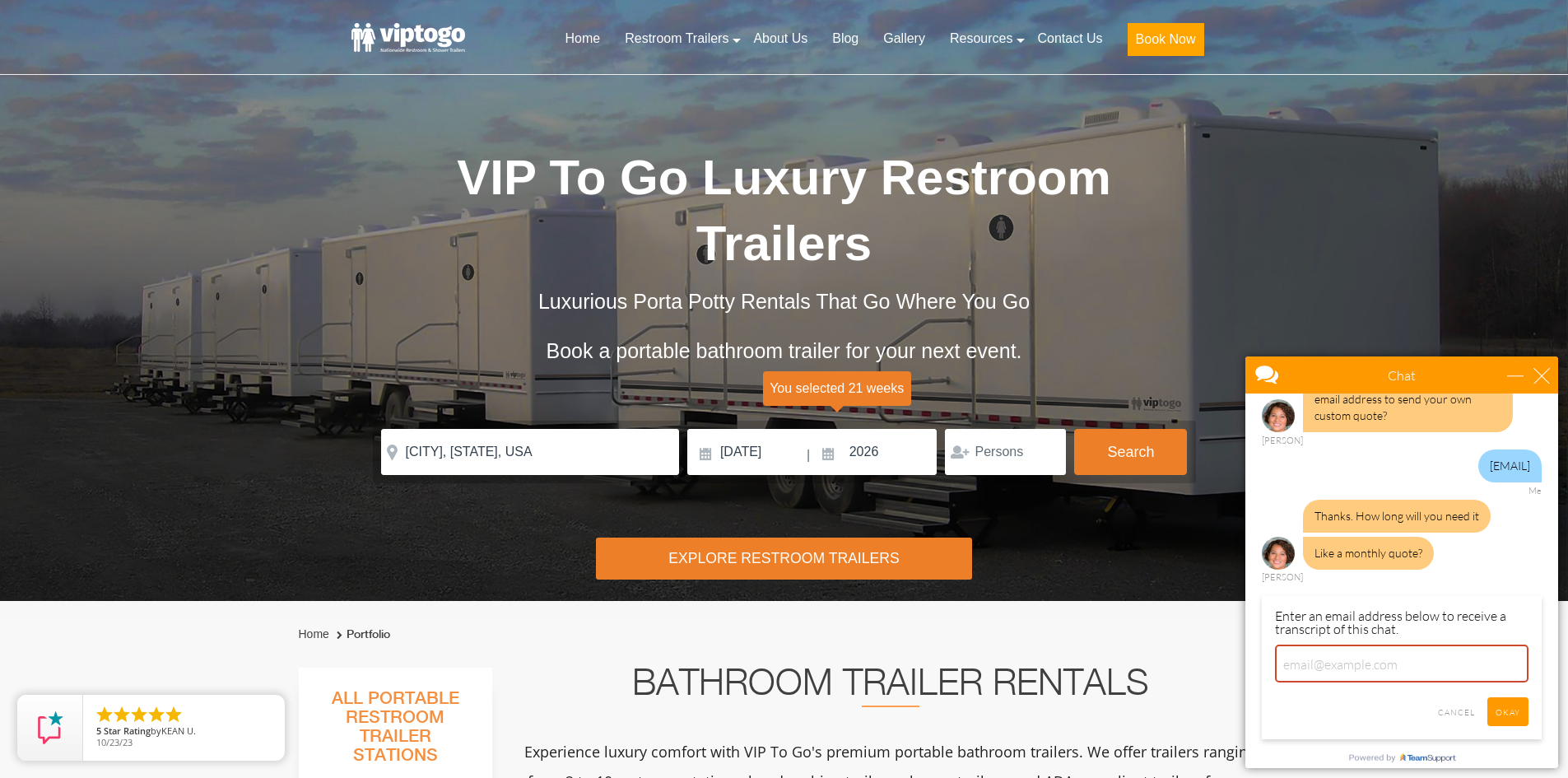 scroll, scrollTop: 651, scrollLeft: 0, axis: vertical 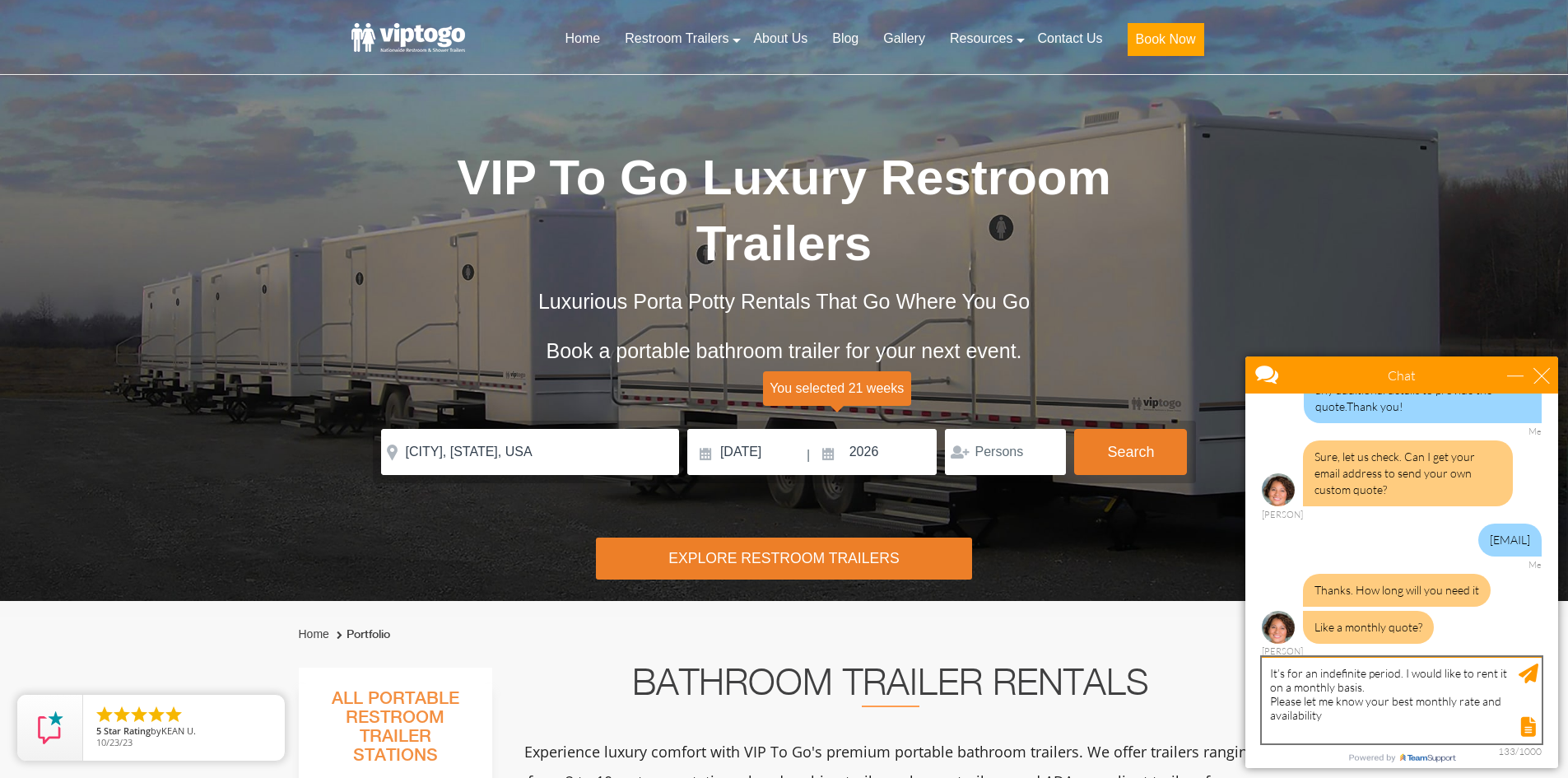click on "It’s for an indefinite period. I would like to rent it on a monthly basis.
Please let me know your best monthly rate and availability" at bounding box center (1402, 700) 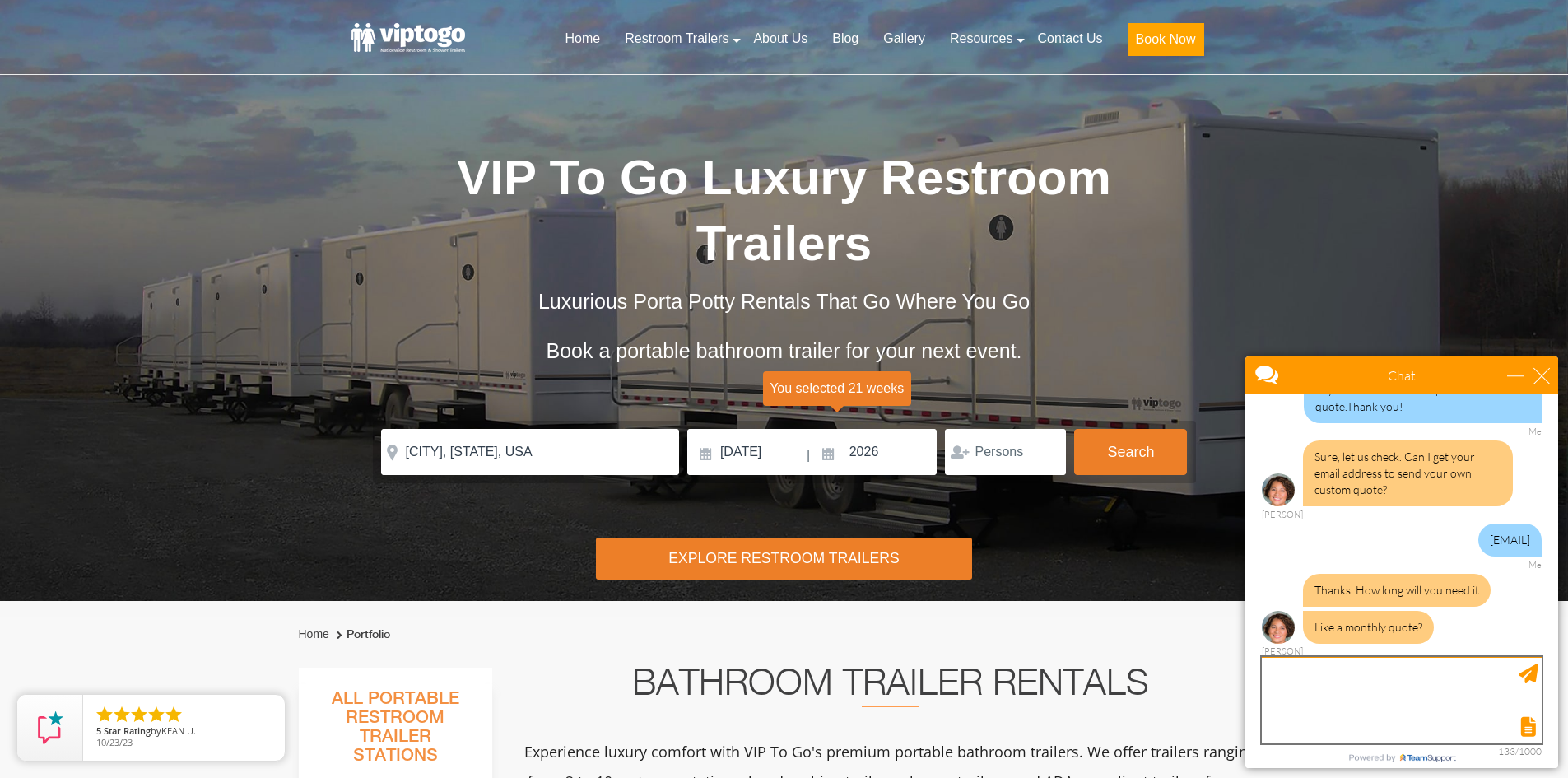 scroll, scrollTop: 751, scrollLeft: 0, axis: vertical 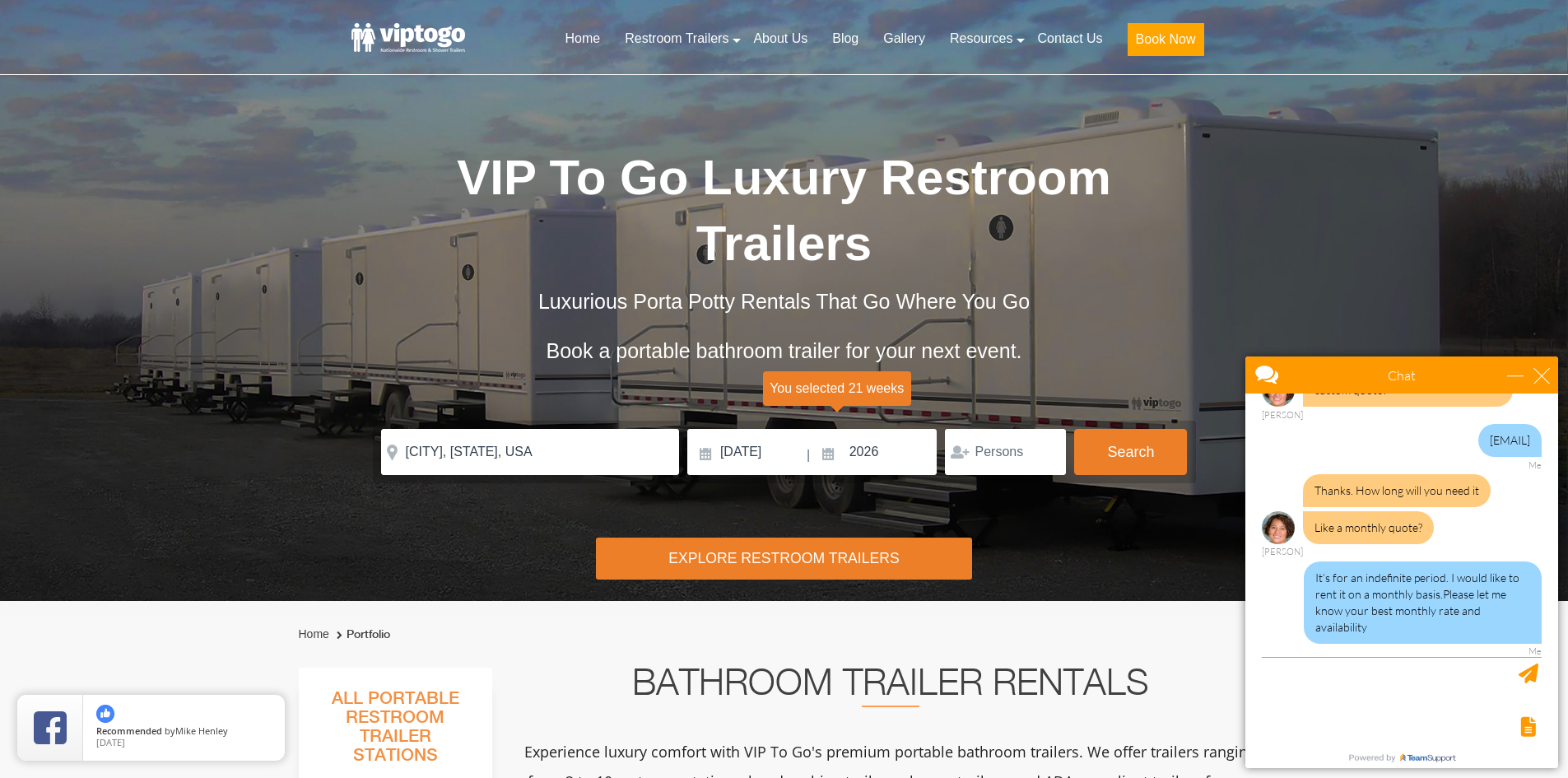 click on "You selected 21 weeks" at bounding box center [837, 389] 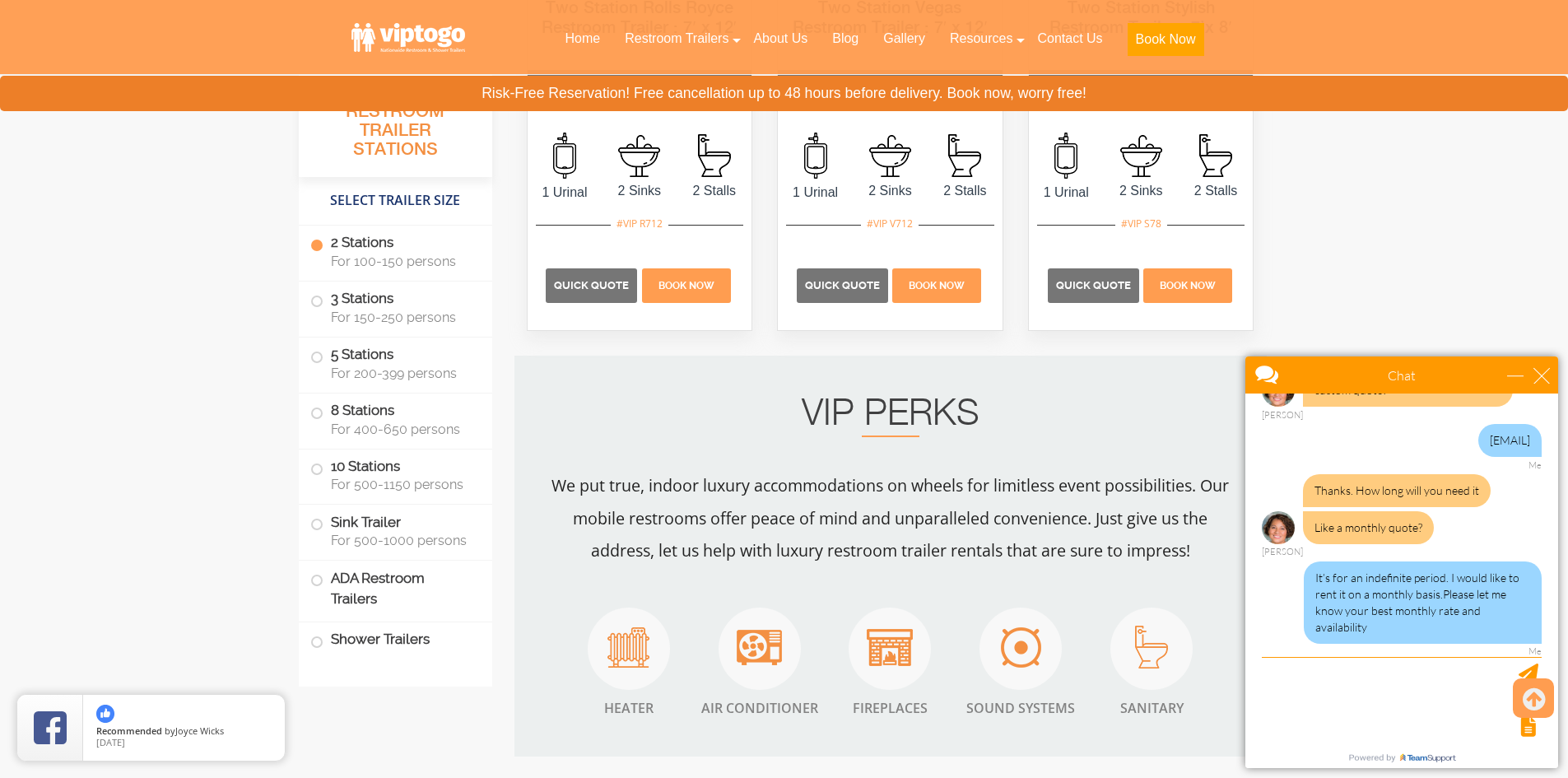 scroll, scrollTop: 1153, scrollLeft: 0, axis: vertical 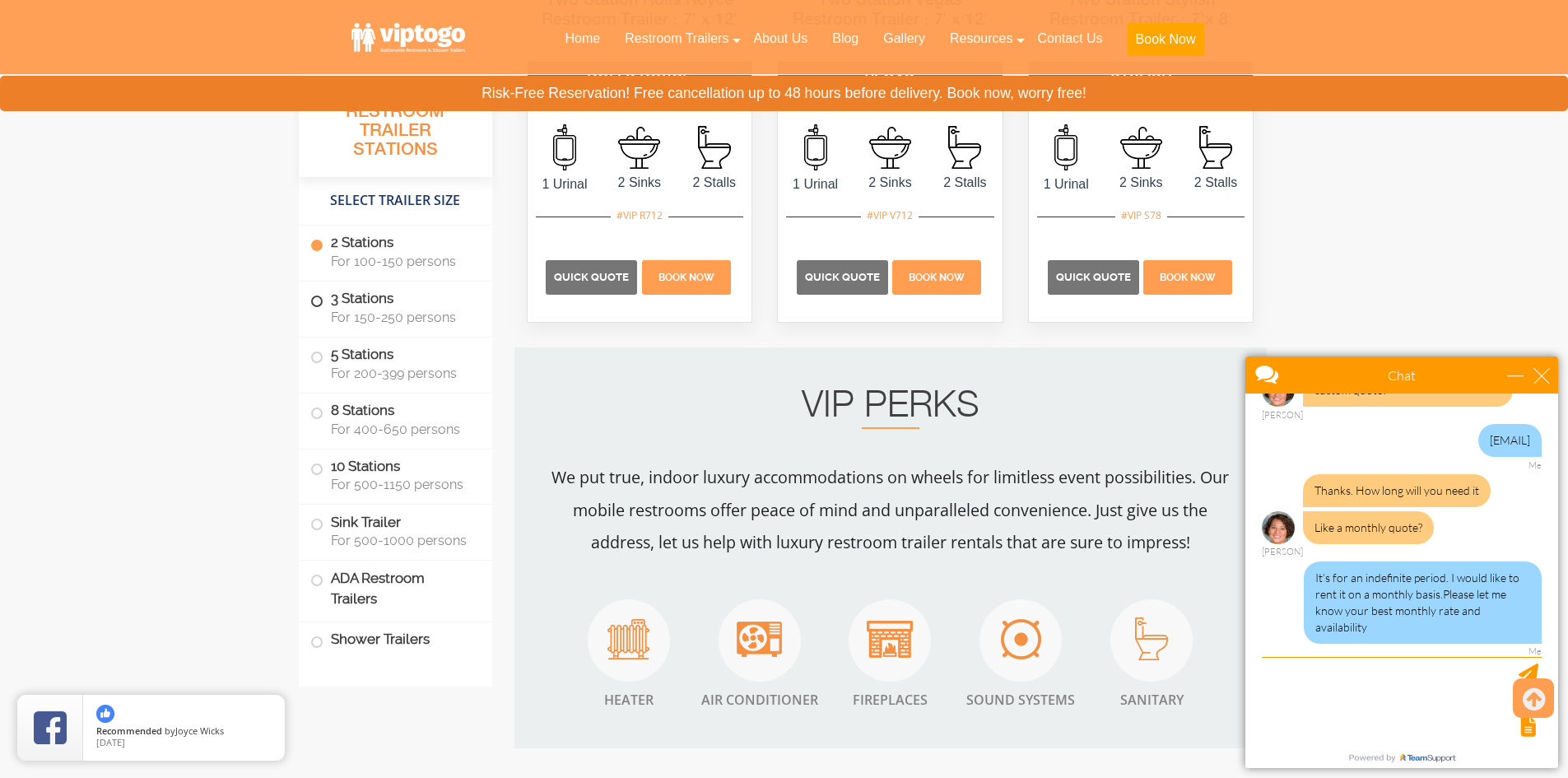 click on "3 Stations
For 150-250 persons" at bounding box center (395, 307) 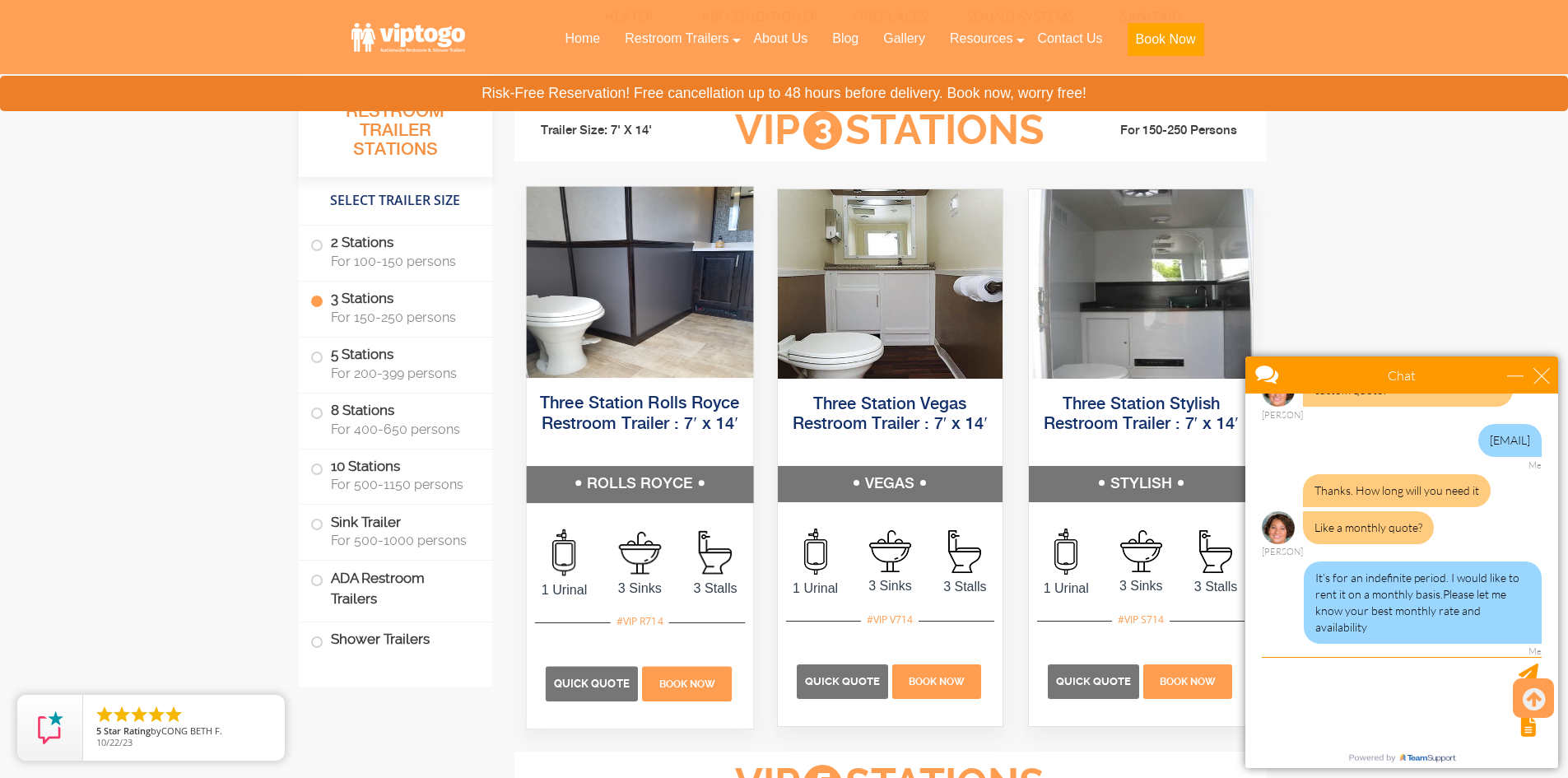 scroll, scrollTop: 1868, scrollLeft: 0, axis: vertical 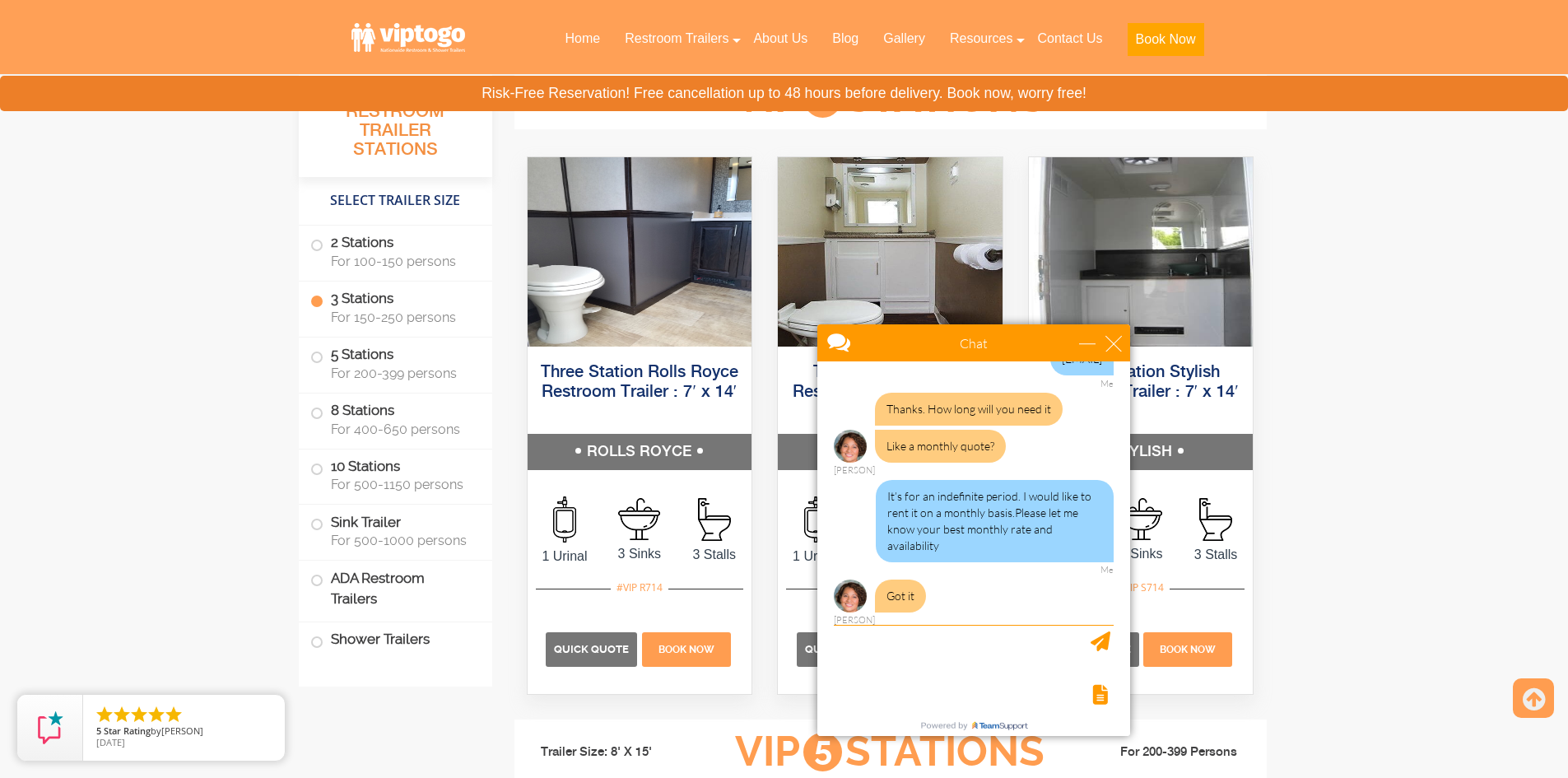 drag, startPoint x: 1389, startPoint y: 382, endPoint x: 980, endPoint y: 353, distance: 410.02683 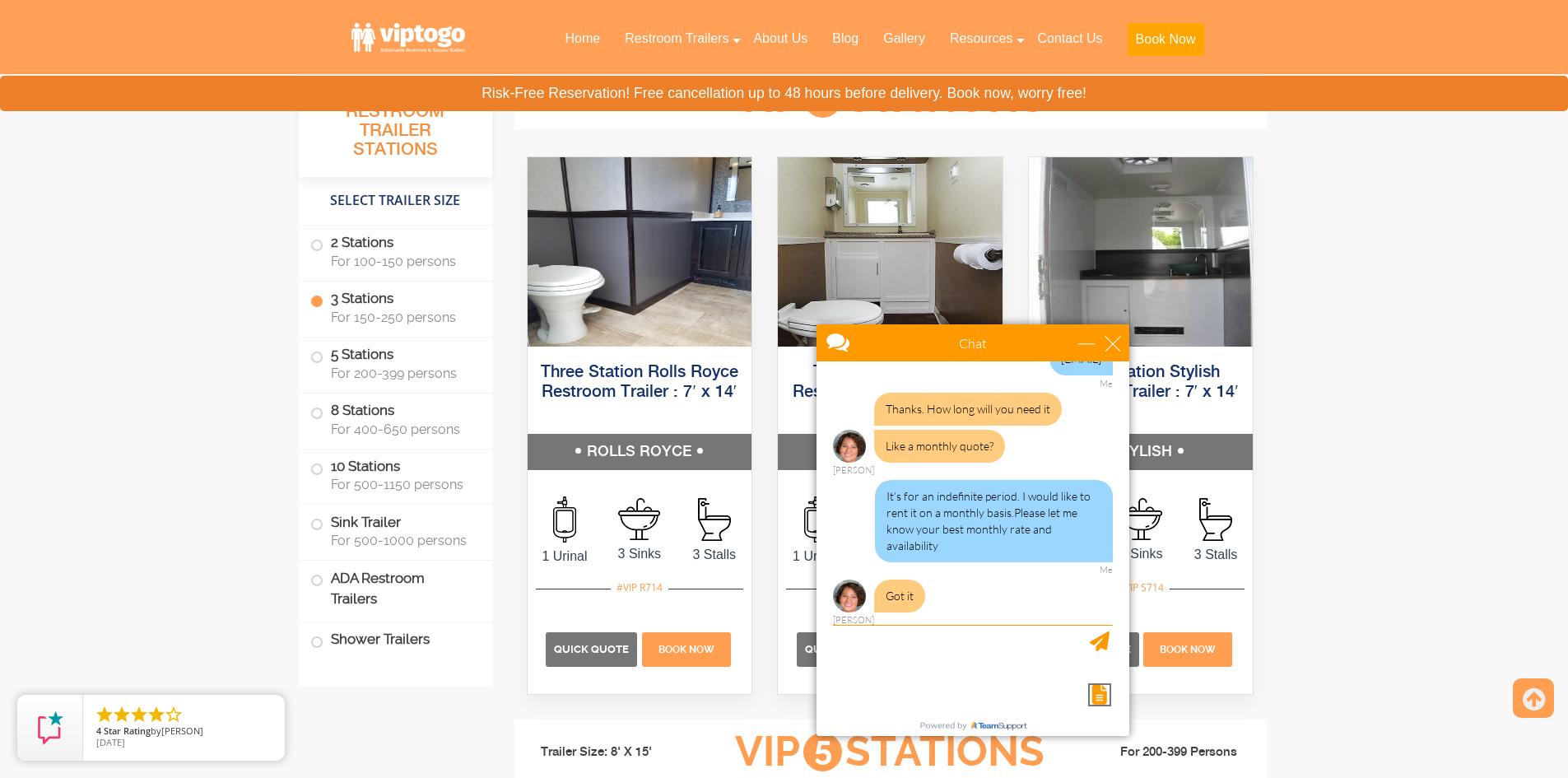 click at bounding box center [1100, 695] 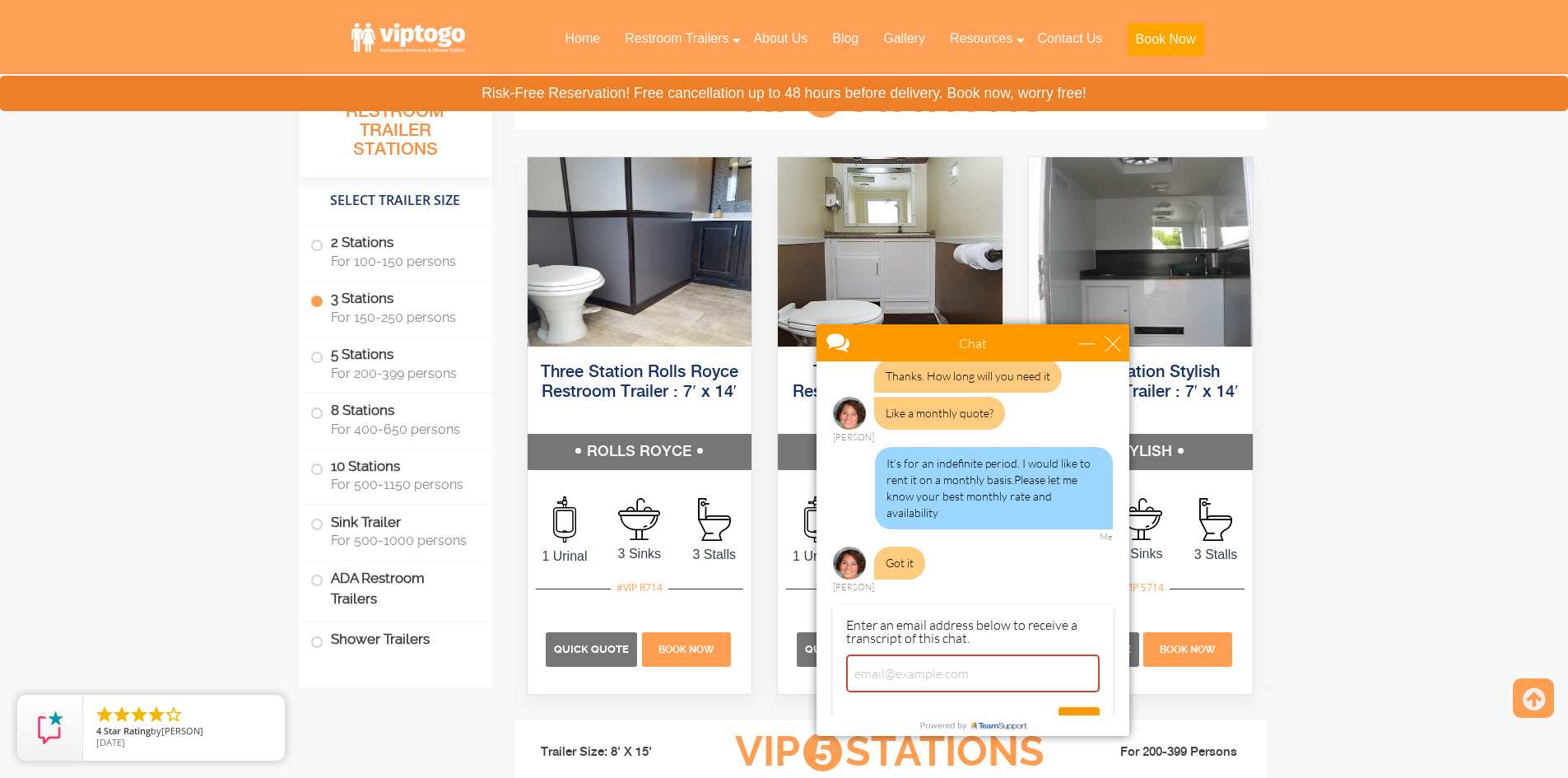 scroll, scrollTop: 875, scrollLeft: 0, axis: vertical 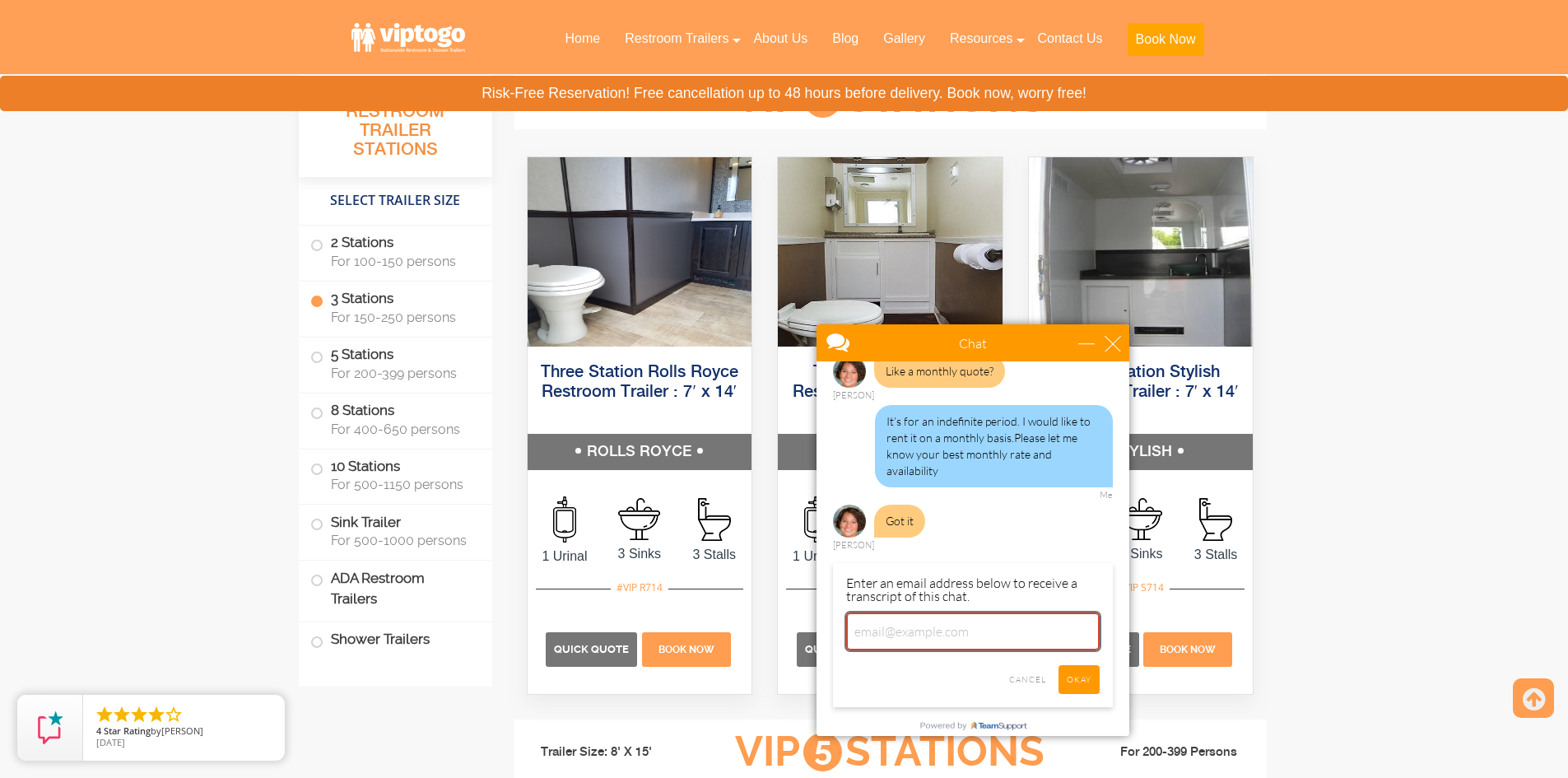 click at bounding box center (973, 631) 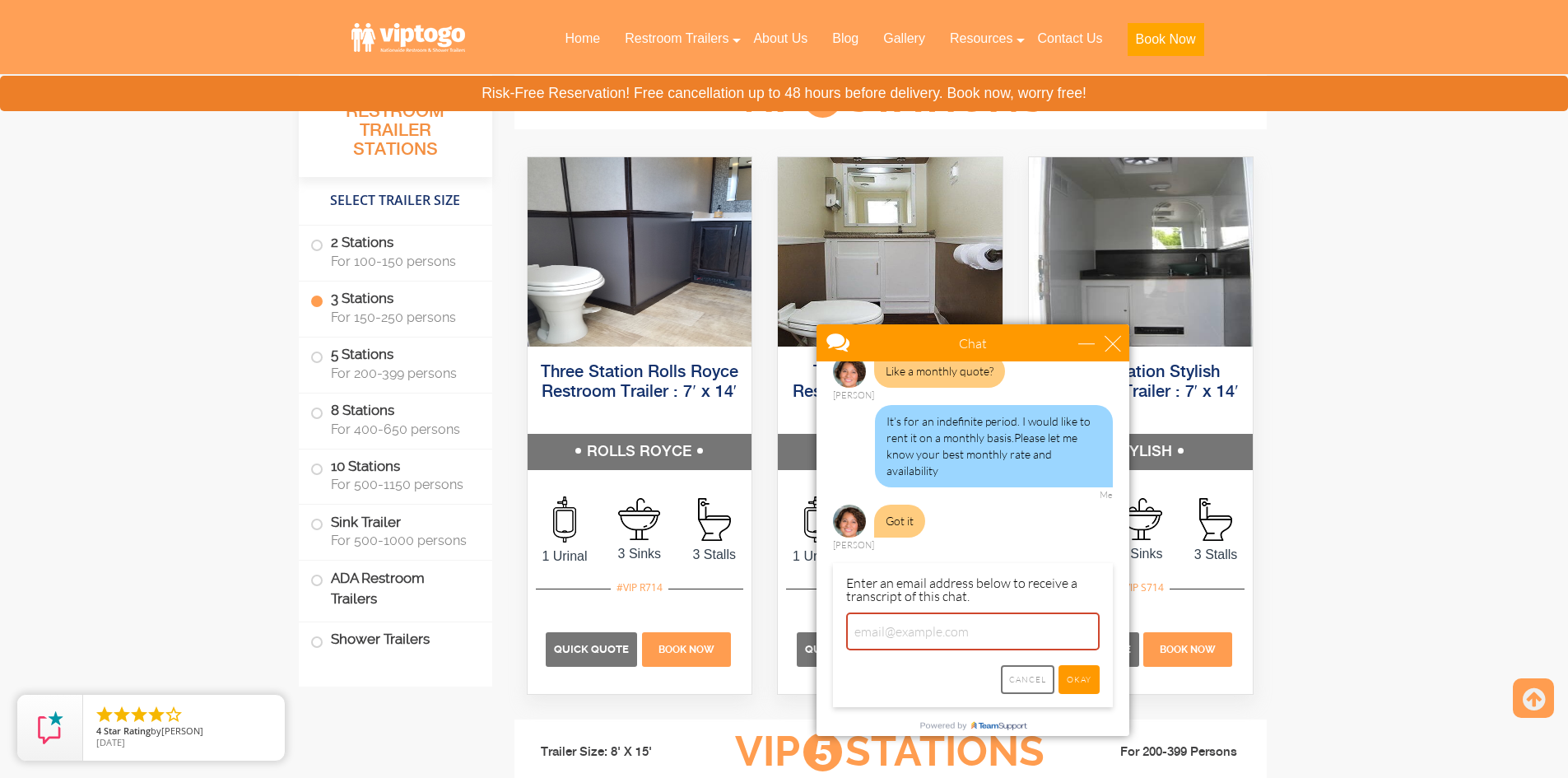 drag, startPoint x: 1017, startPoint y: 673, endPoint x: 1009, endPoint y: 692, distance: 20.615528 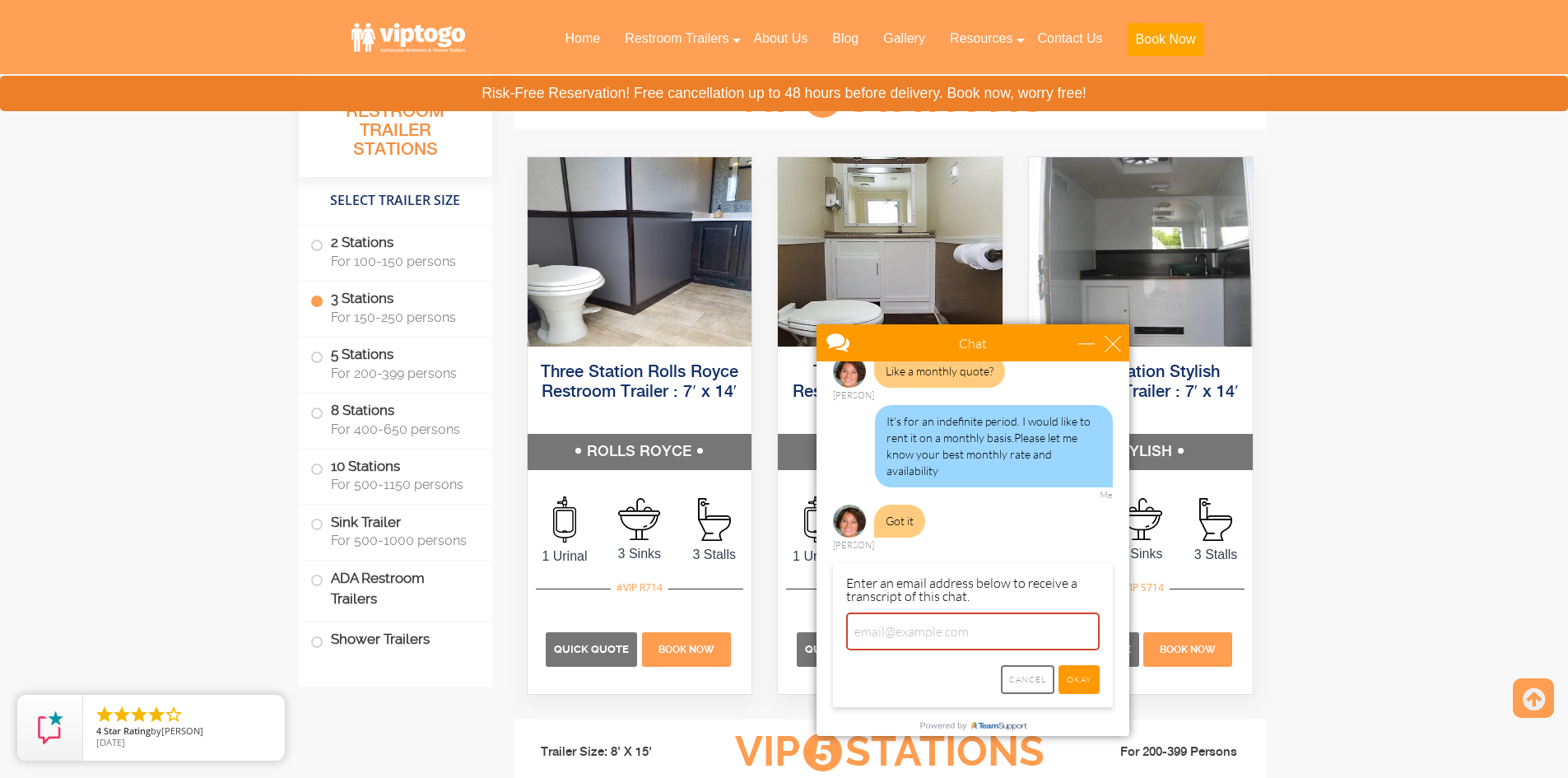 click on "Cancel" at bounding box center (1027, 679) 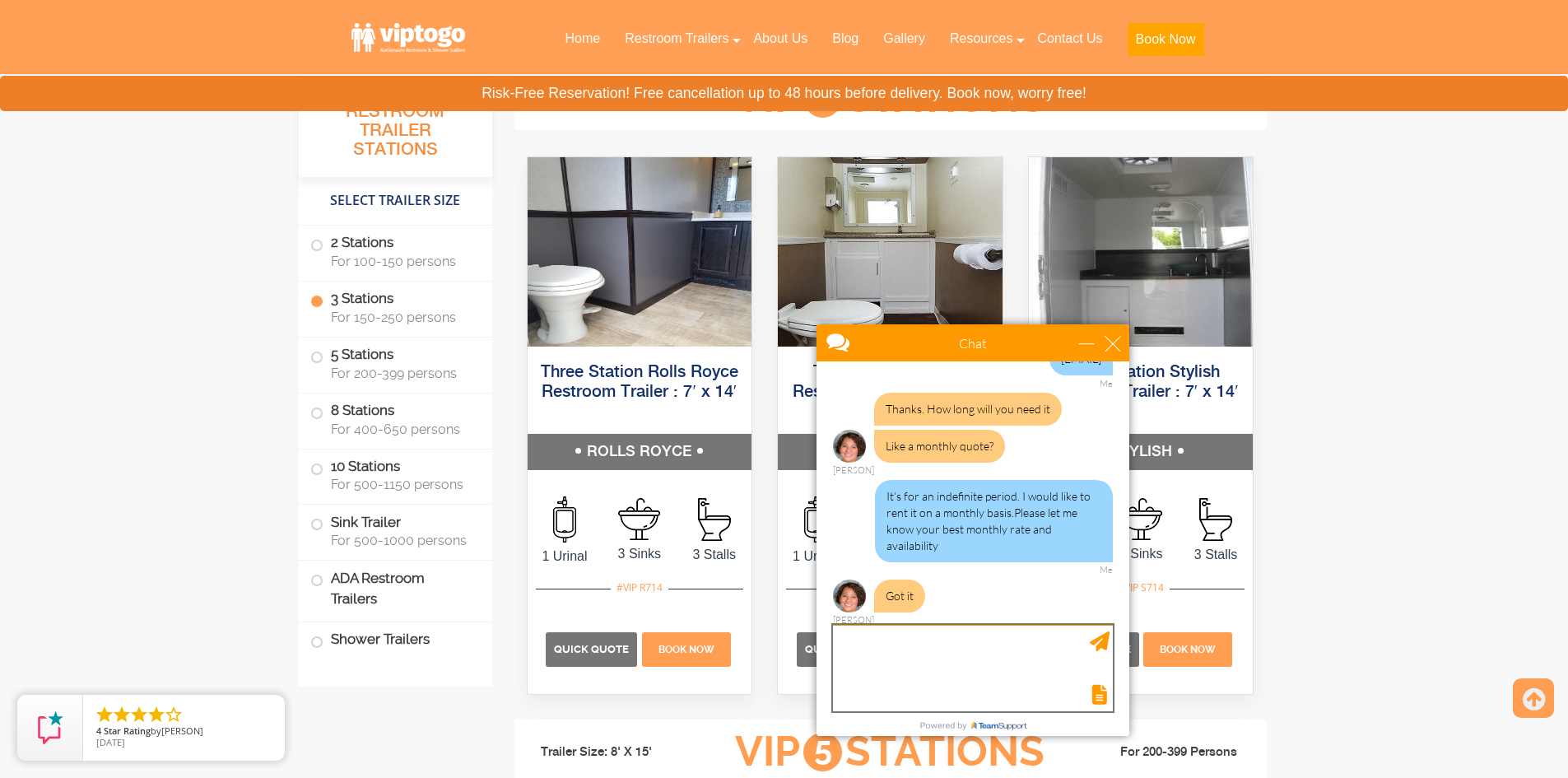 scroll, scrollTop: 800, scrollLeft: 0, axis: vertical 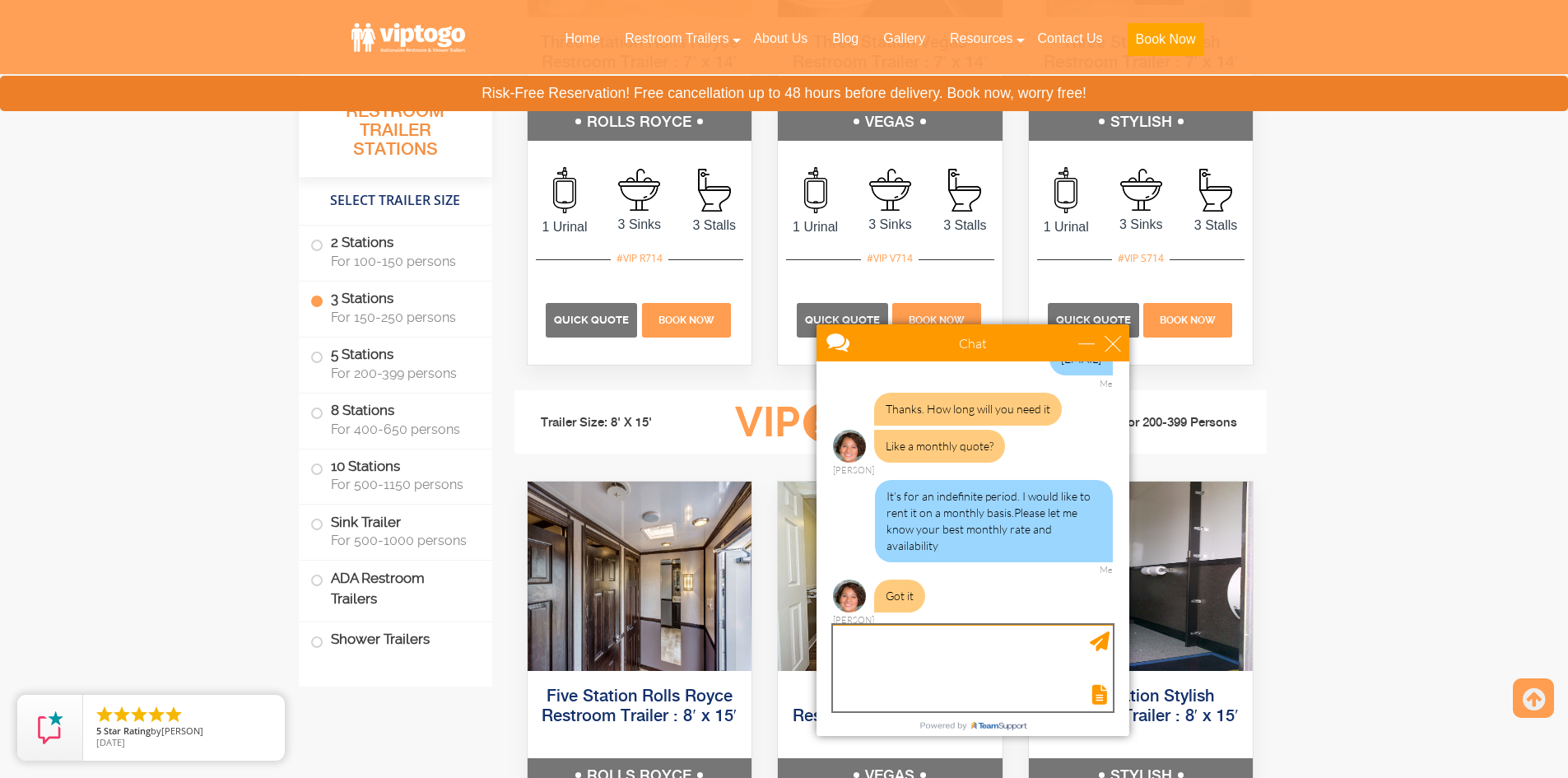 click at bounding box center (973, 668) 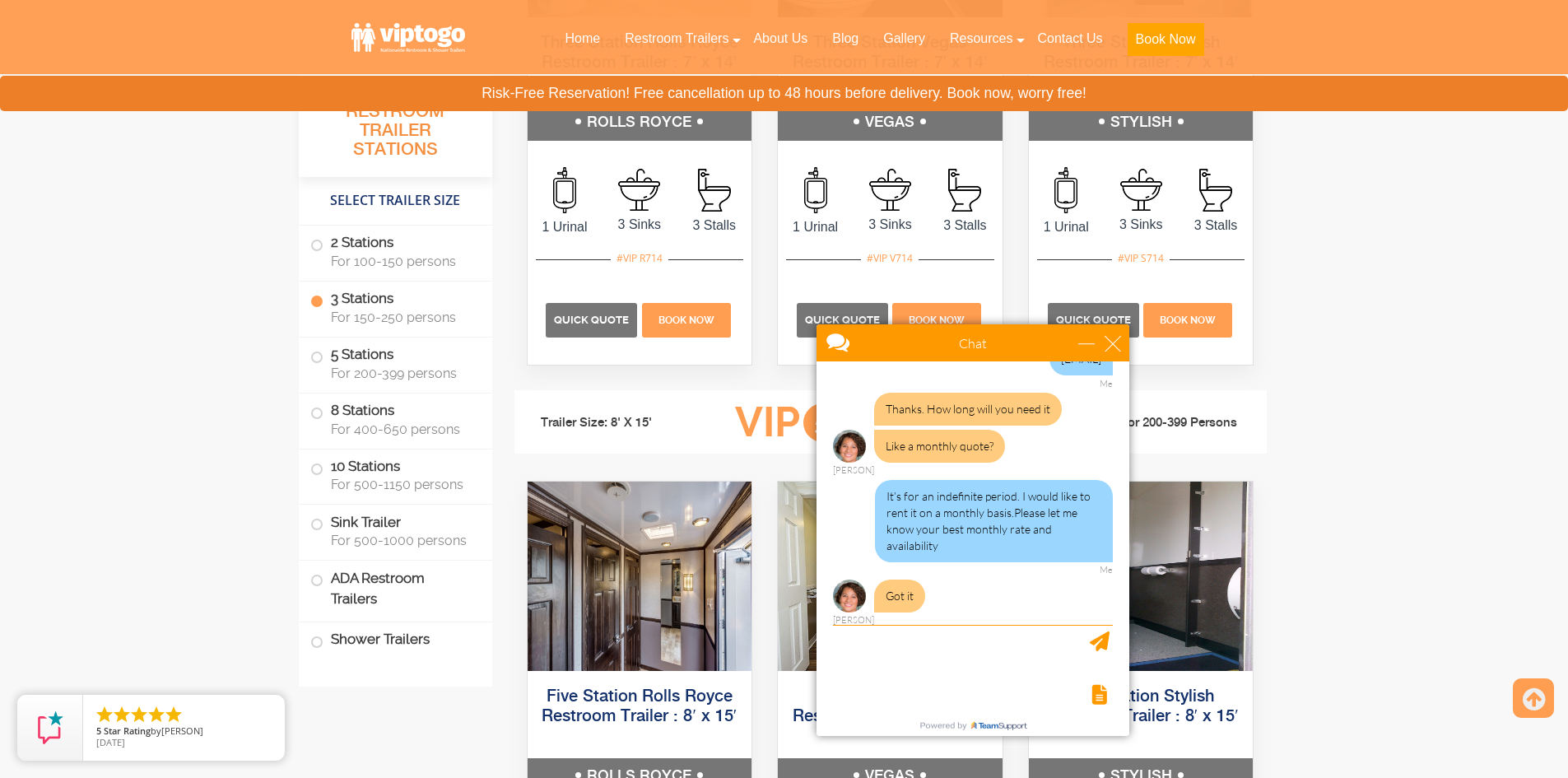 click on "Thanks. How long will you need it" at bounding box center [968, 409] 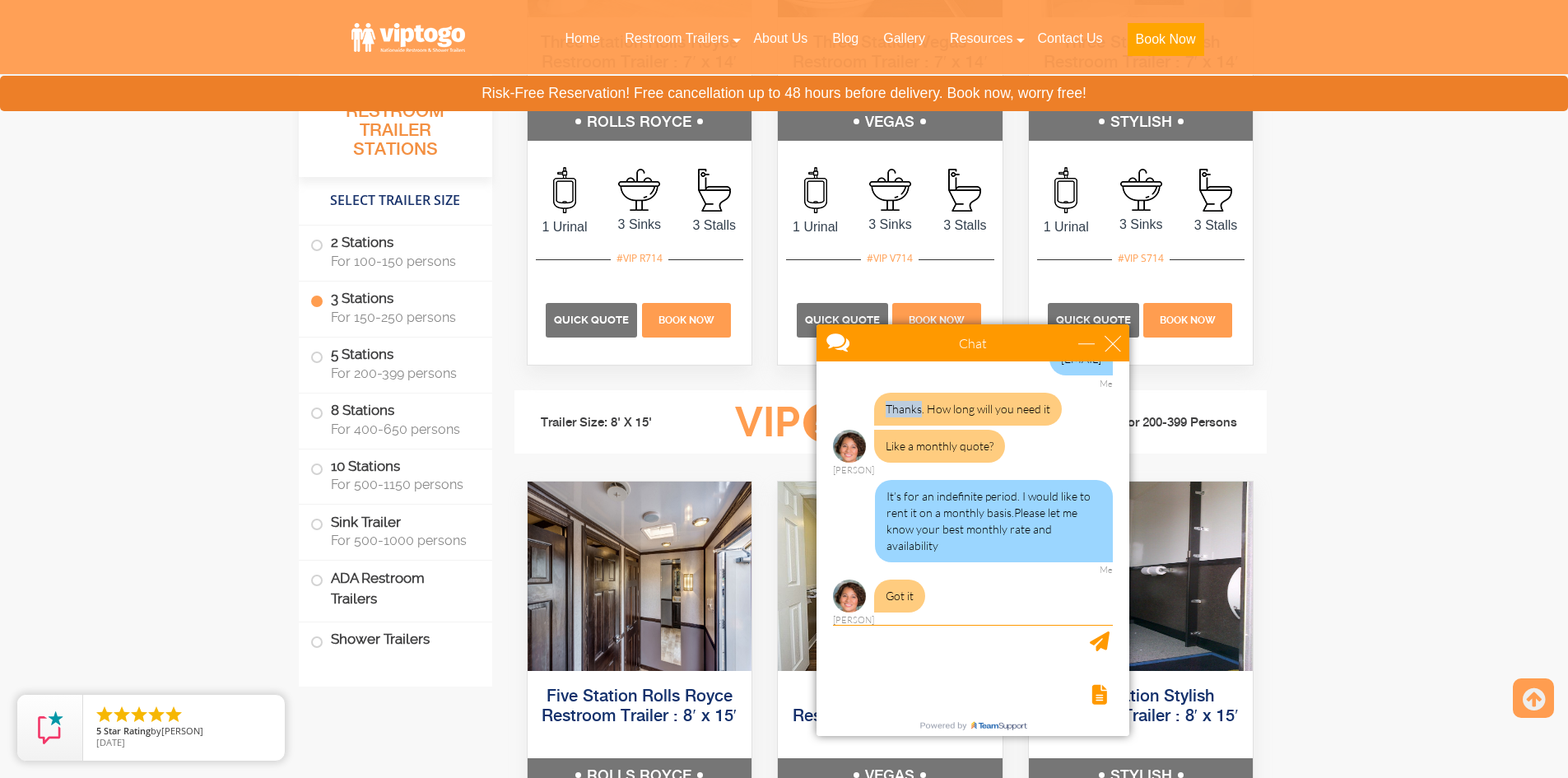 click on "Thanks. How long will you need it" at bounding box center [968, 409] 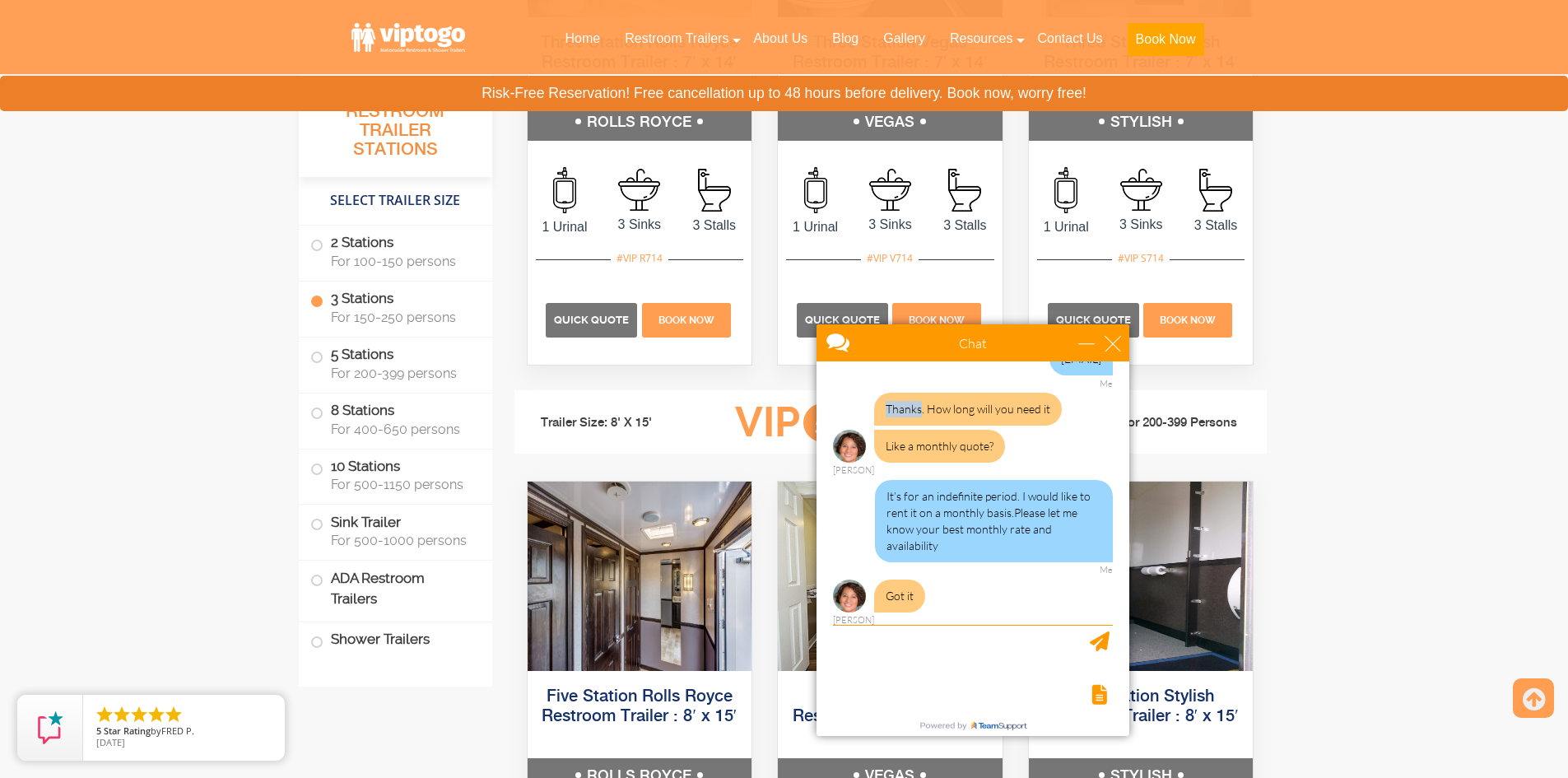 copy on "Thanks" 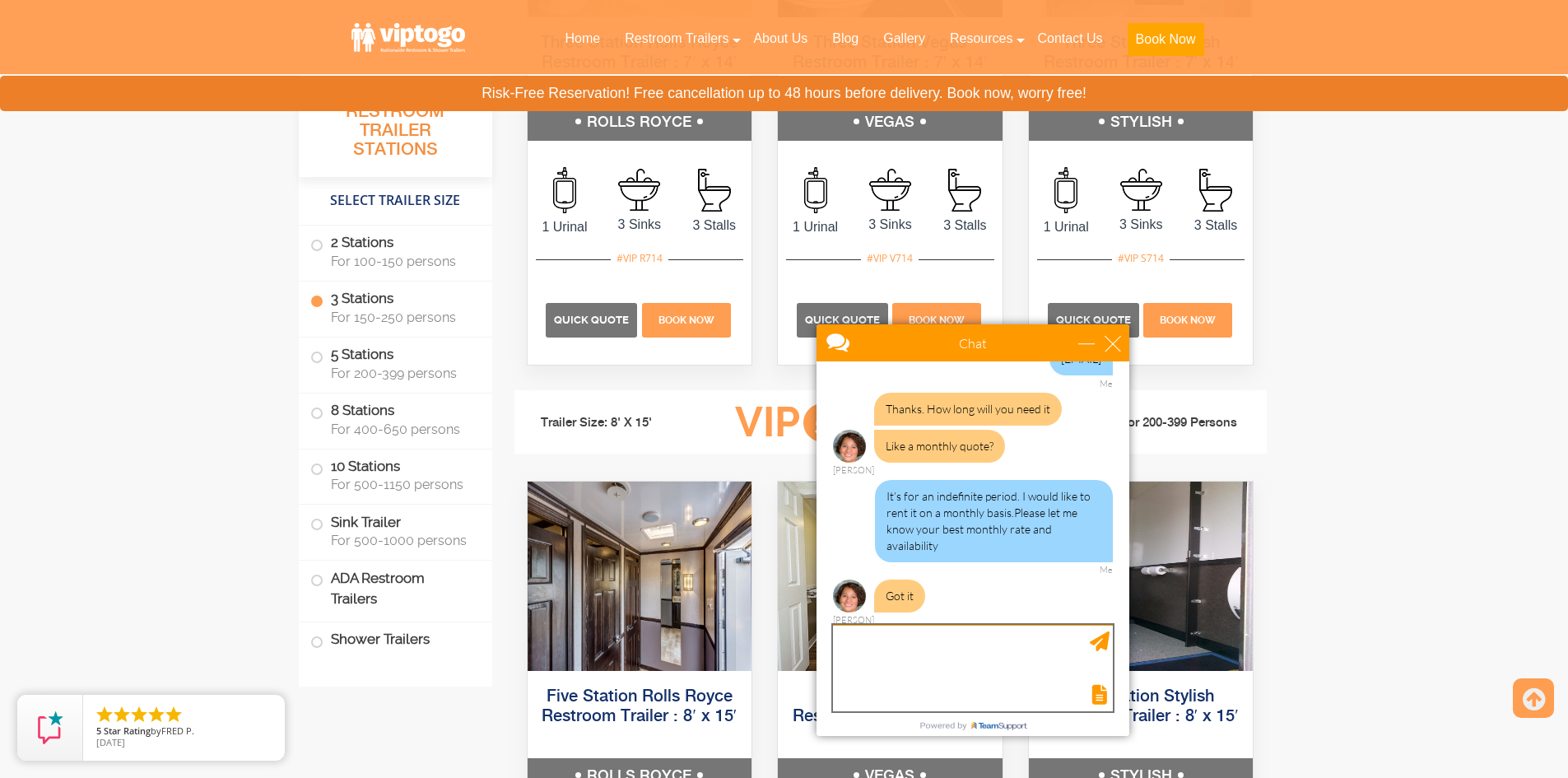 click at bounding box center [973, 668] 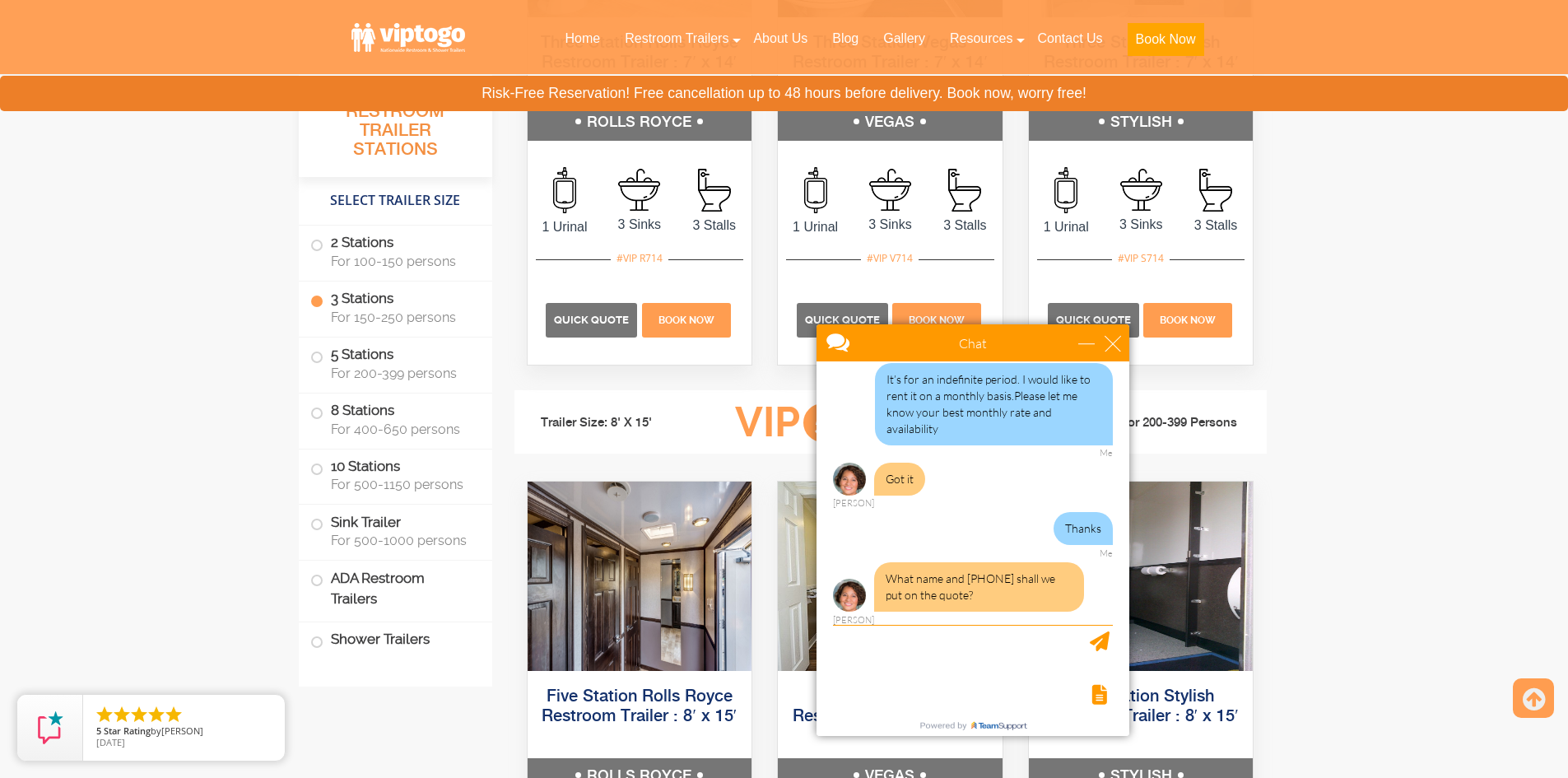 scroll, scrollTop: 917, scrollLeft: 0, axis: vertical 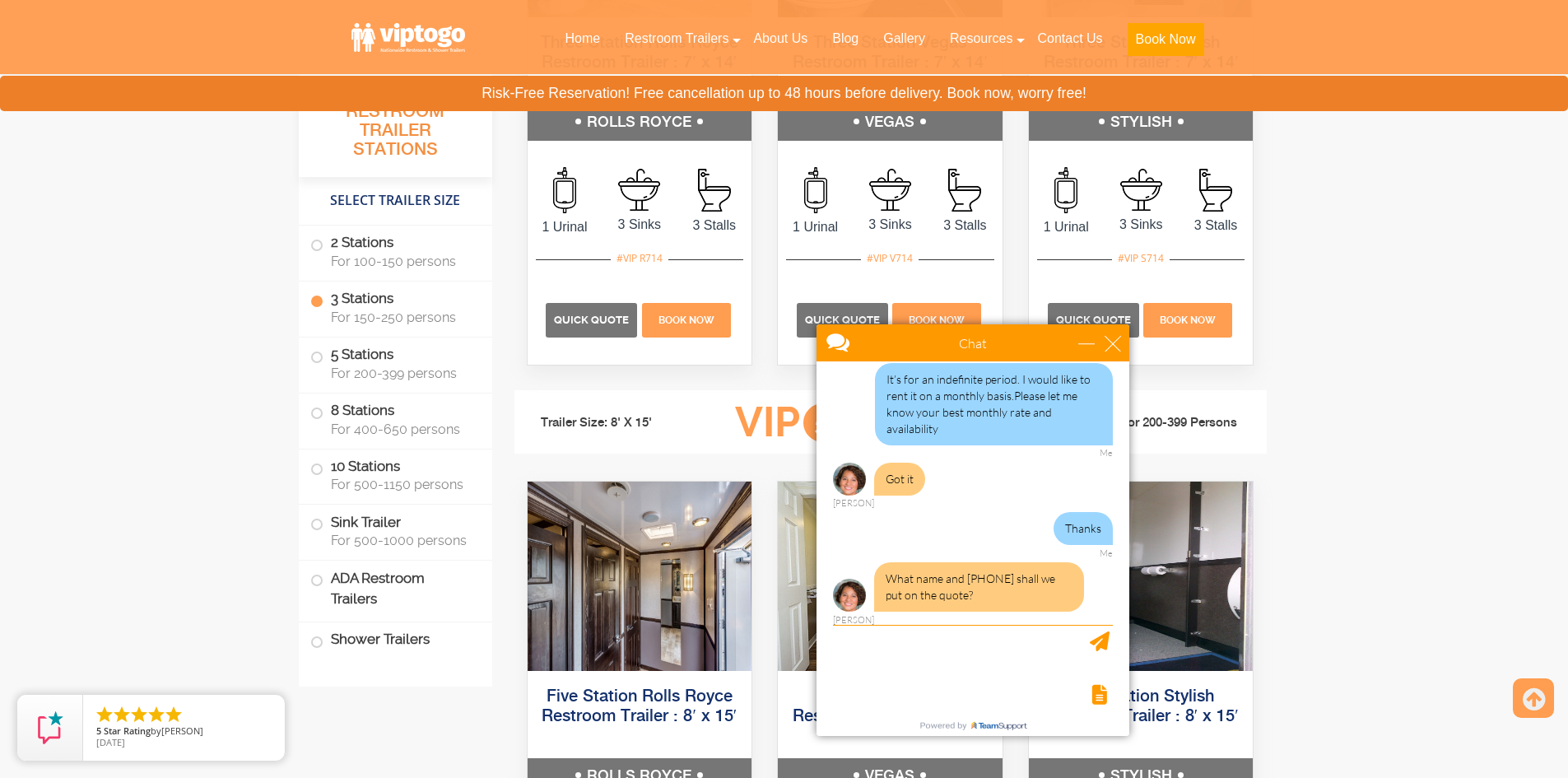 drag, startPoint x: 998, startPoint y: 602, endPoint x: 890, endPoint y: 575, distance: 111.32385 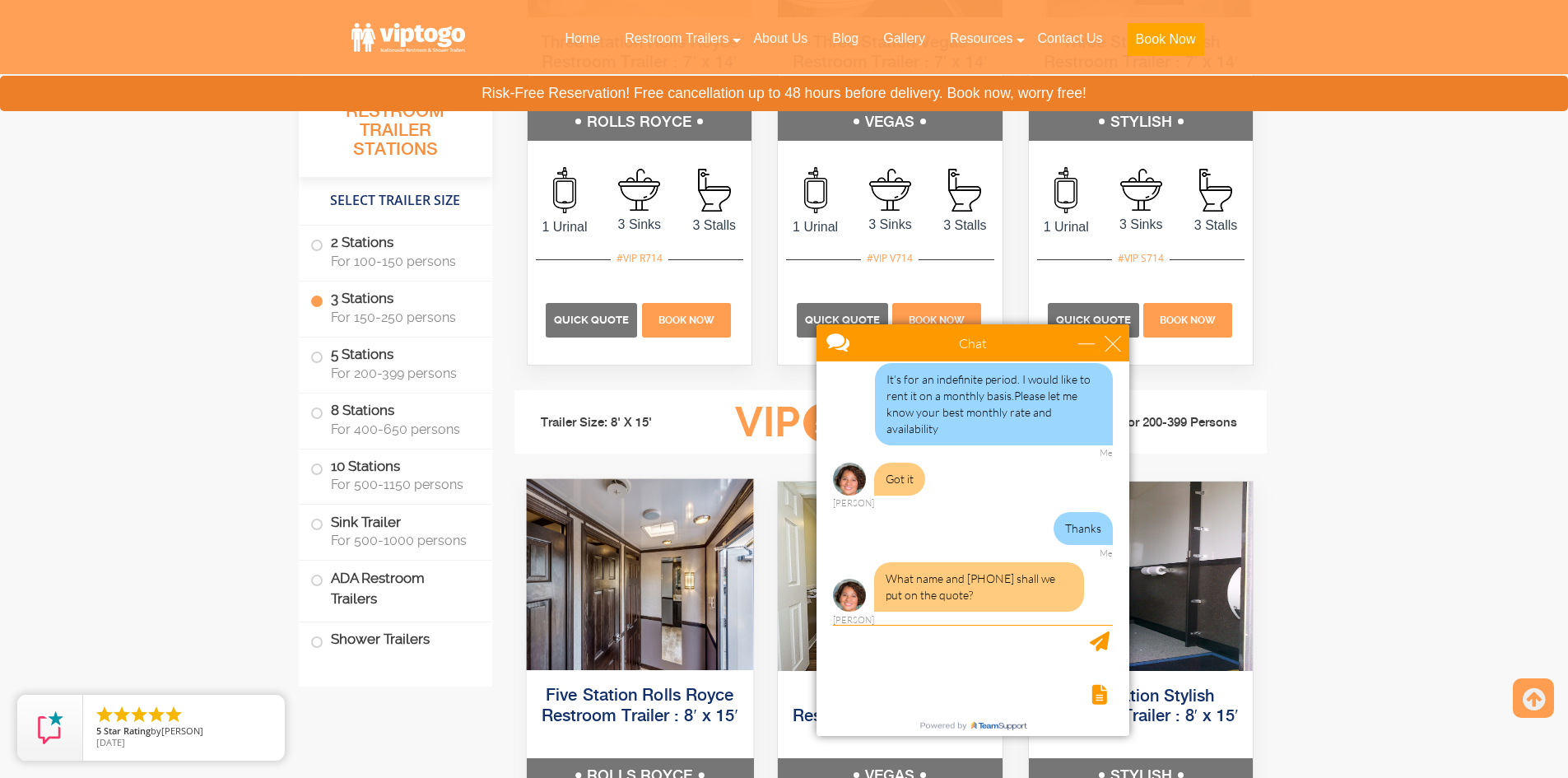 copy on "What name and [PHONE] shall we put on the quote?" 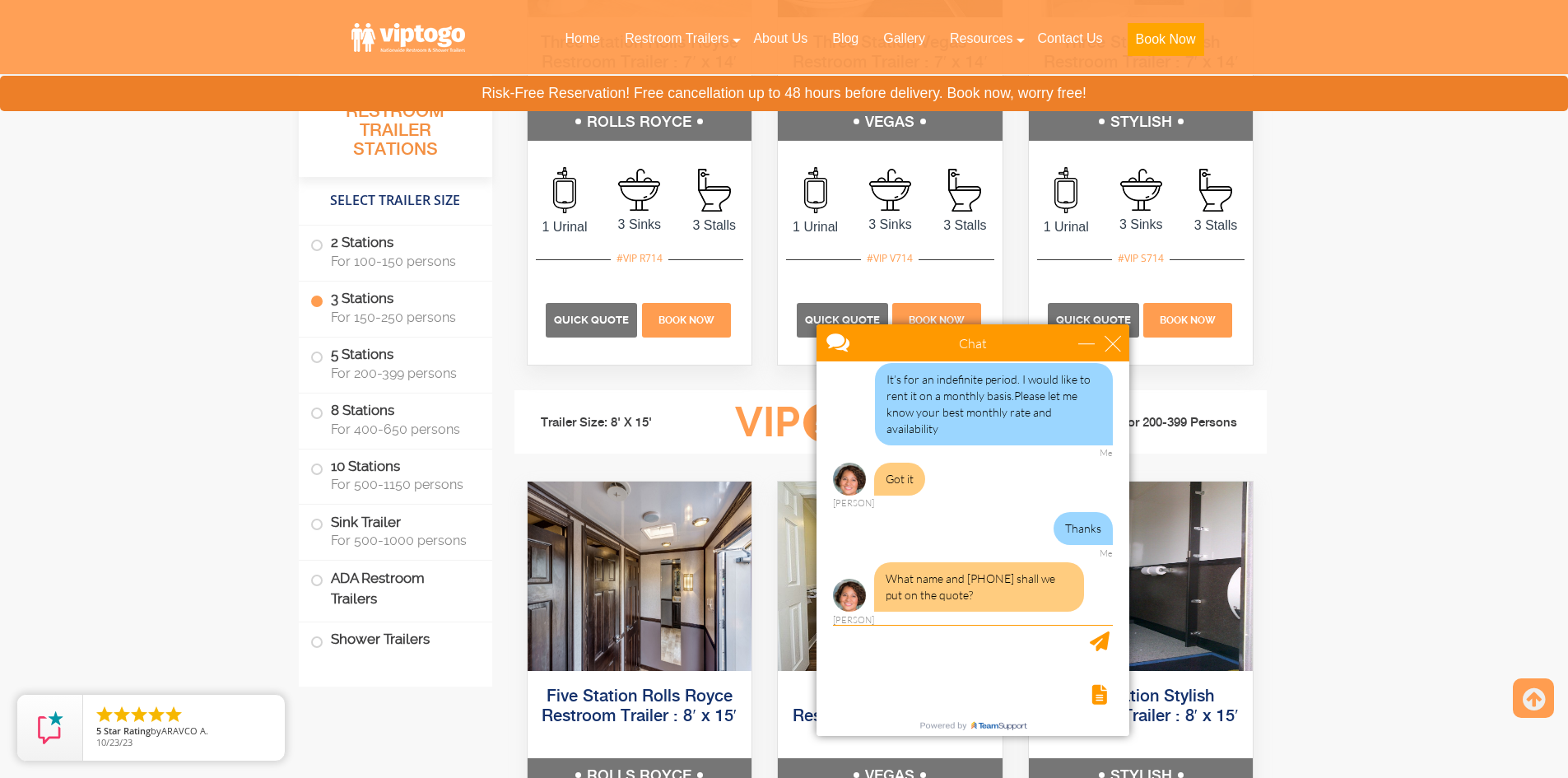 click at bounding box center (971, 693) 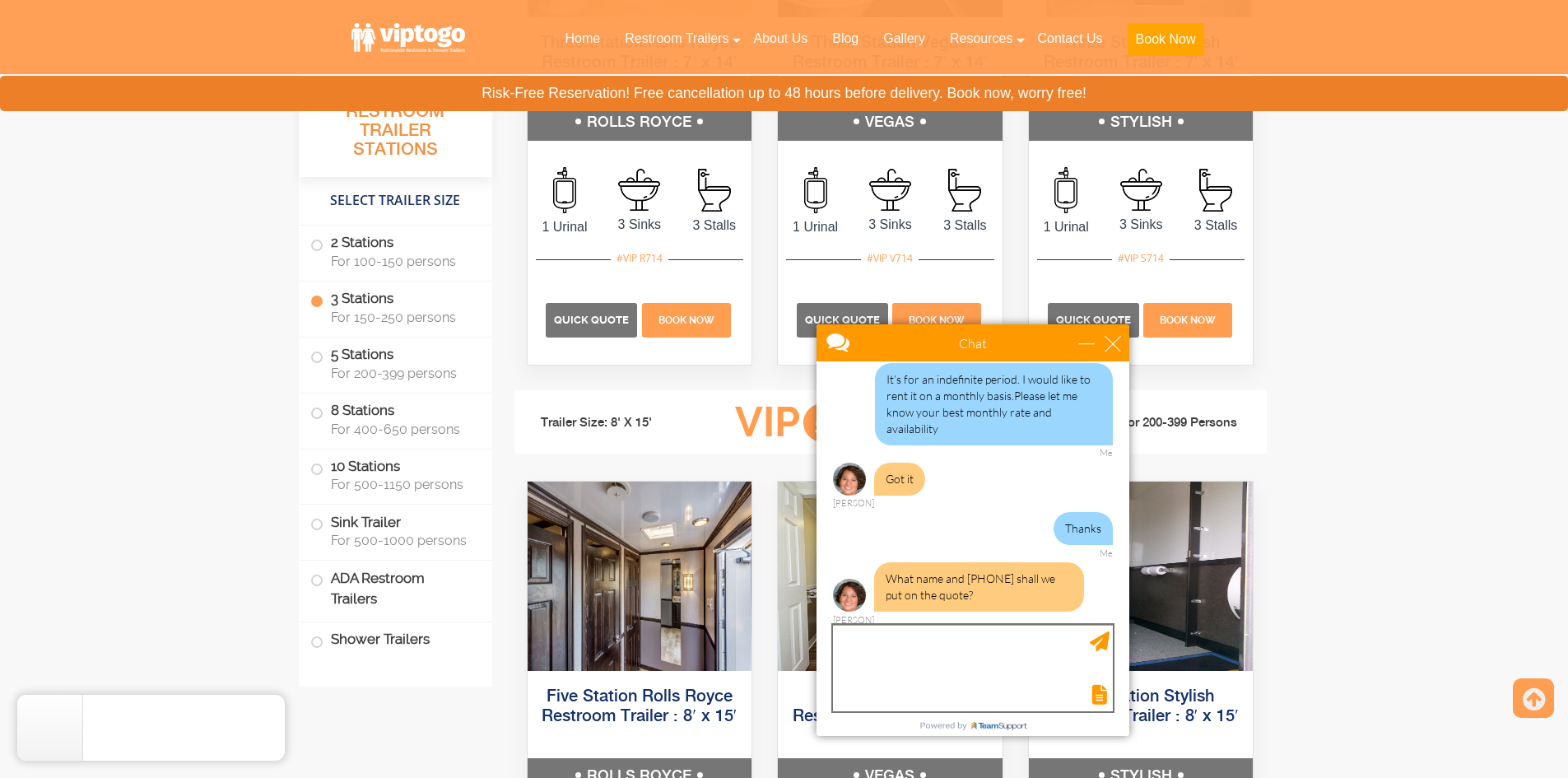 click at bounding box center [973, 668] 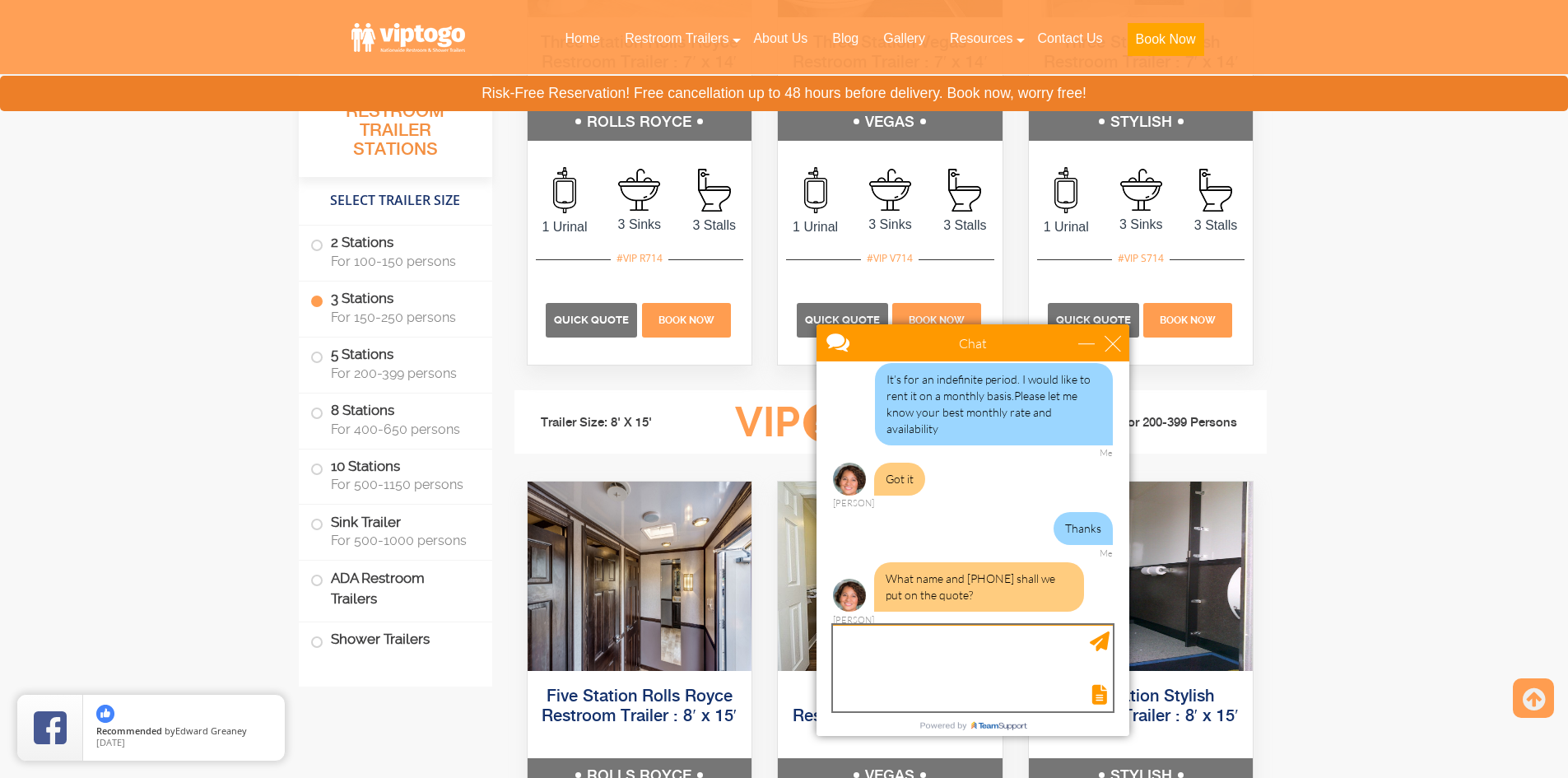 paste on "Name: [PERSON]
Phone number: [PHONE]
Please feel free to contact me if you need anything else. Thank you!" 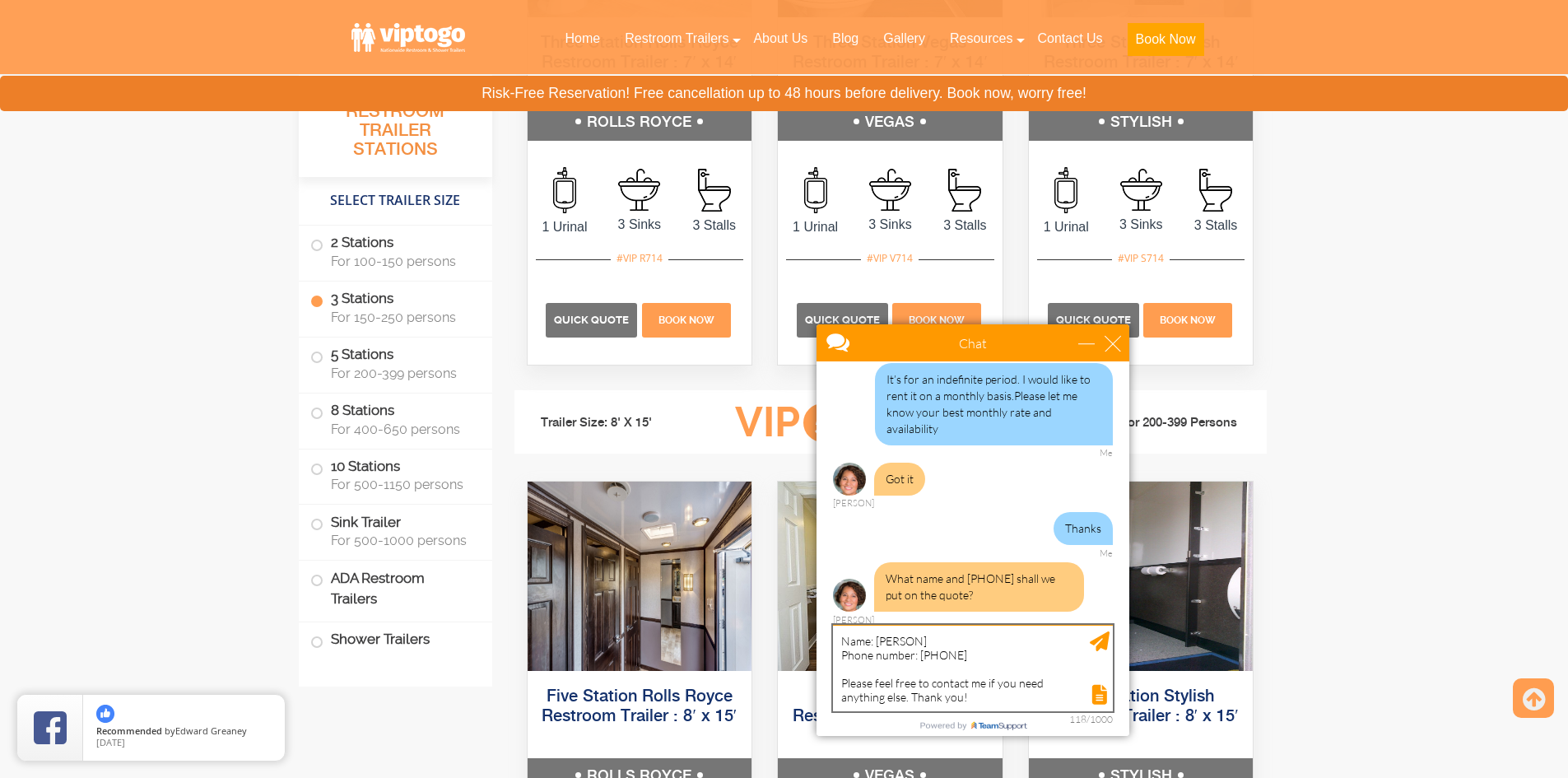 type 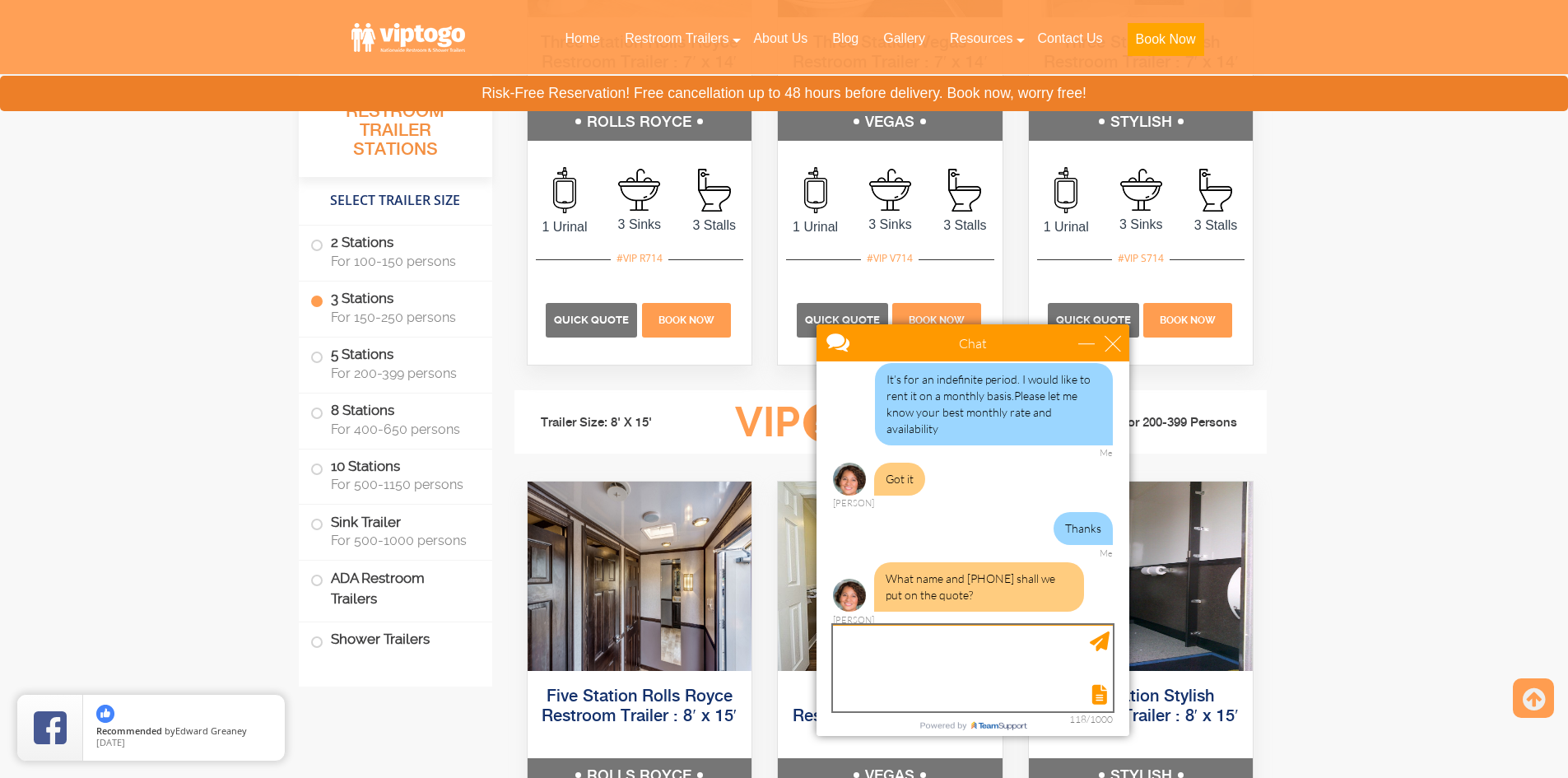scroll, scrollTop: 1000, scrollLeft: 0, axis: vertical 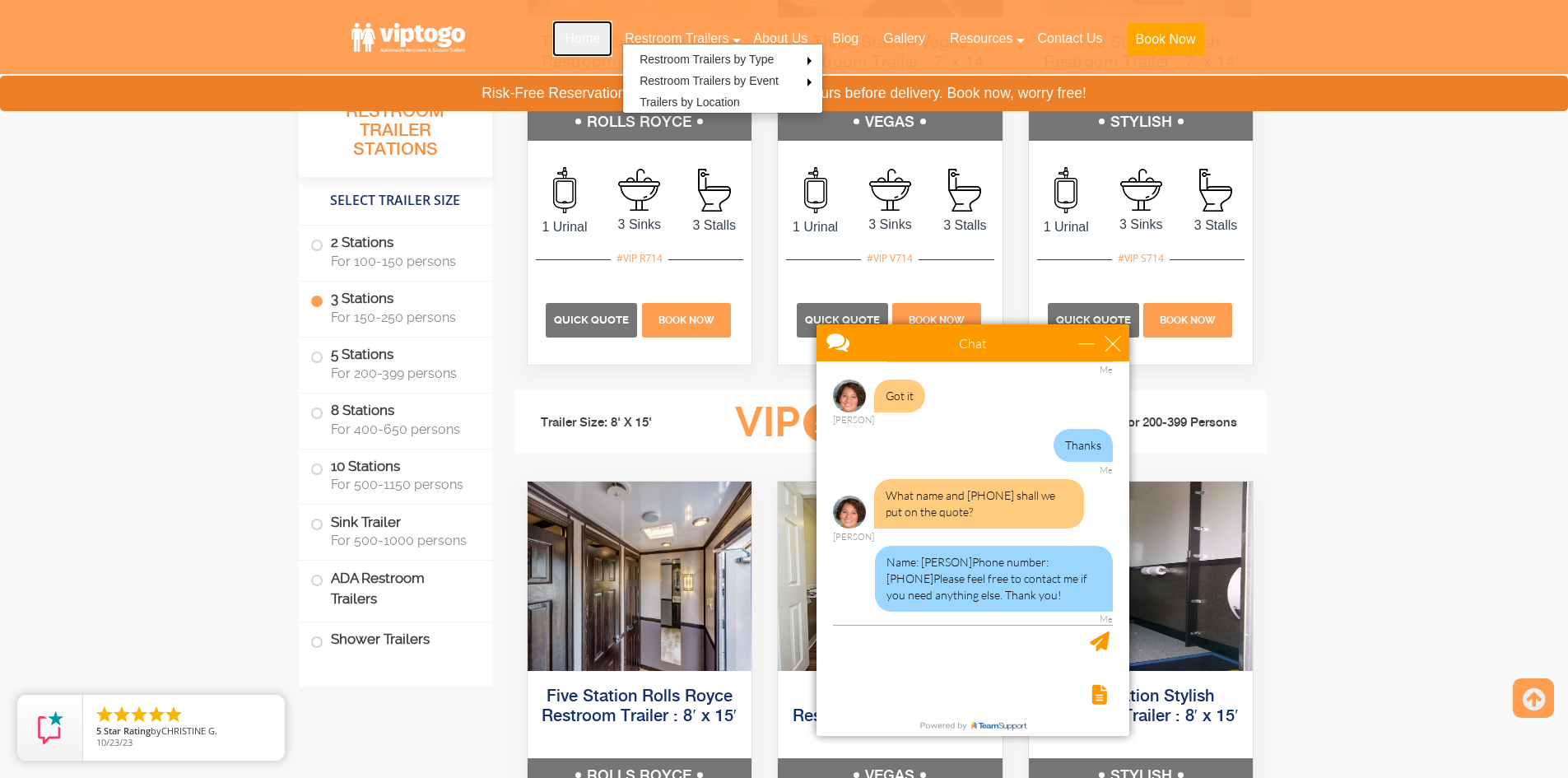 click on "Home" at bounding box center [582, 39] 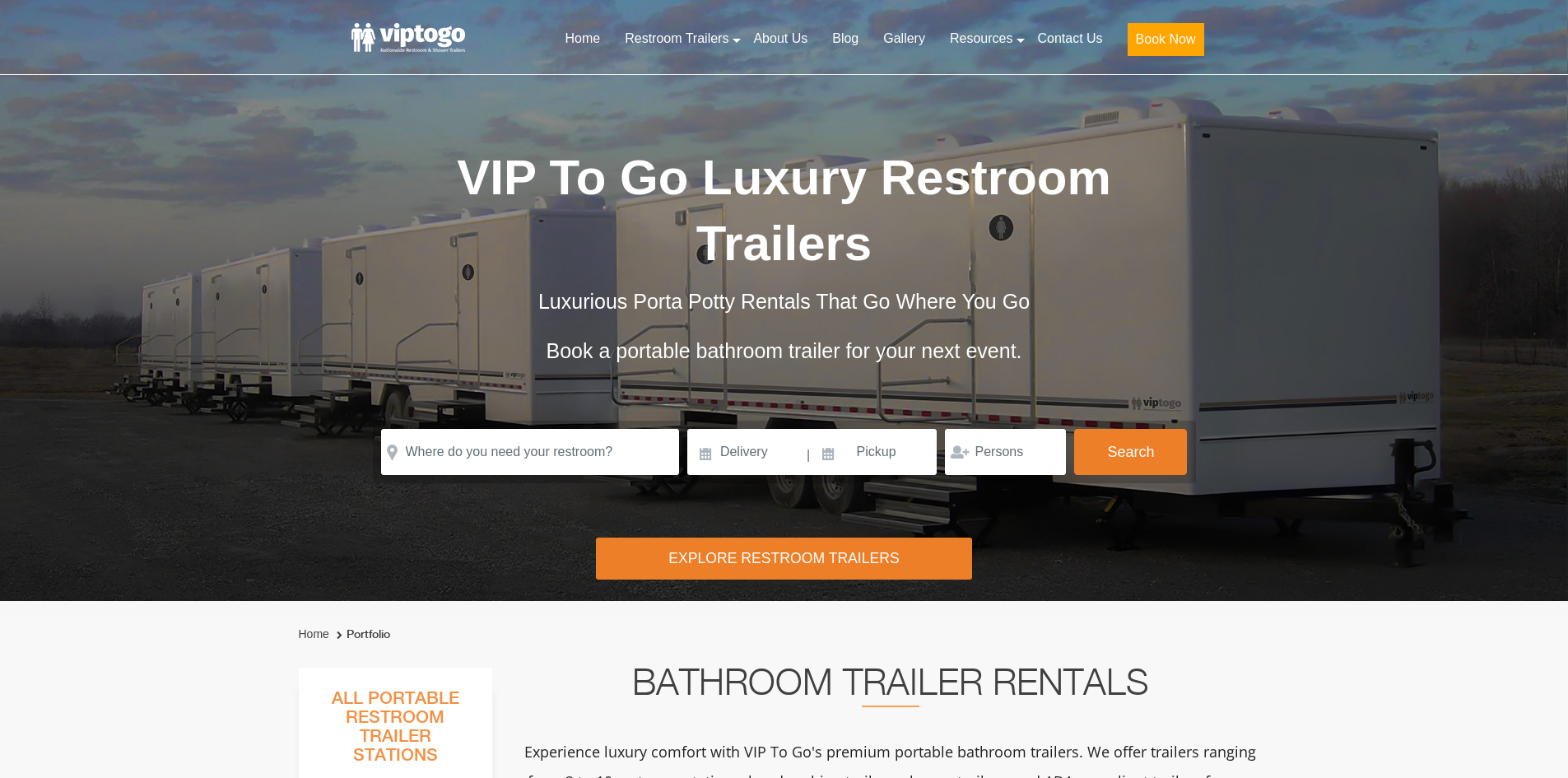 scroll, scrollTop: 0, scrollLeft: 0, axis: both 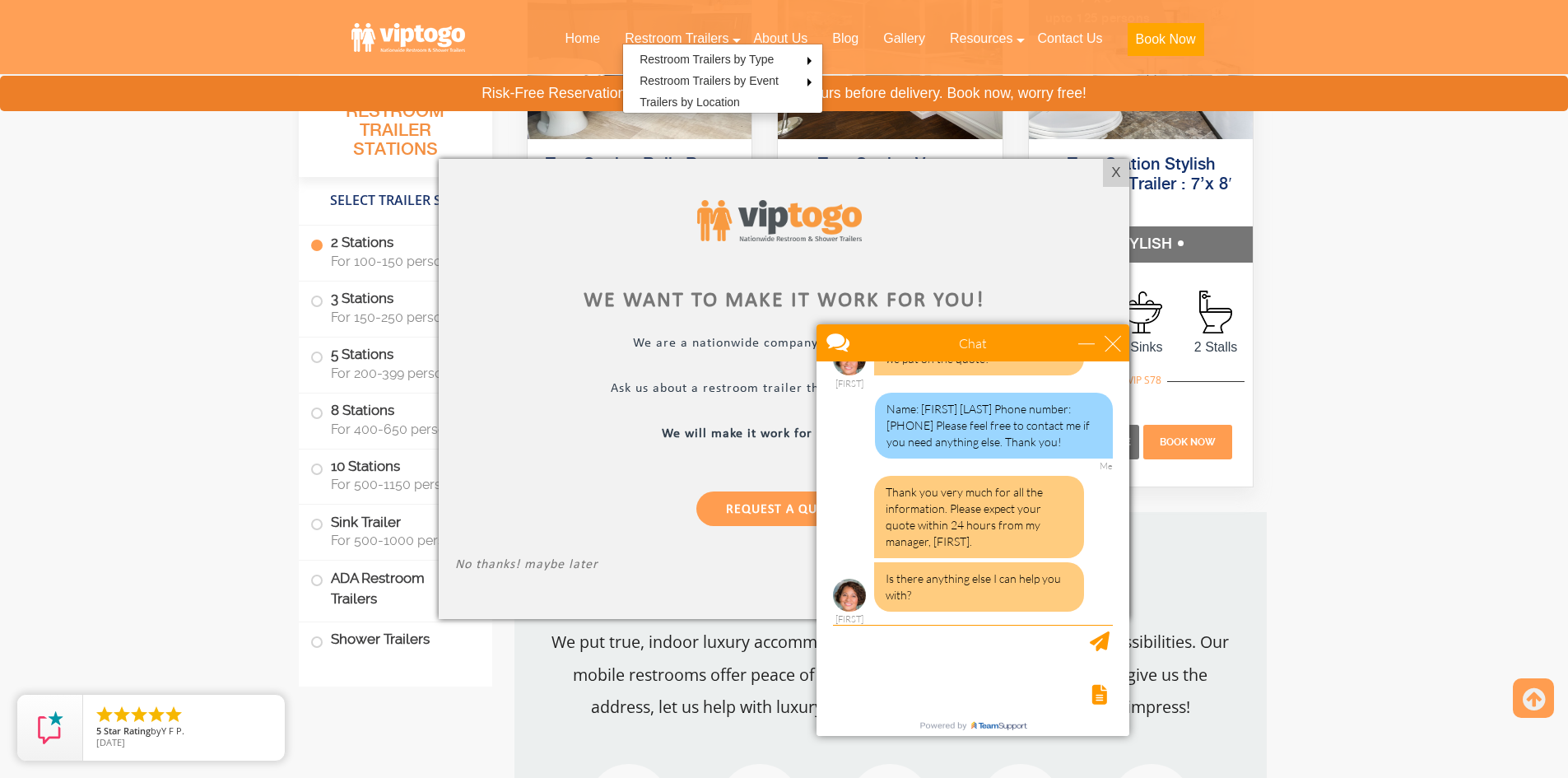 click at bounding box center [943, 344] 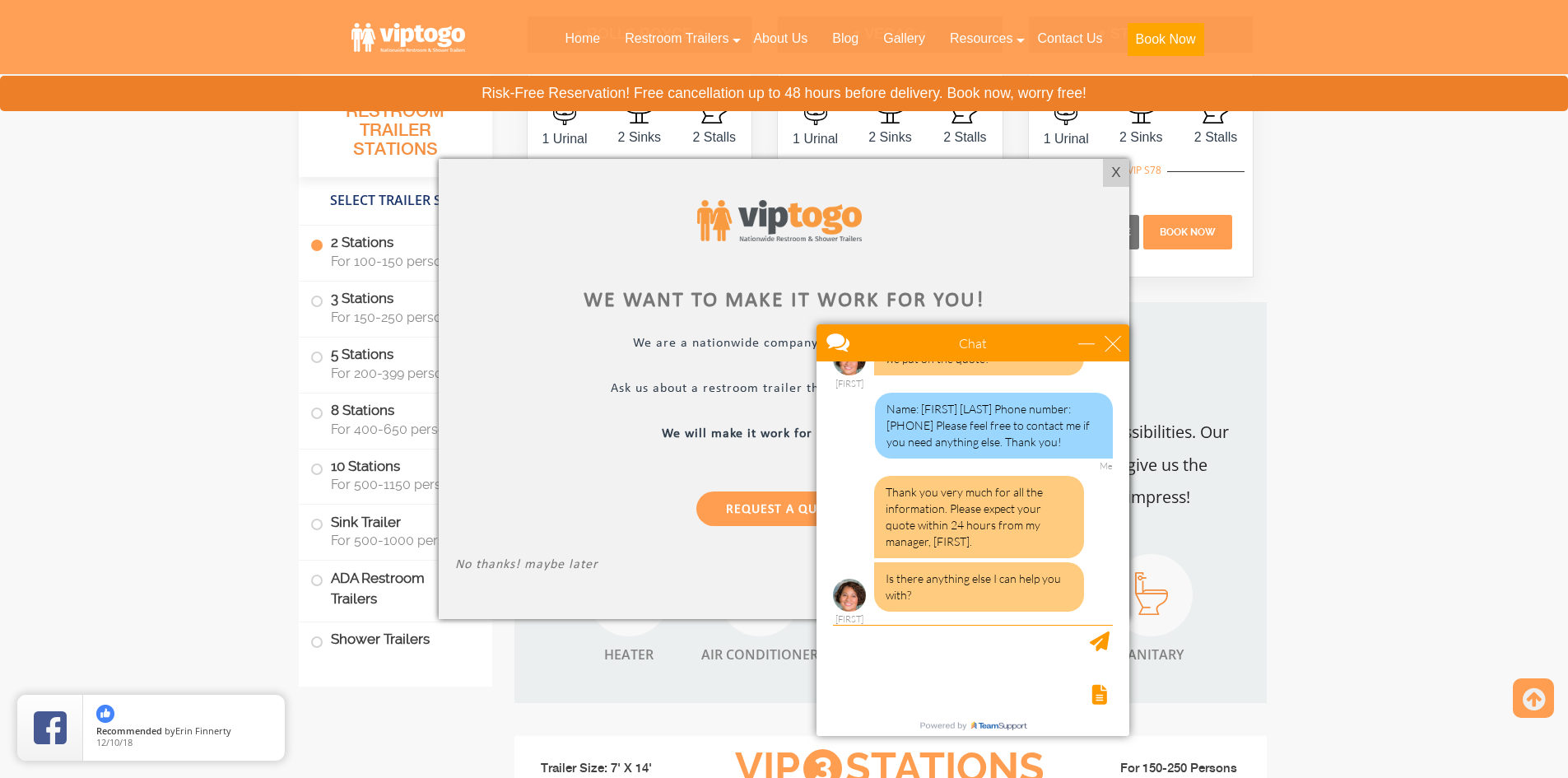 scroll, scrollTop: 1235, scrollLeft: 0, axis: vertical 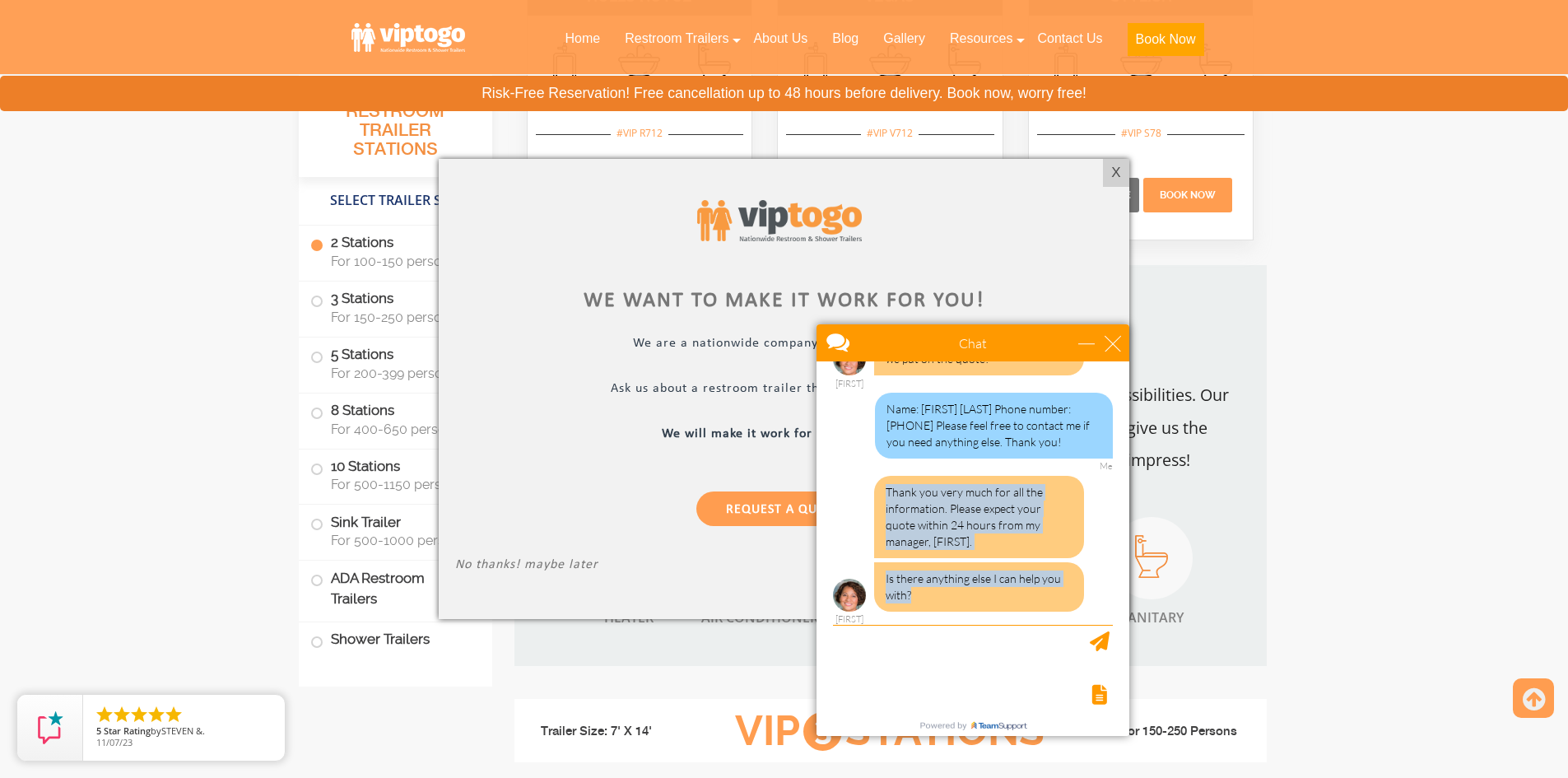 drag, startPoint x: 882, startPoint y: 491, endPoint x: 995, endPoint y: 600, distance: 157.00318 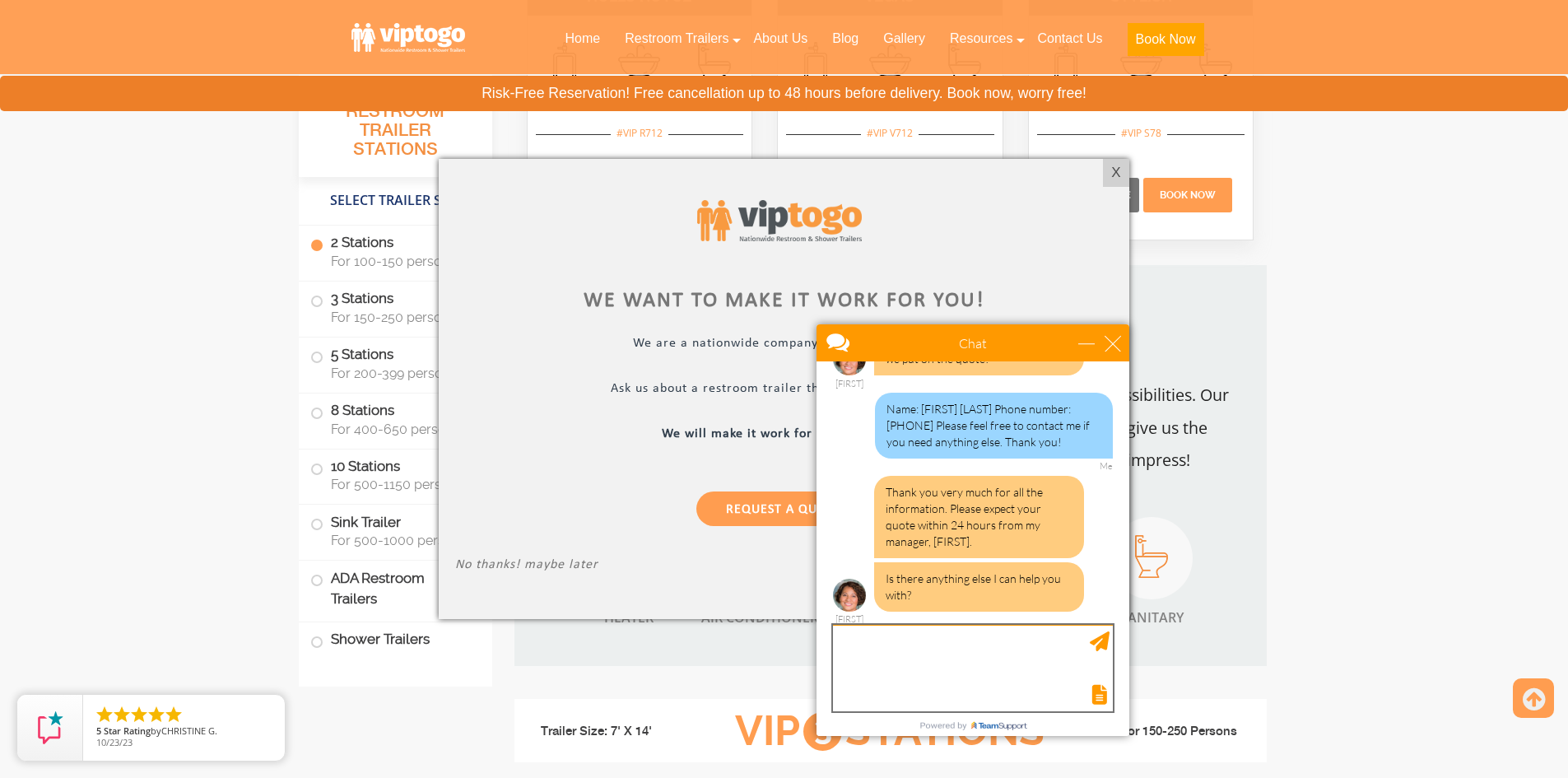 click at bounding box center (973, 668) 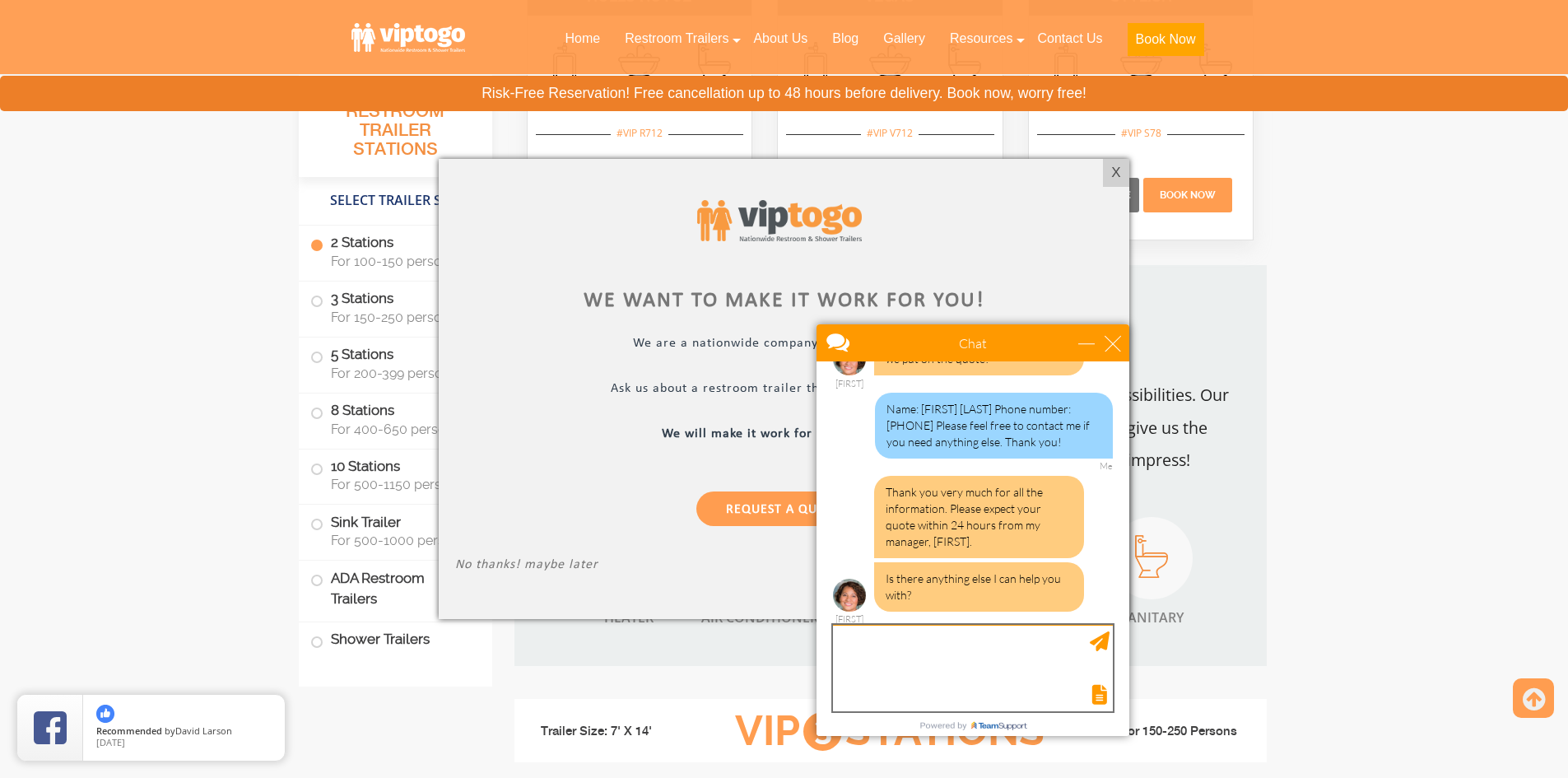 paste on "Thank you! I’ll be on the lookout for the quote. I appreciate your help." 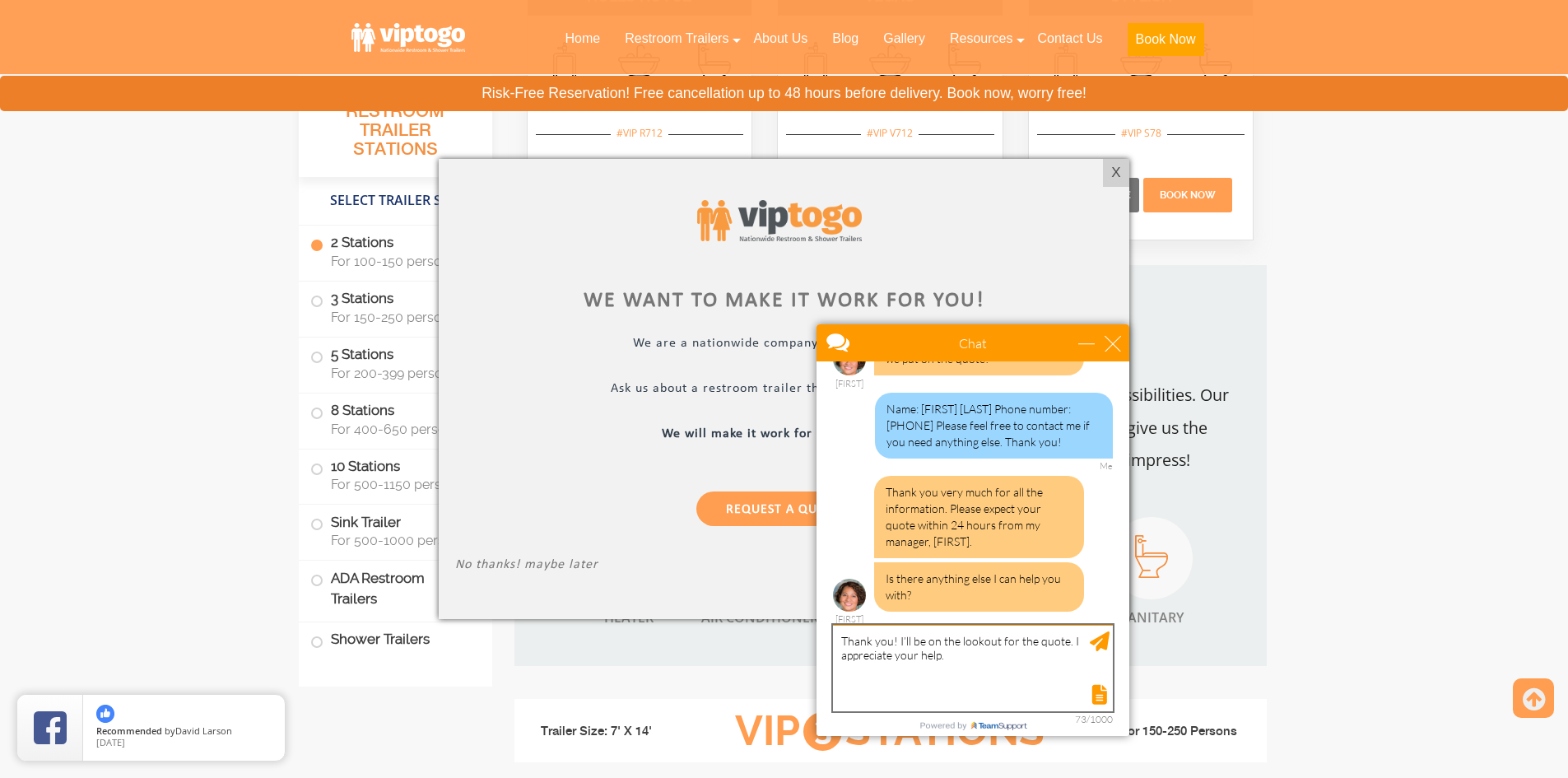 type 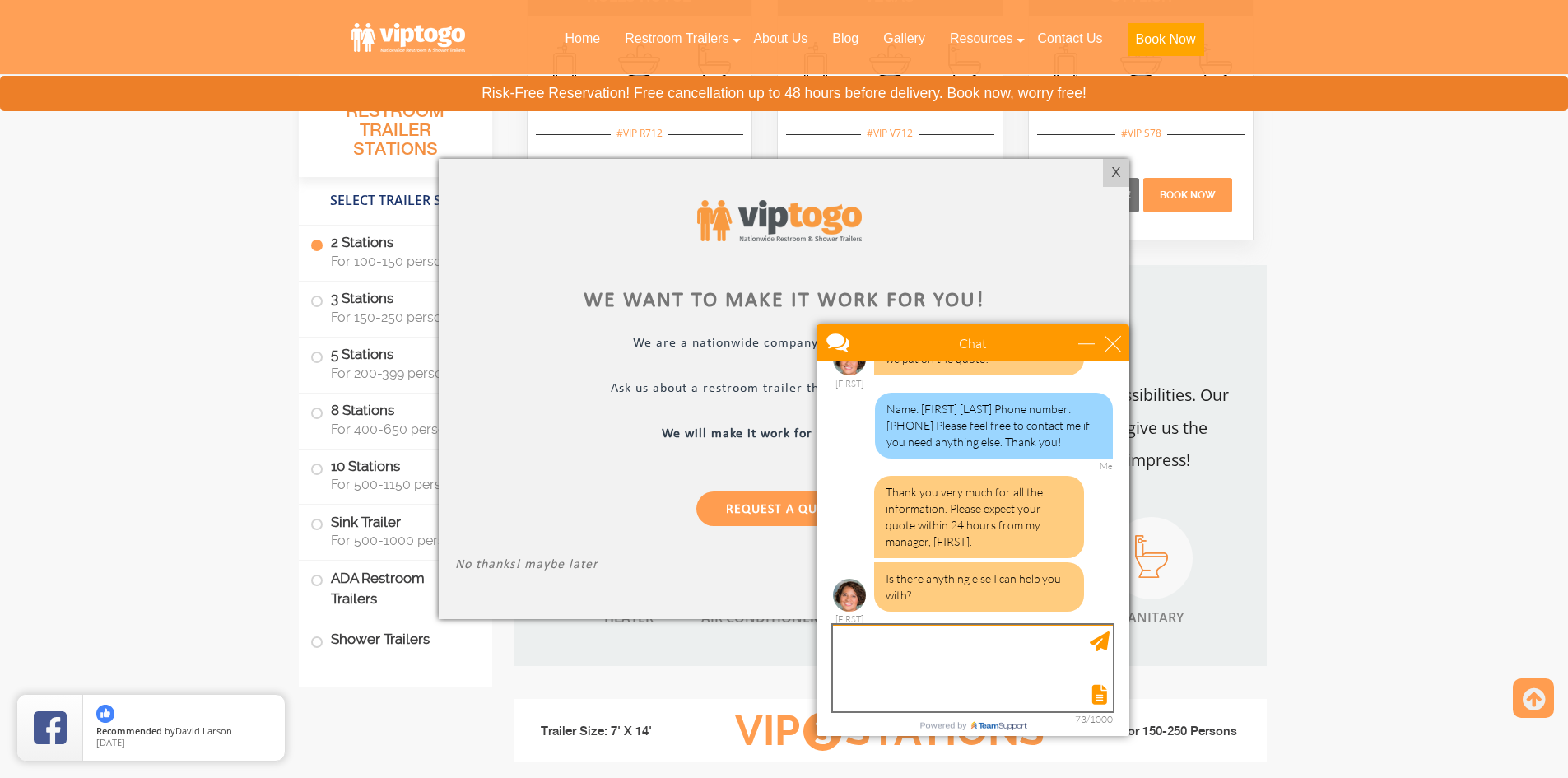 scroll, scrollTop: 1219, scrollLeft: 0, axis: vertical 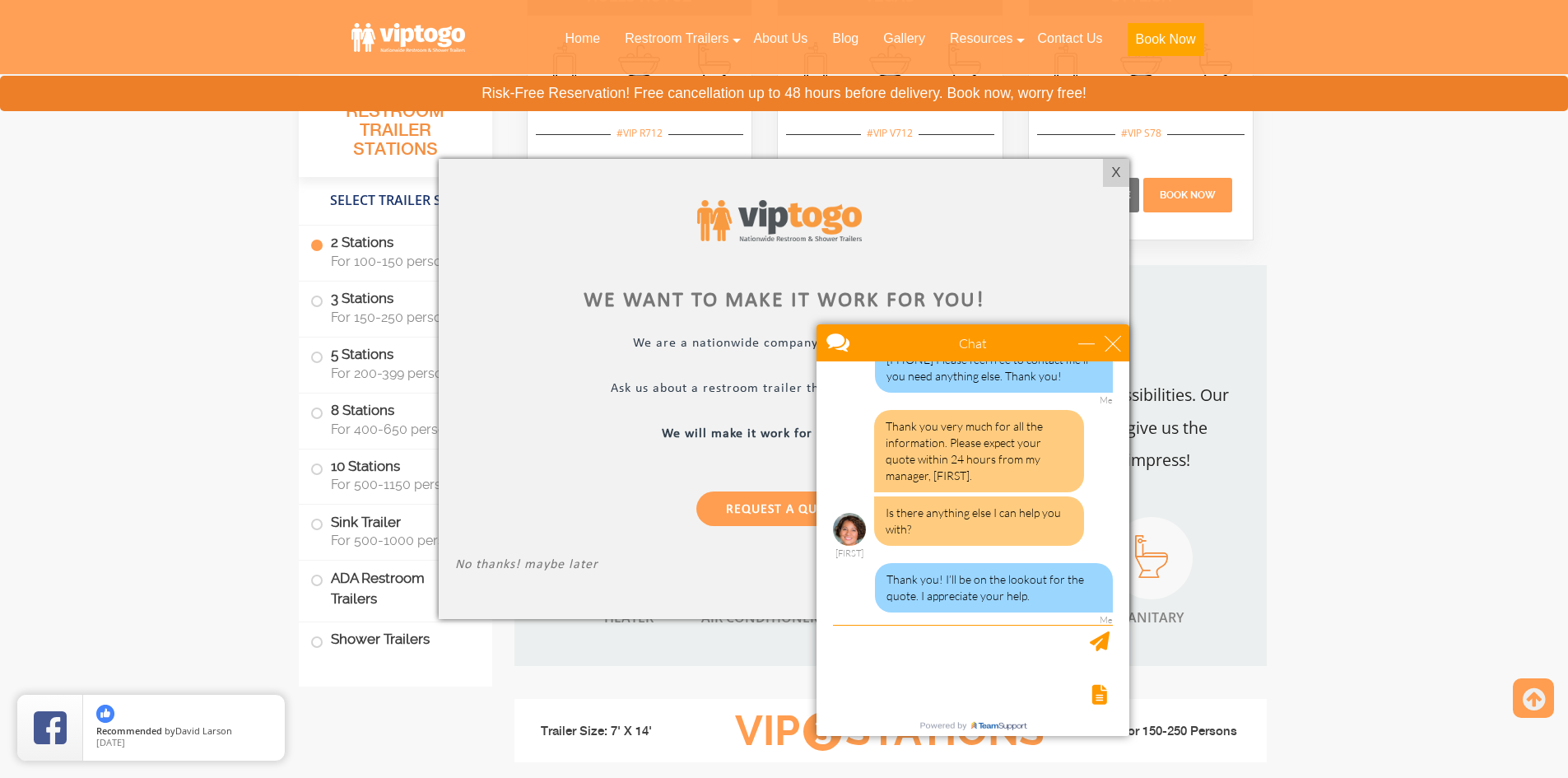 click at bounding box center (784, 389) 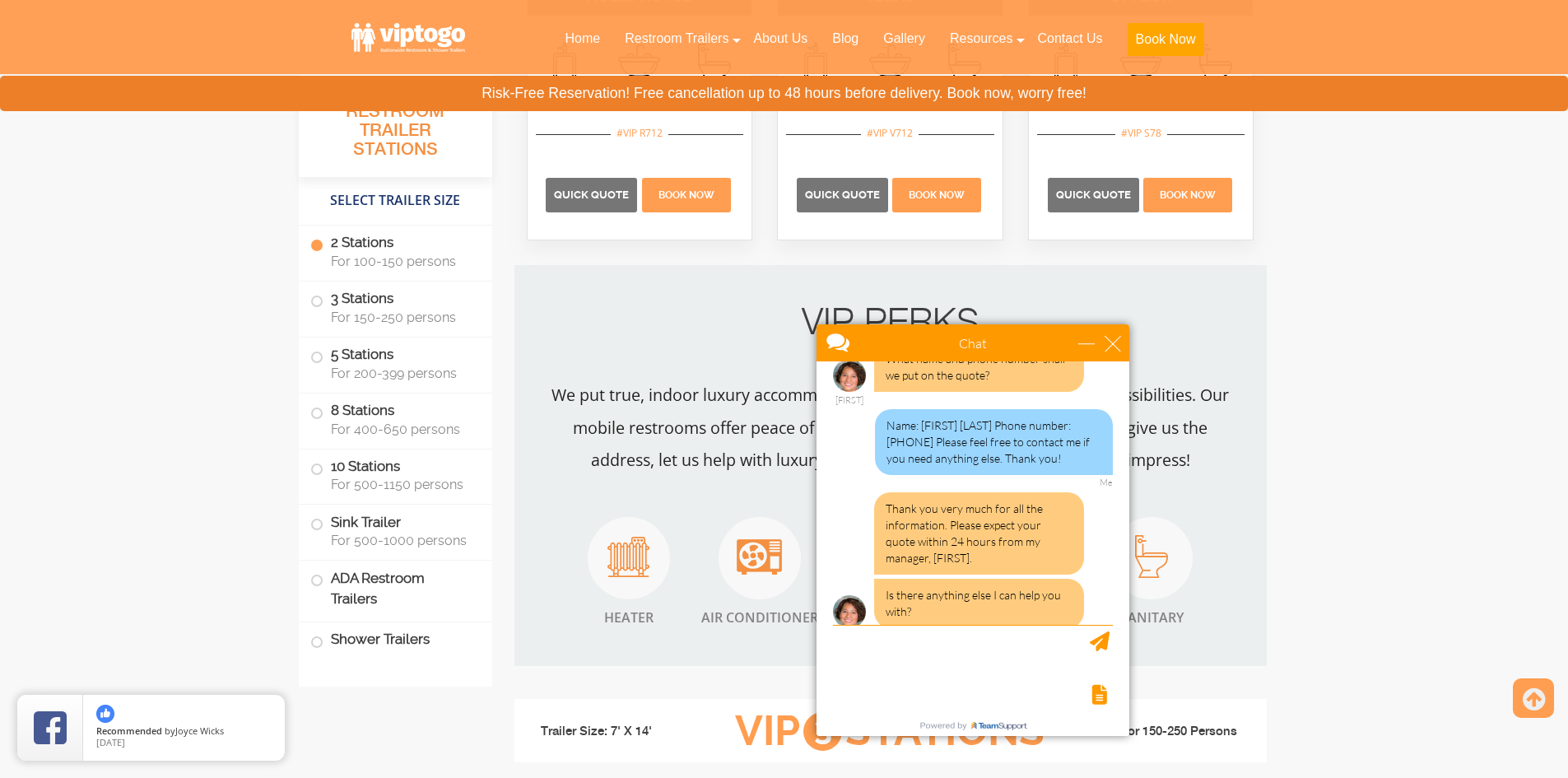 scroll, scrollTop: 1323, scrollLeft: 0, axis: vertical 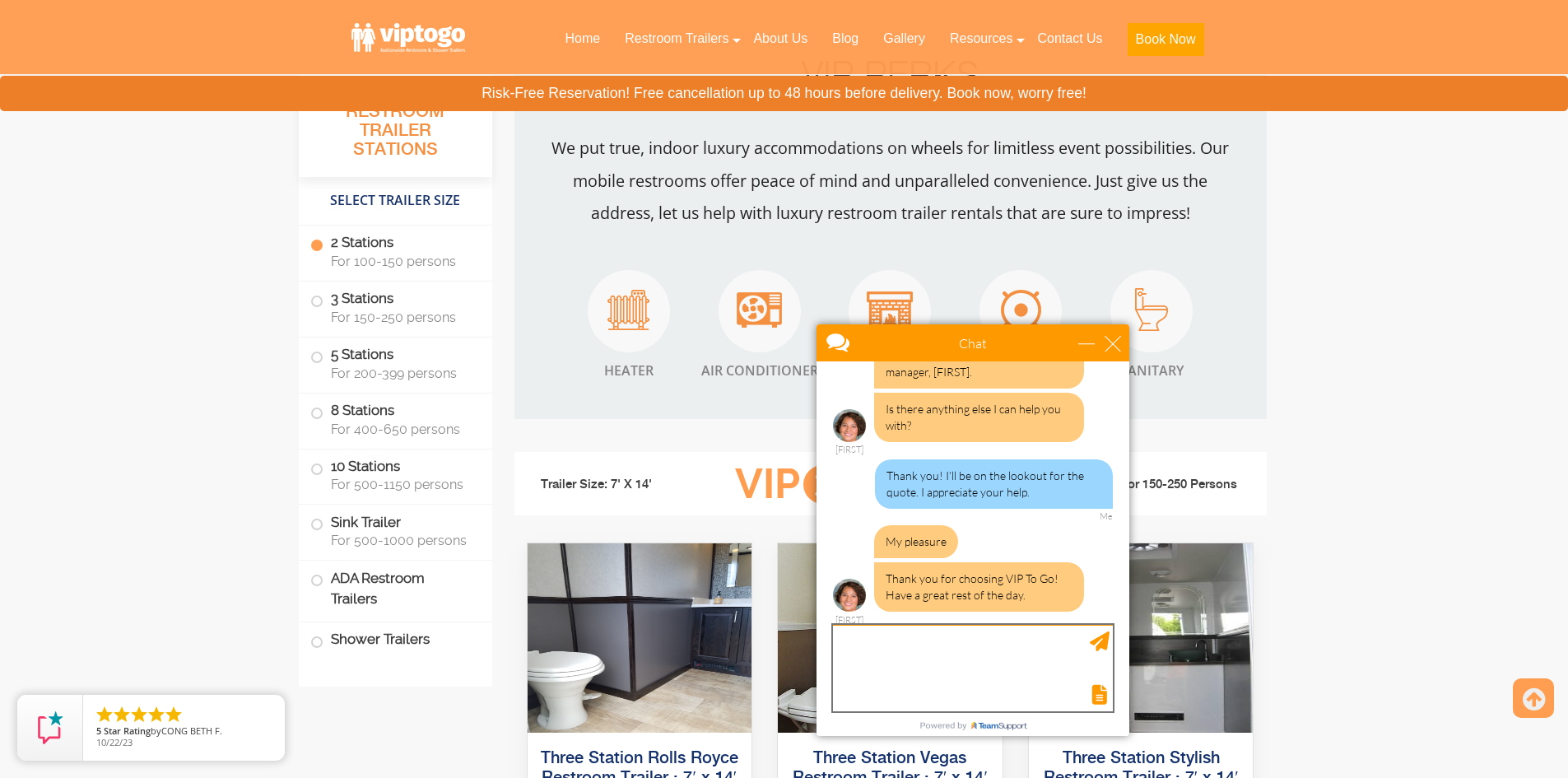 click at bounding box center (973, 668) 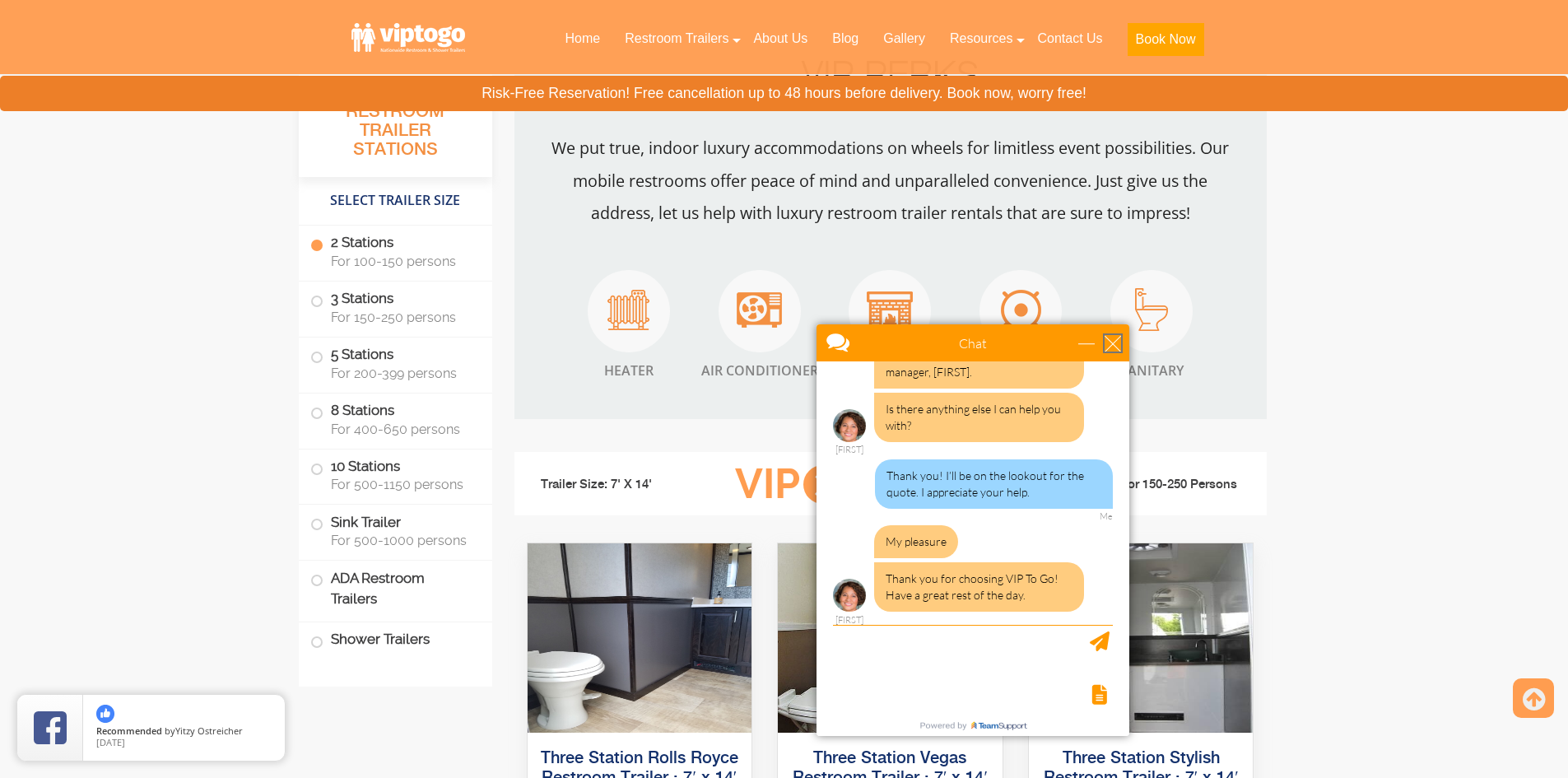 click at bounding box center [1113, 343] 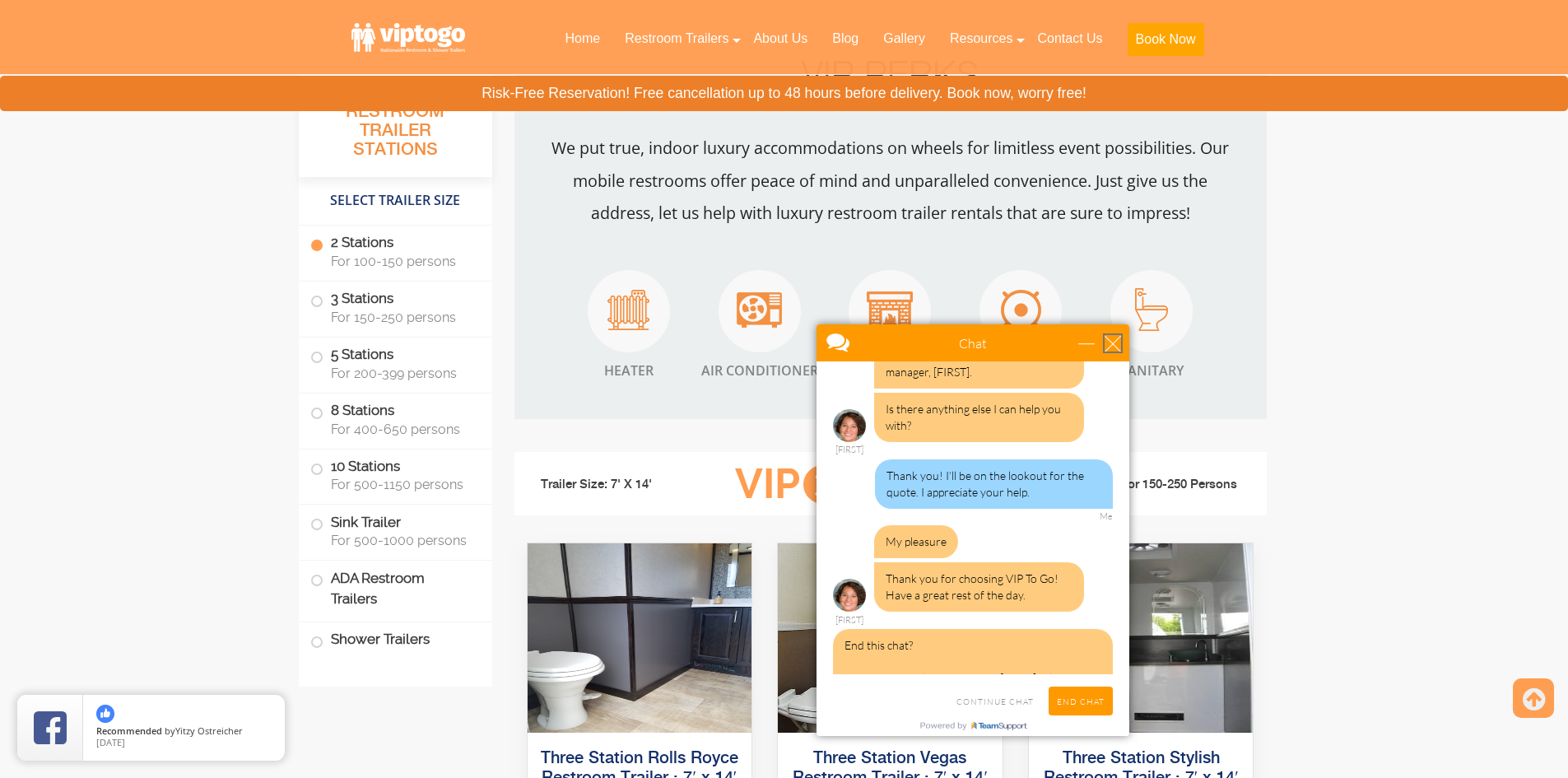 scroll, scrollTop: 1389, scrollLeft: 0, axis: vertical 